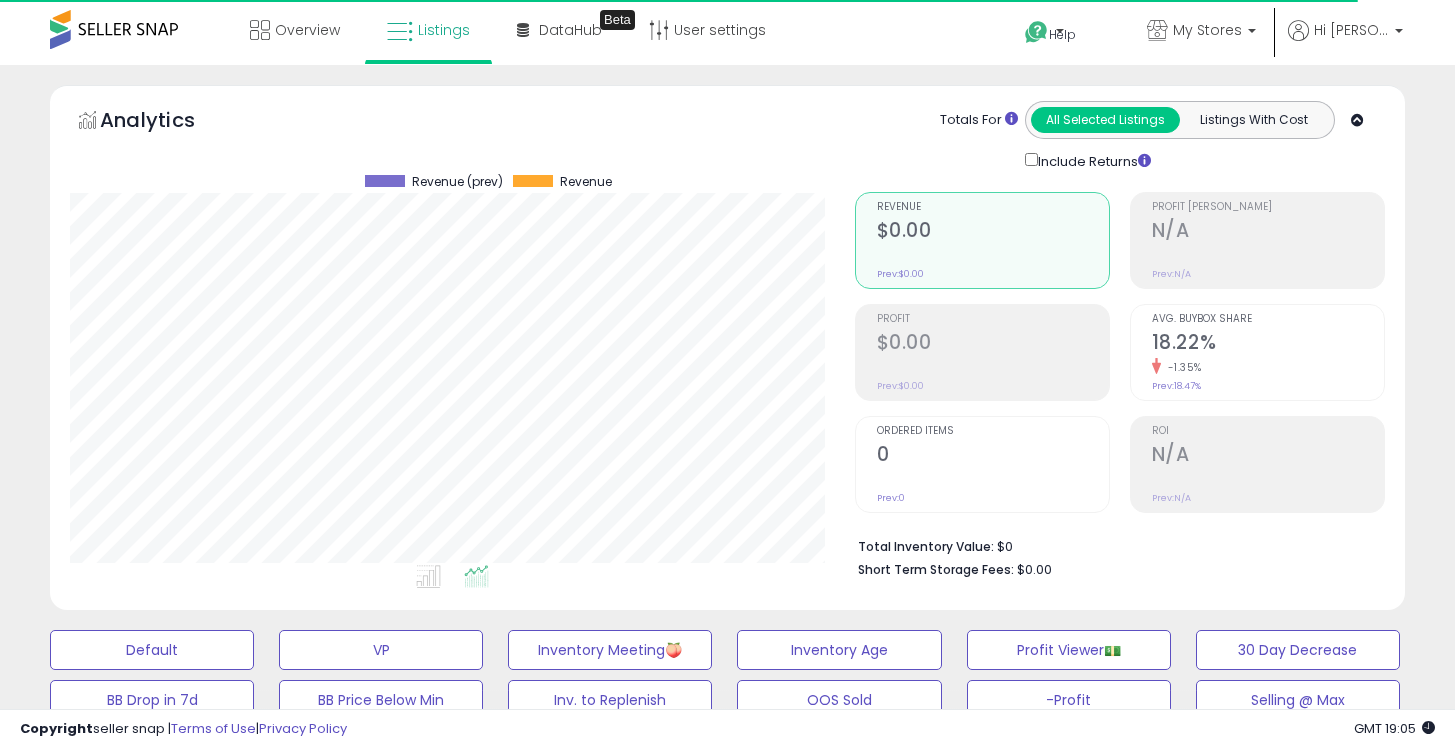 select on "**" 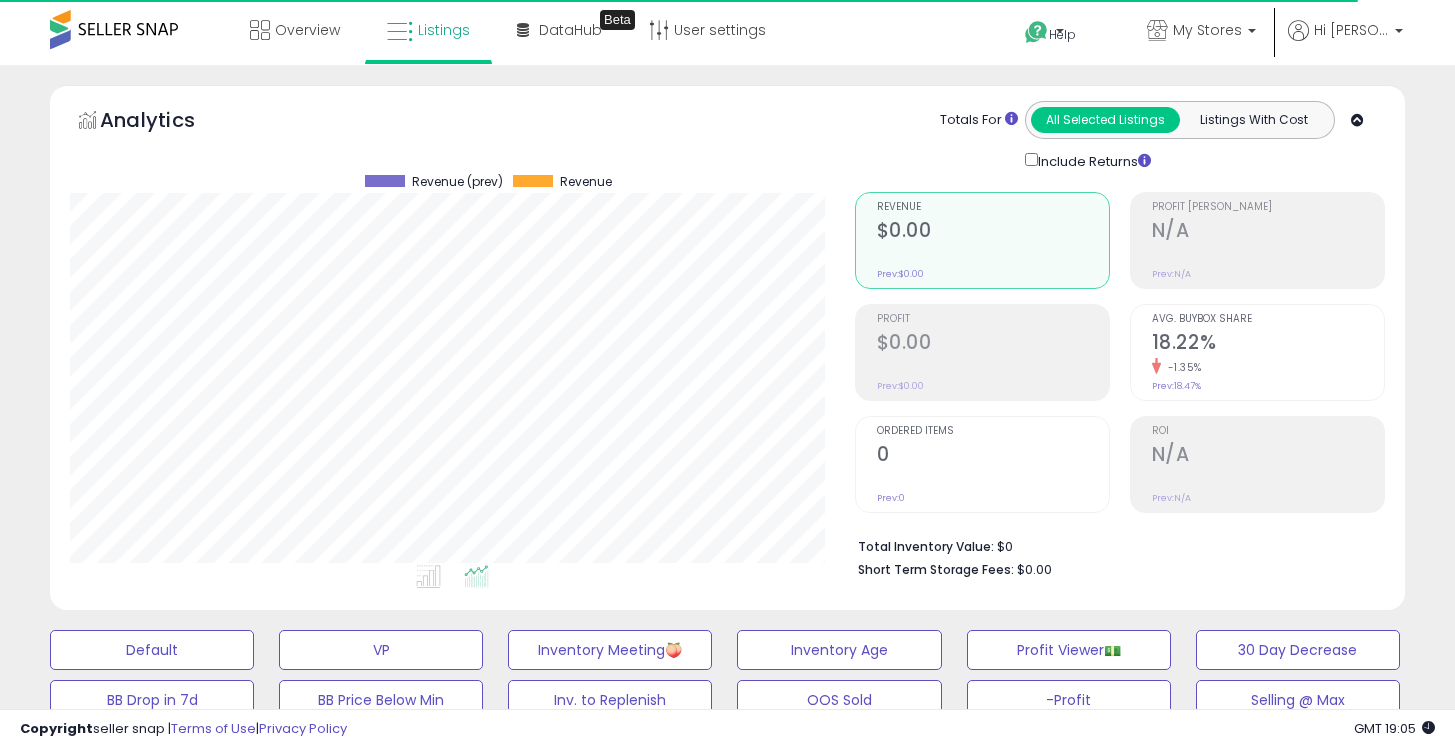click on "|   SKU: 07.07.25-23.80-TOOLWAY-88100015" at bounding box center (396, 1273) 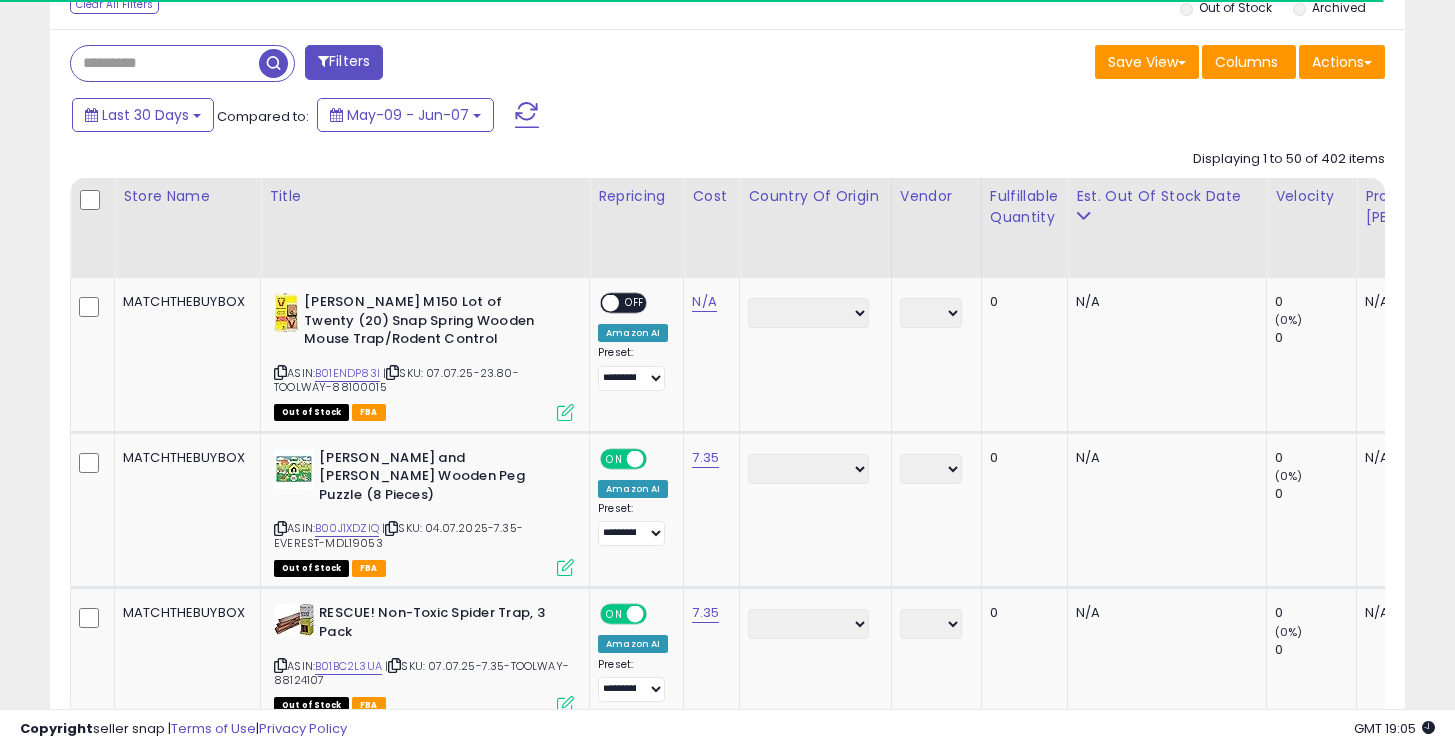 scroll, scrollTop: 893, scrollLeft: 0, axis: vertical 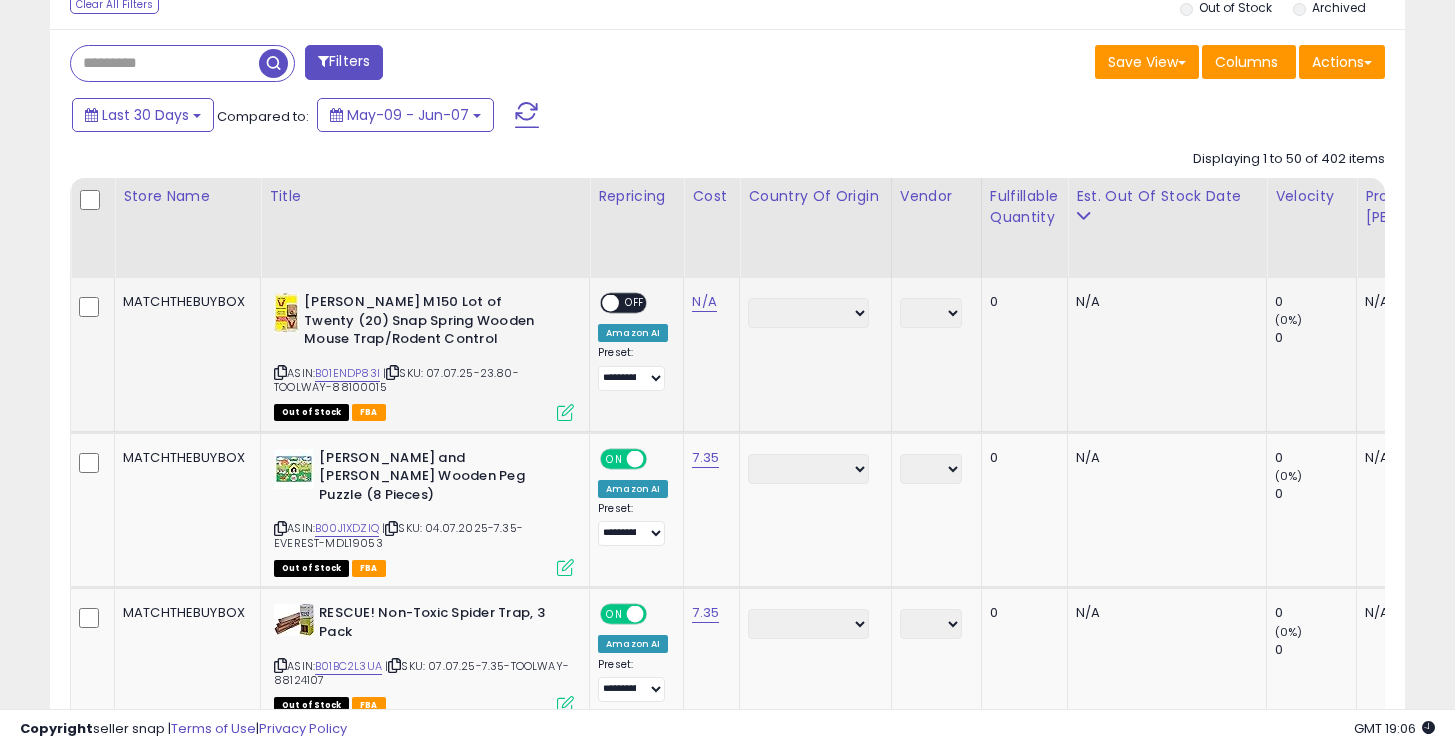 click at bounding box center (392, 372) 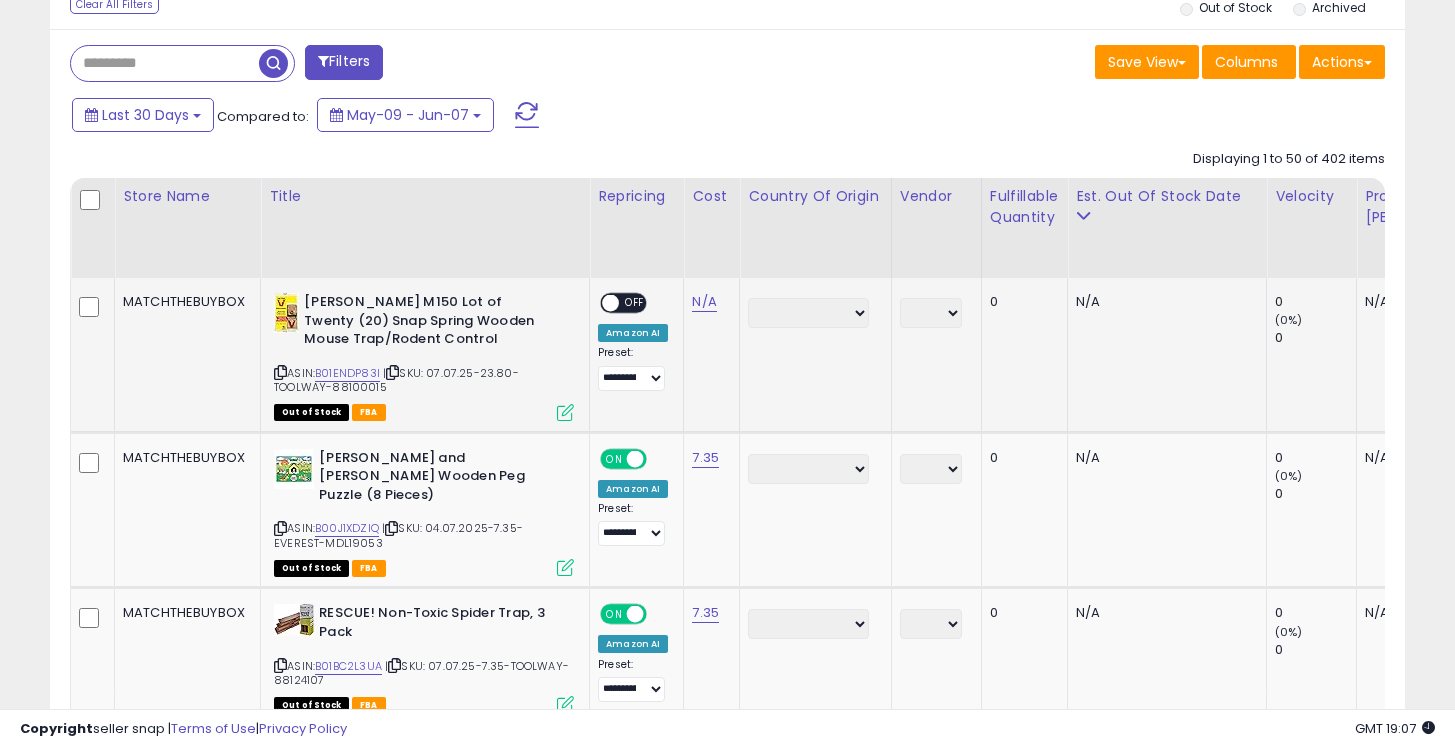 click at bounding box center [565, 412] 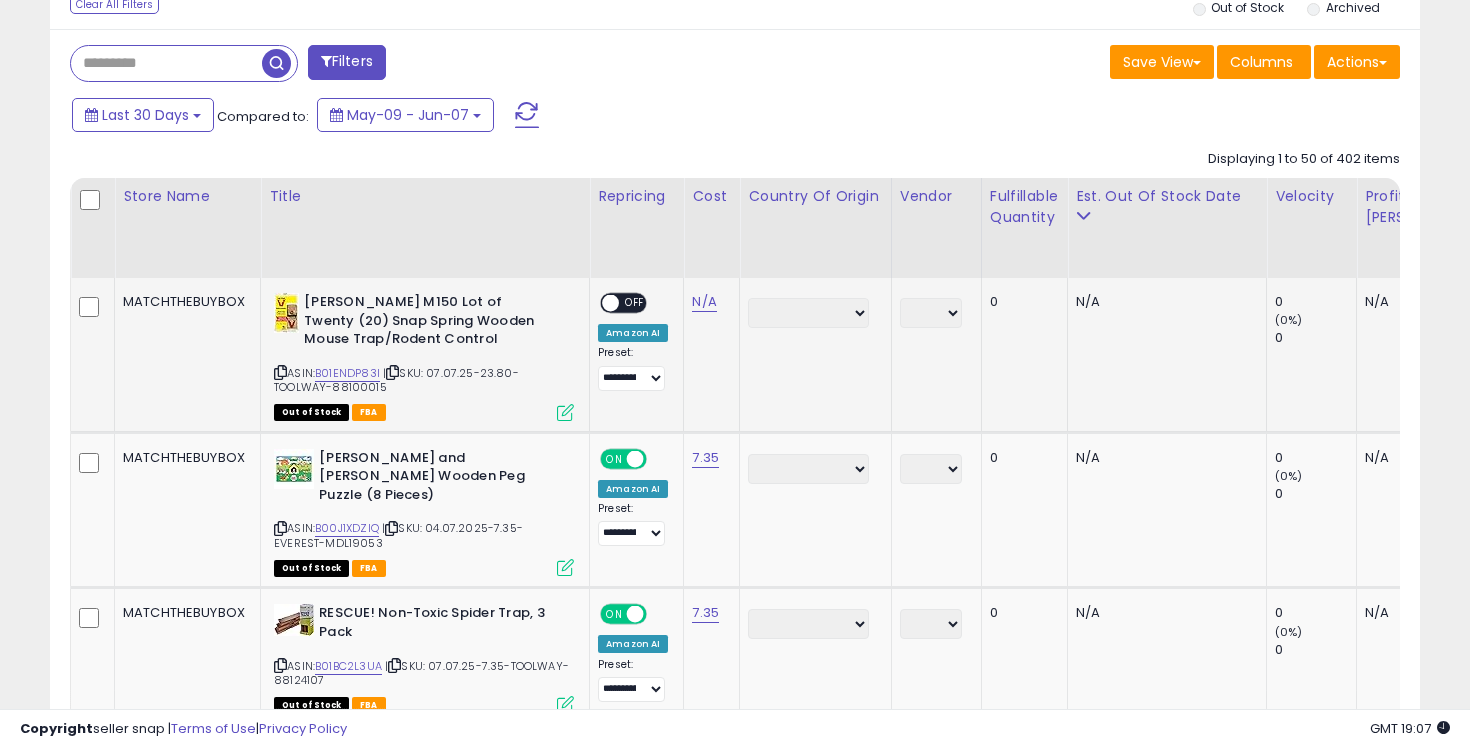 scroll, scrollTop: 999590, scrollLeft: 999206, axis: both 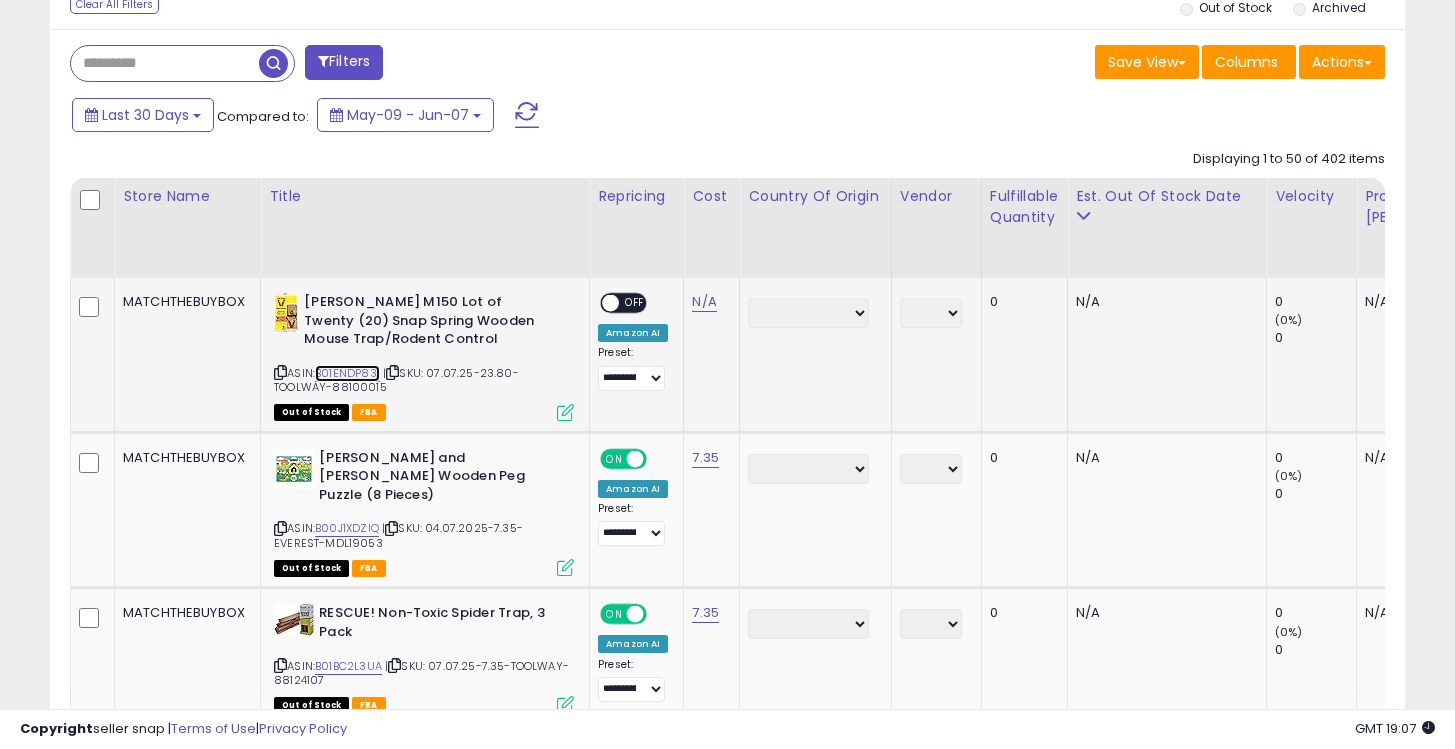 click on "B01ENDP83I" at bounding box center (347, 373) 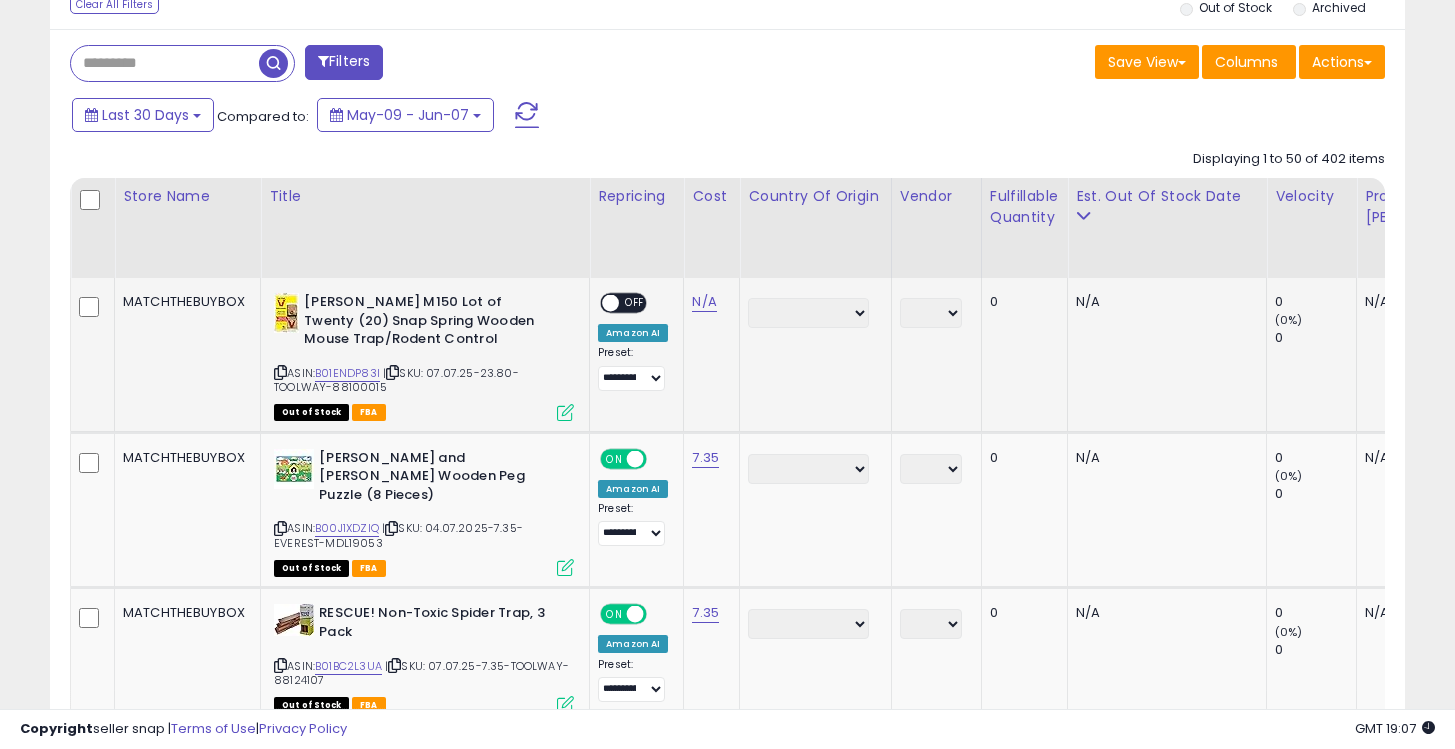 click at bounding box center [565, 412] 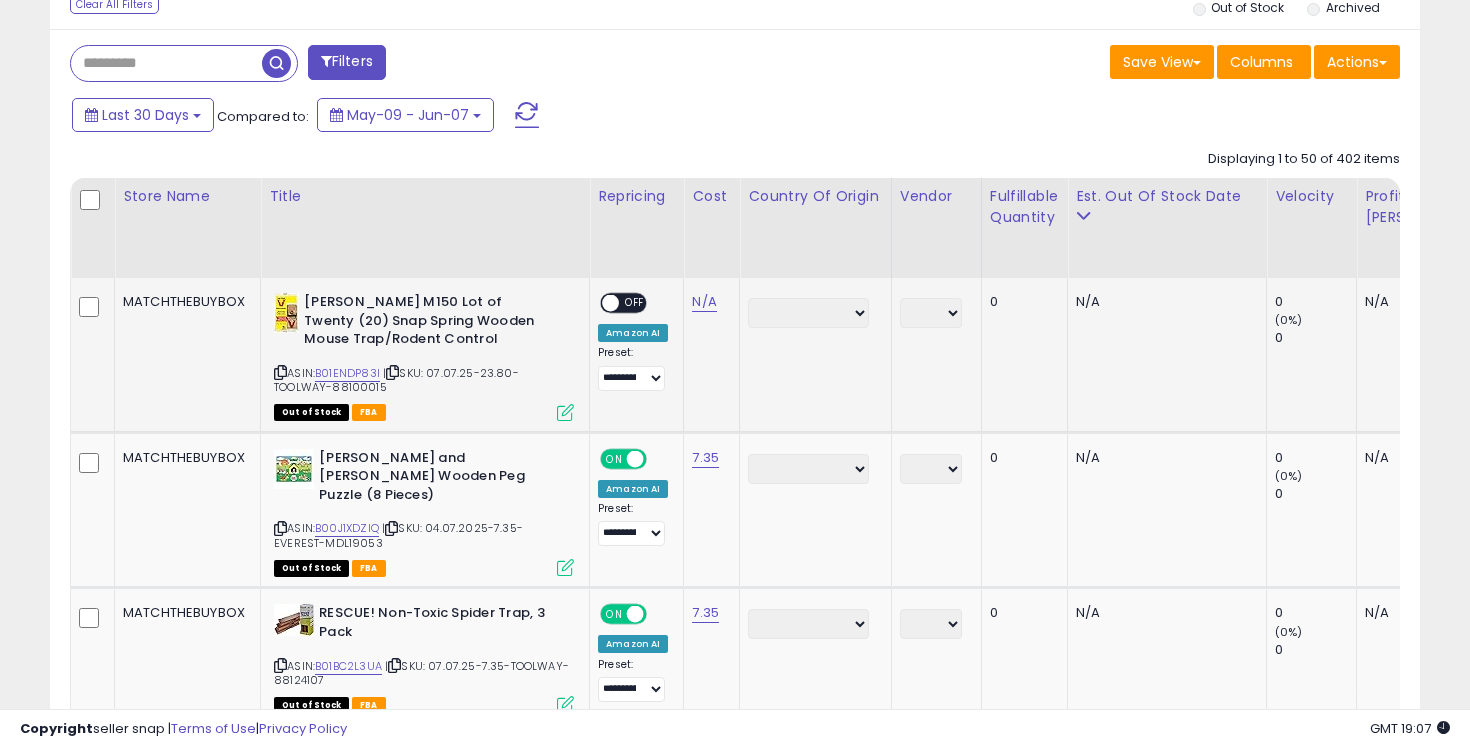 scroll, scrollTop: 999590, scrollLeft: 999206, axis: both 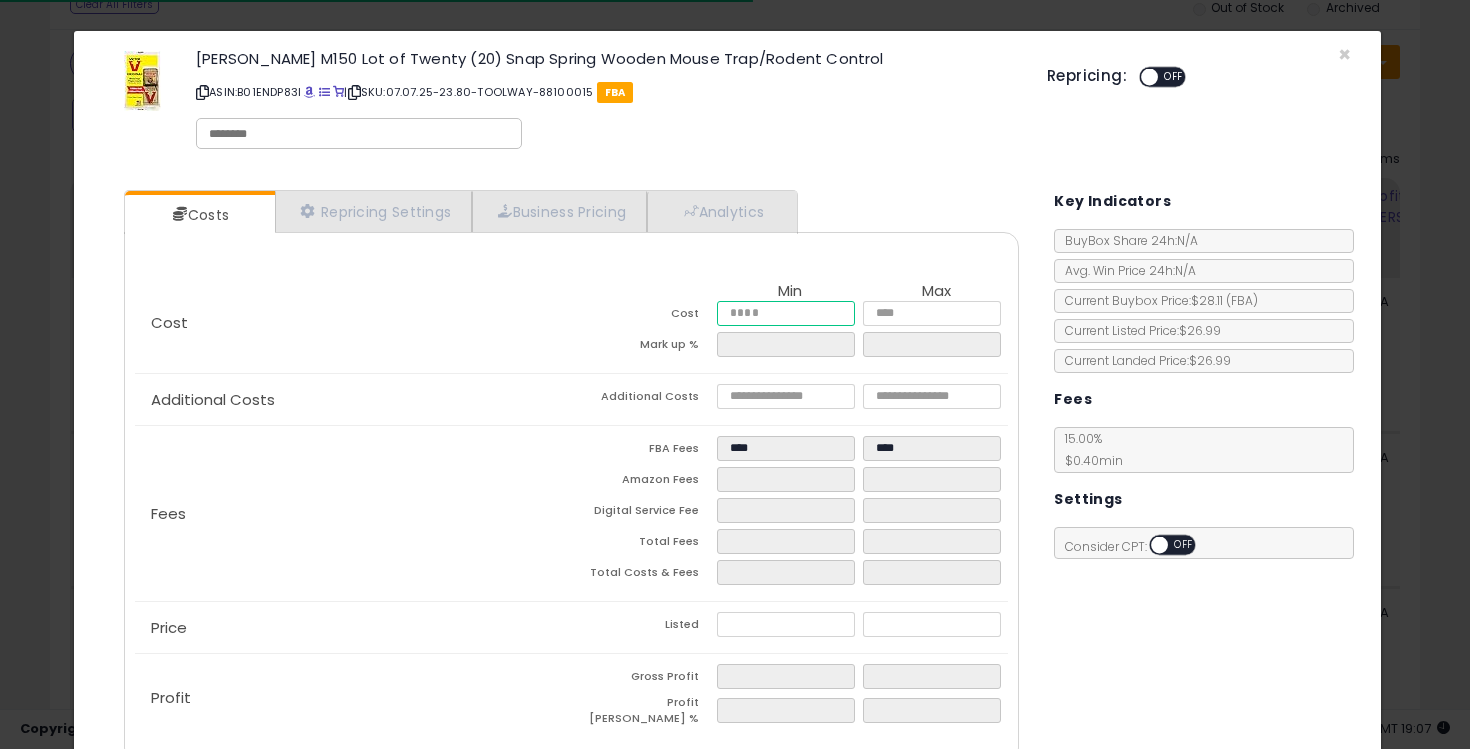 click at bounding box center (786, 313) 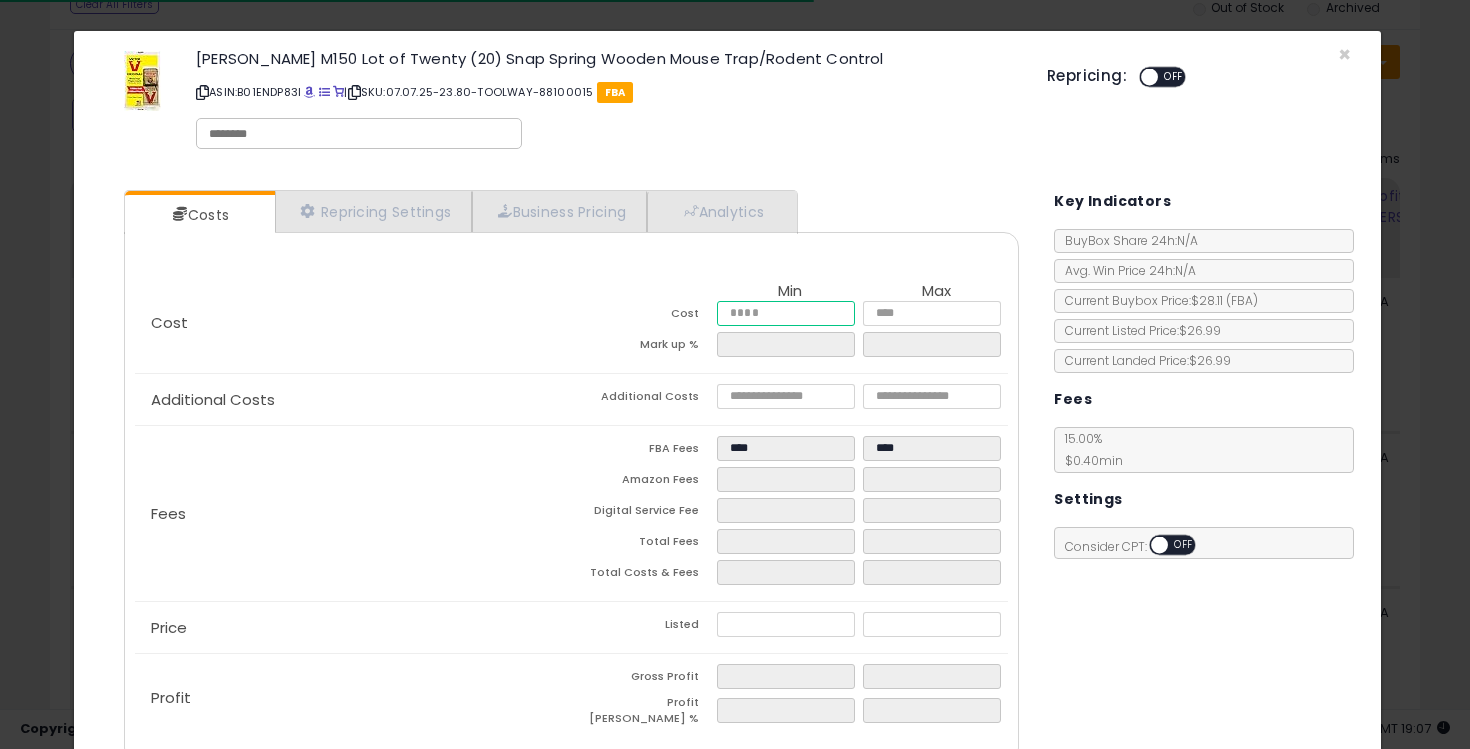 type on "*" 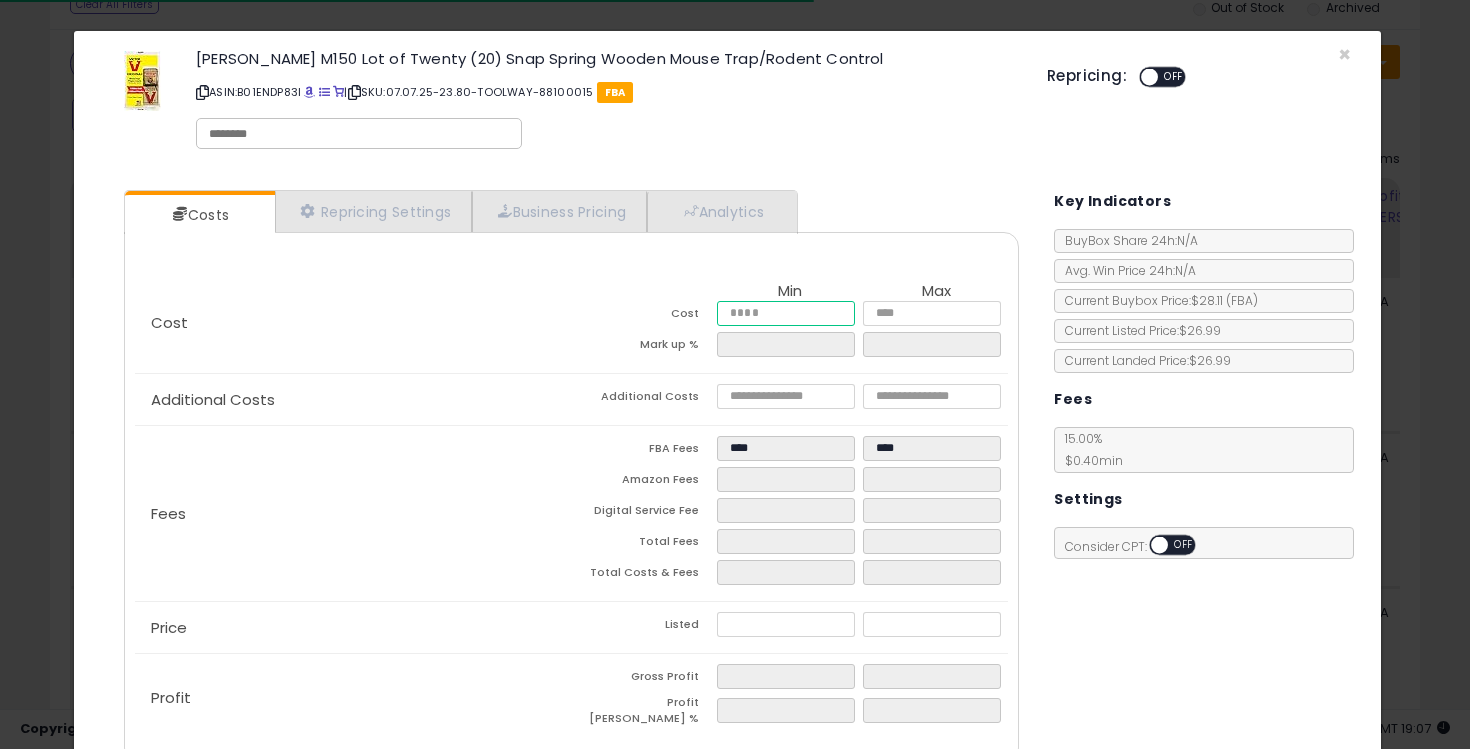type on "****" 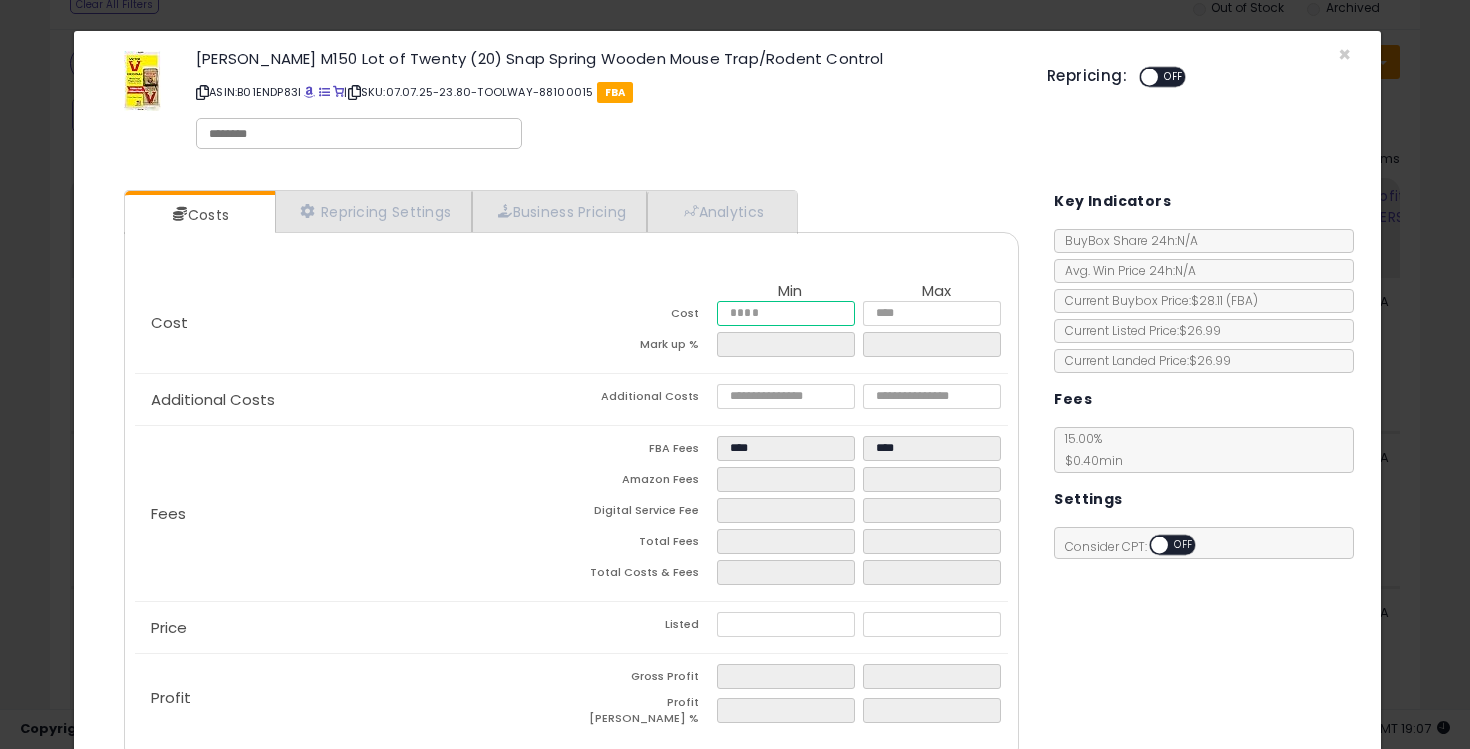 type on "**" 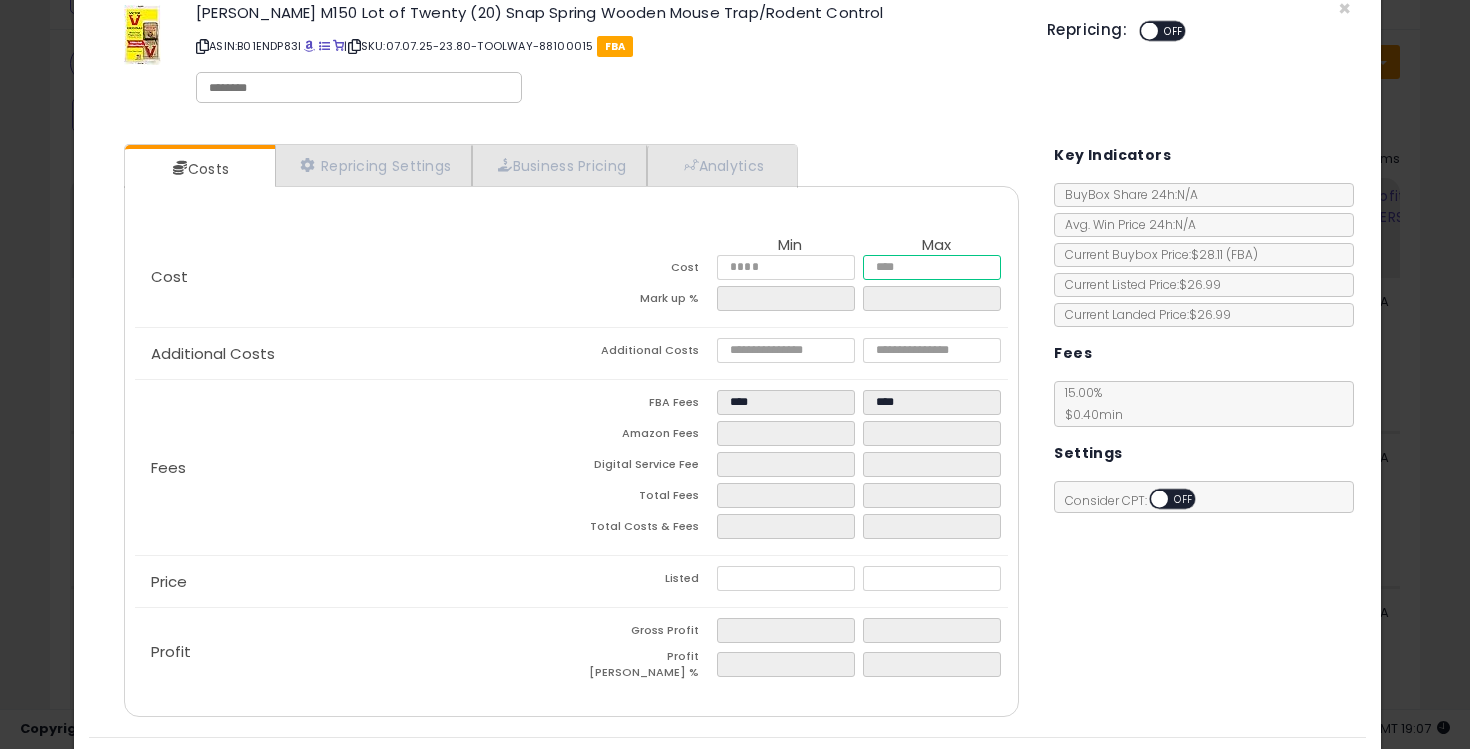 scroll, scrollTop: 92, scrollLeft: 0, axis: vertical 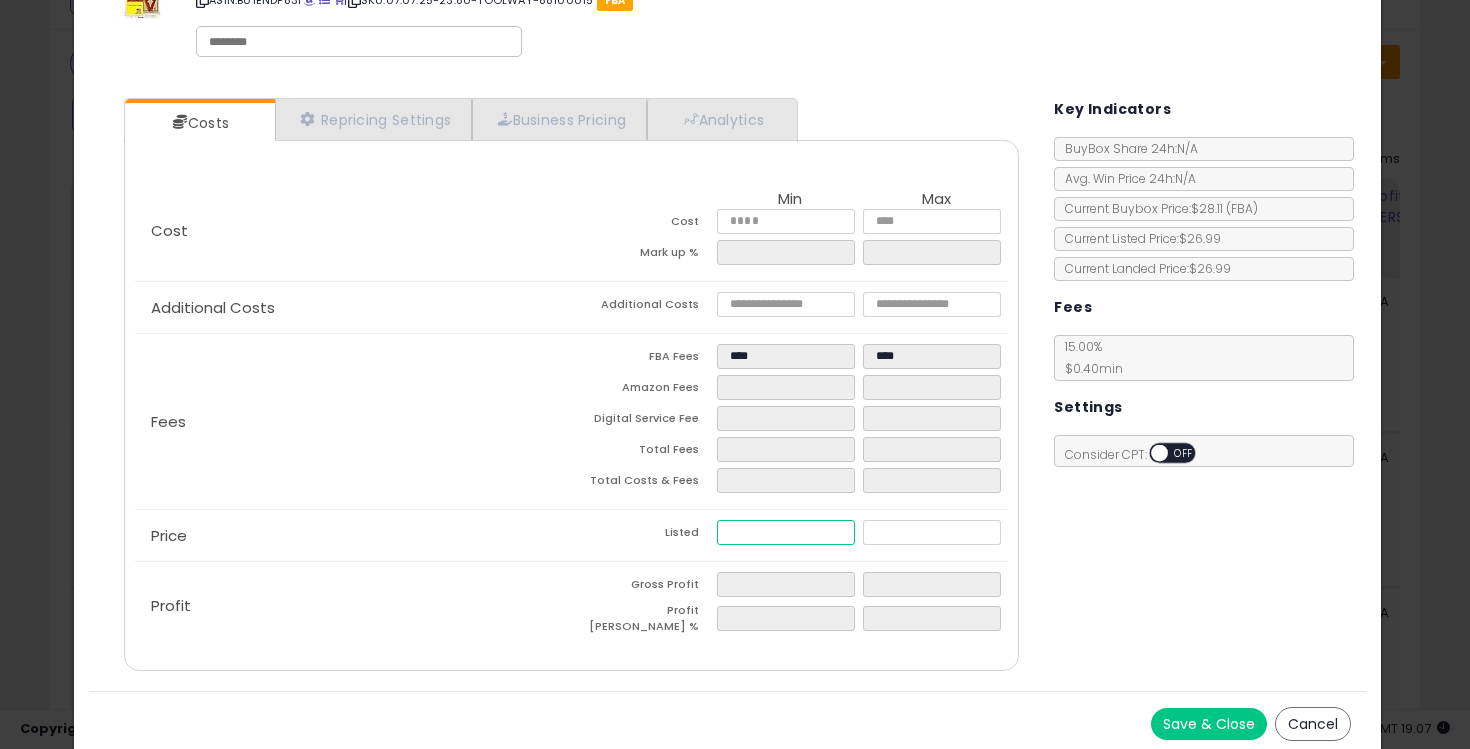 click at bounding box center [786, 532] 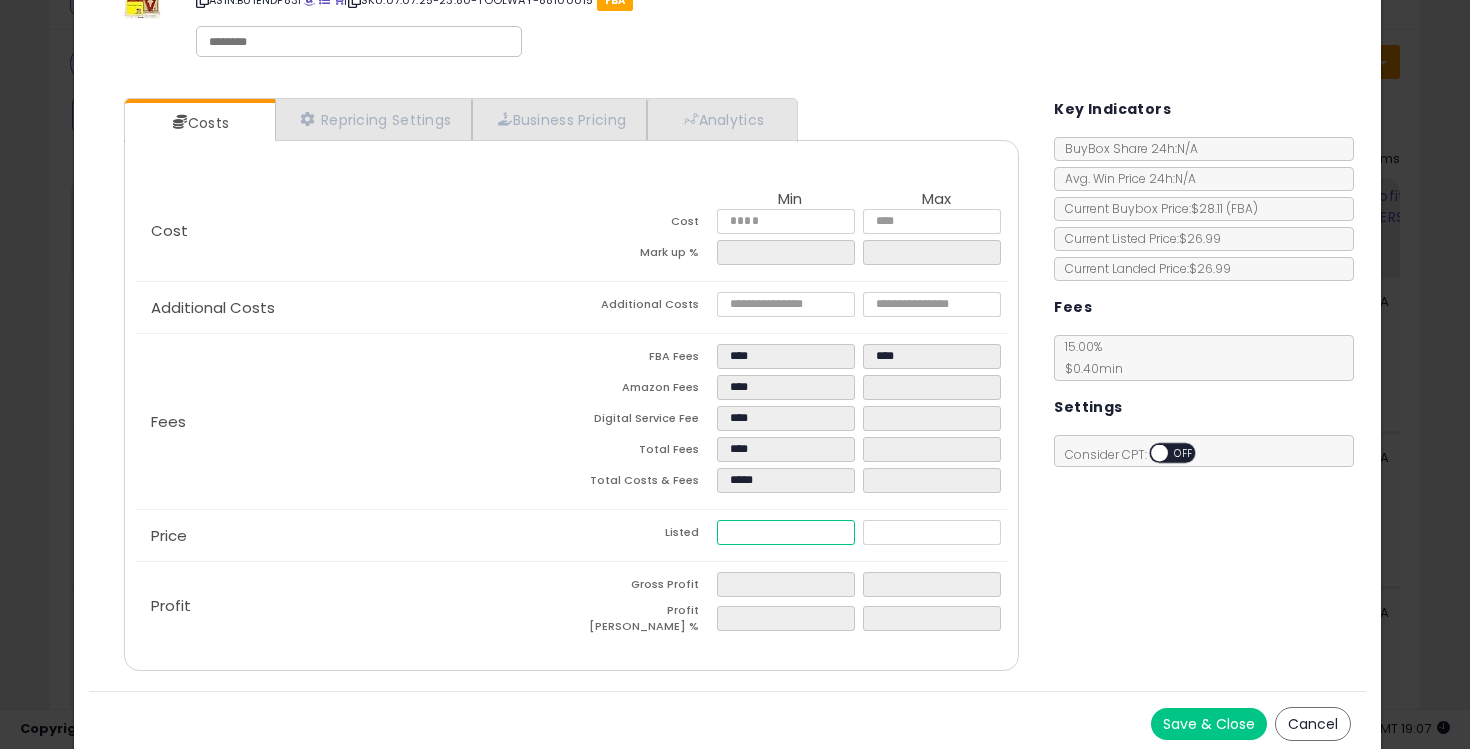 type on "****" 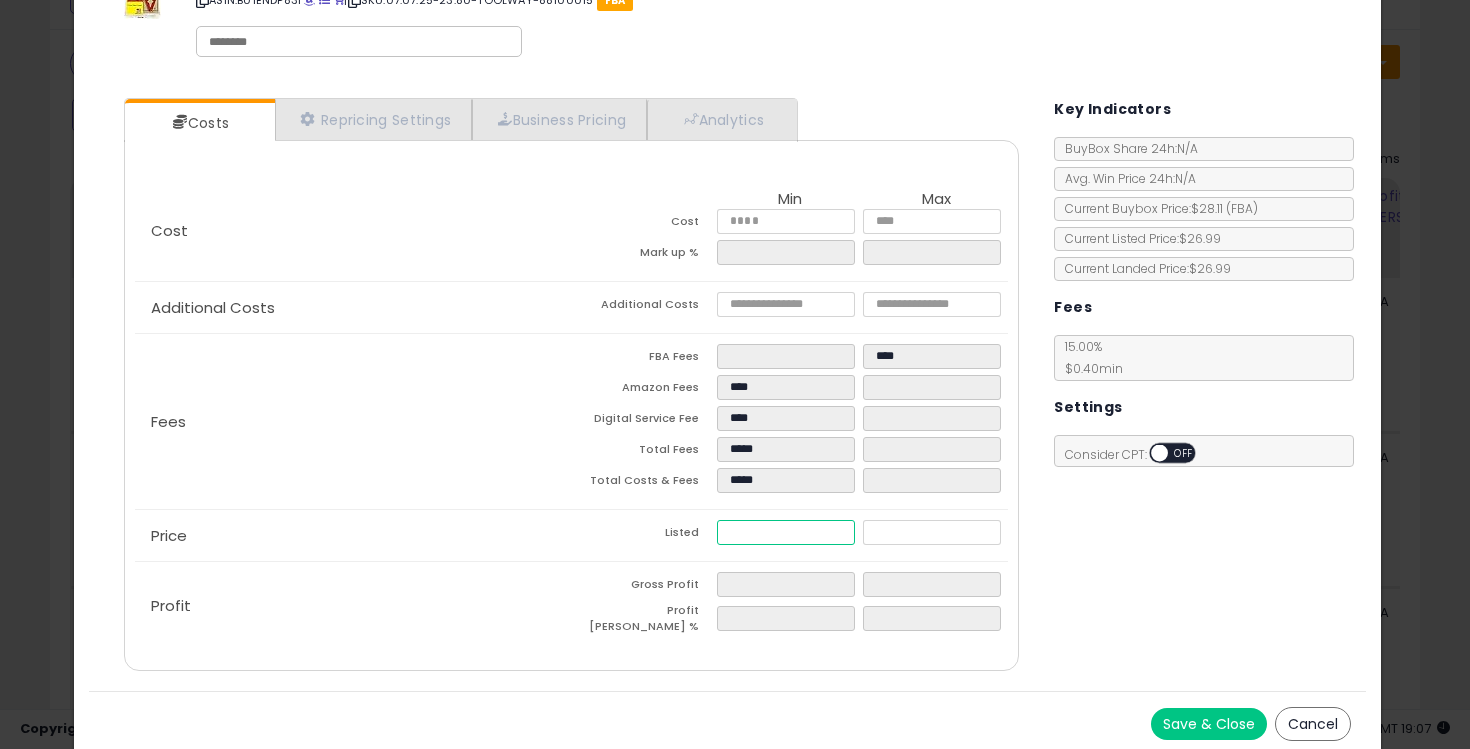 type on "****" 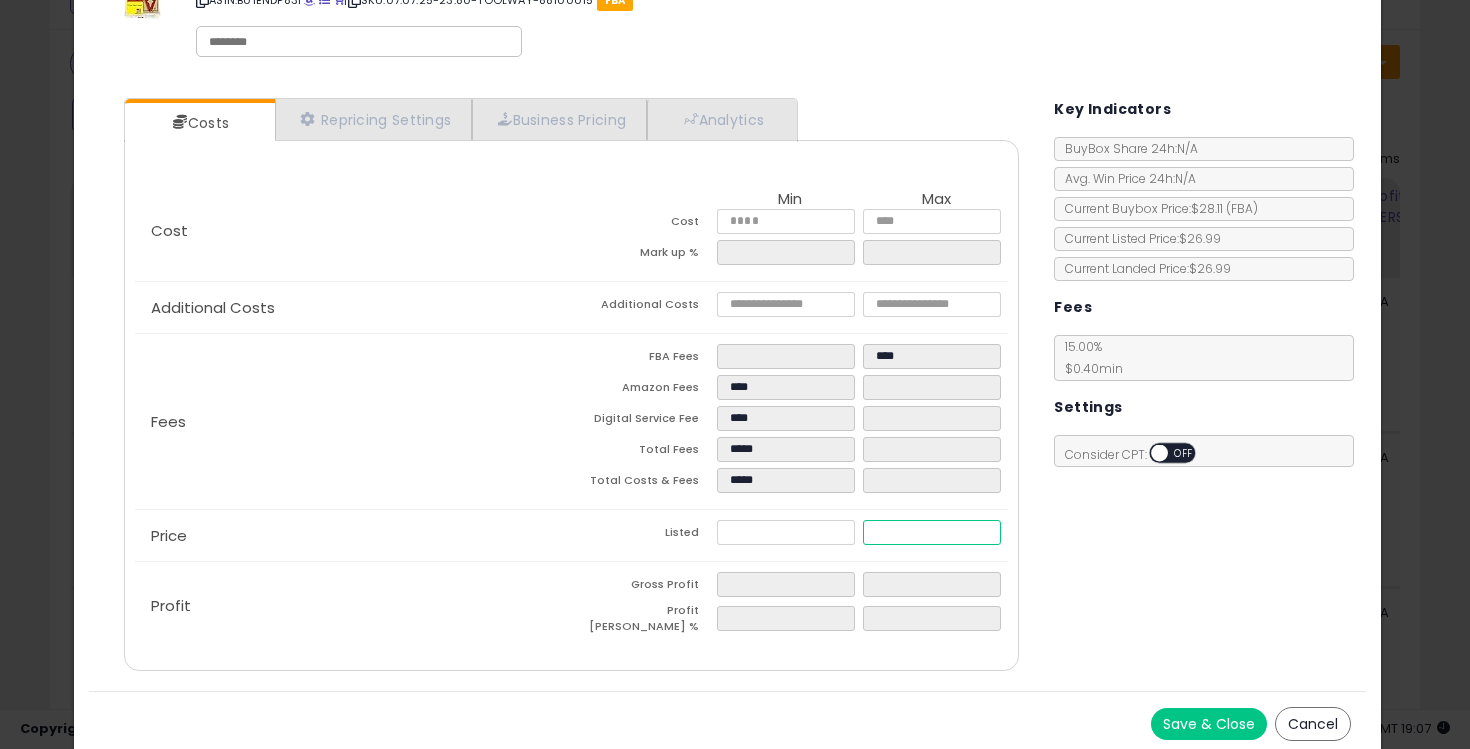 type on "*****" 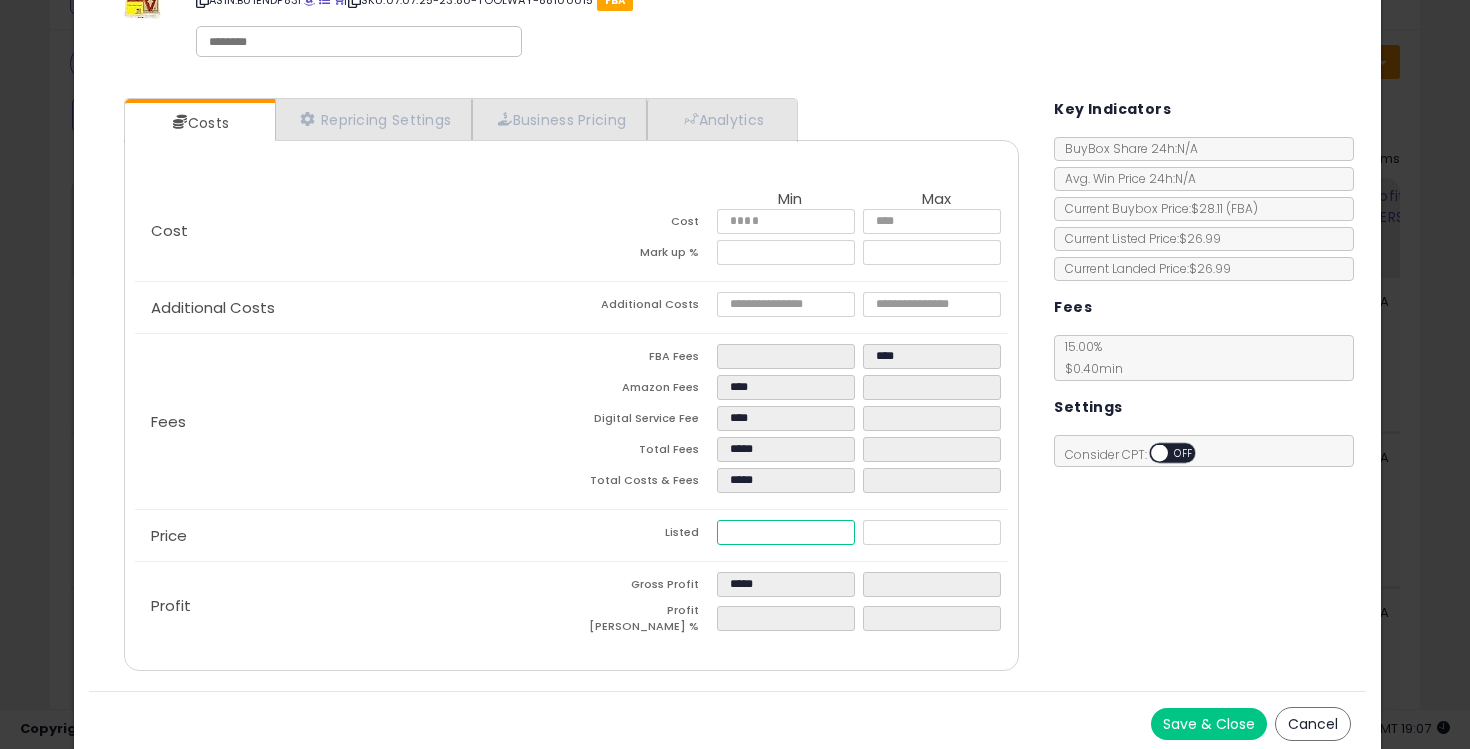 type on "****" 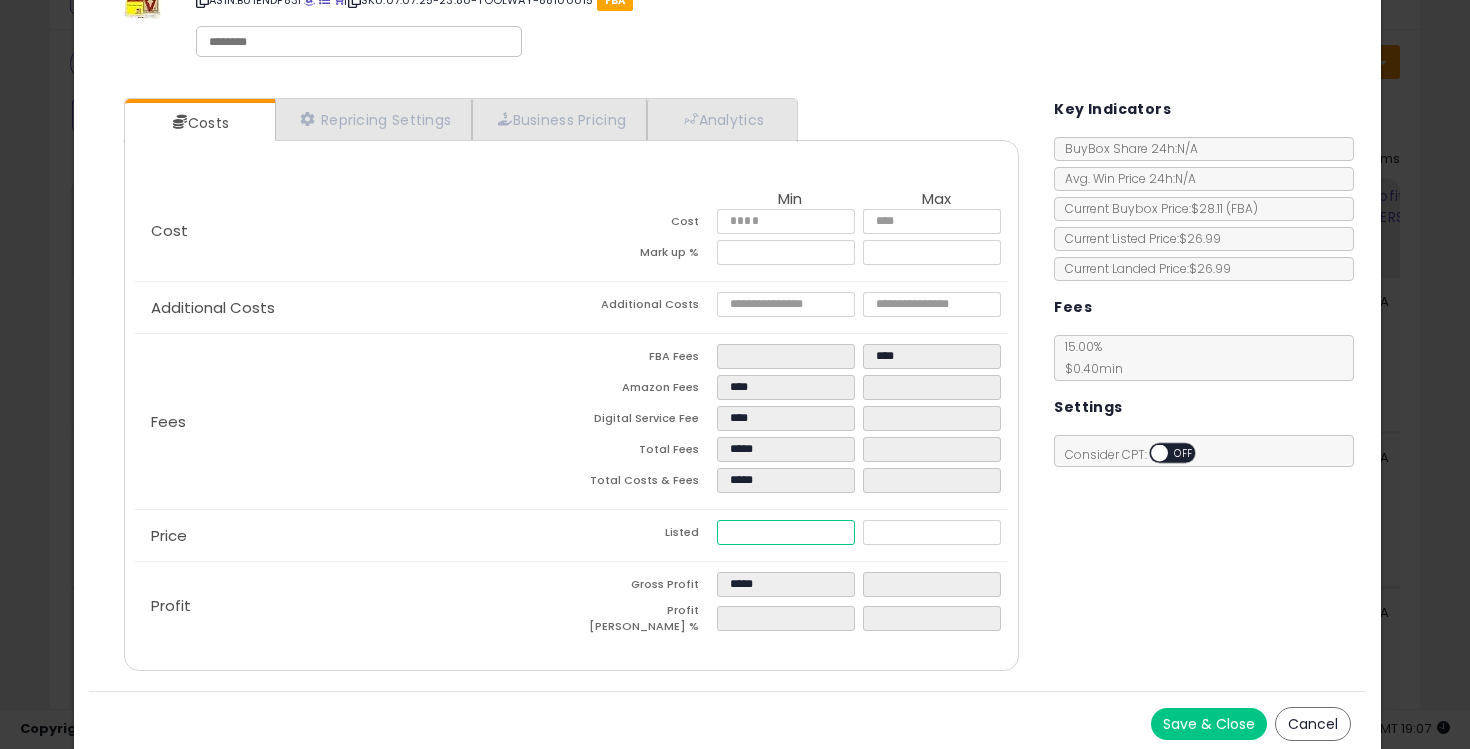 type on "****" 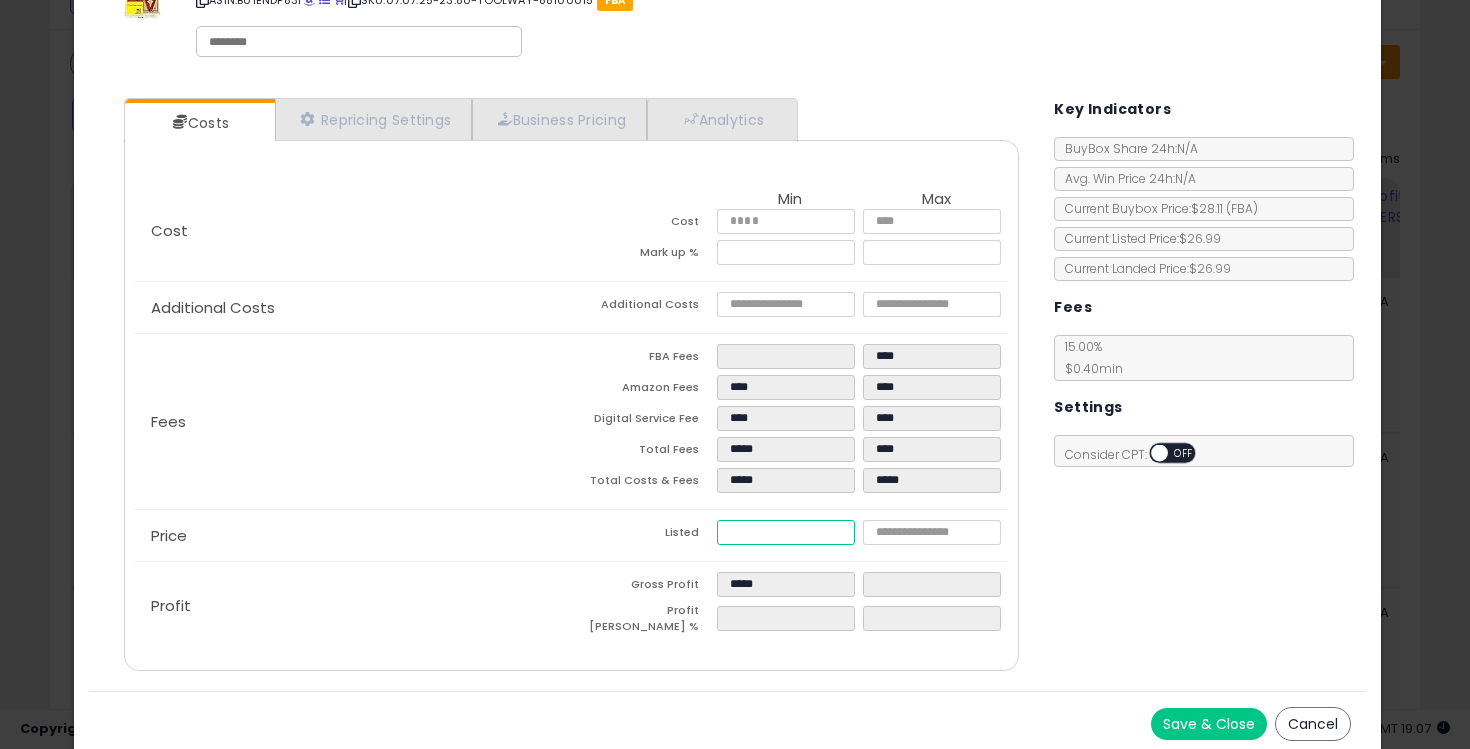 type on "****" 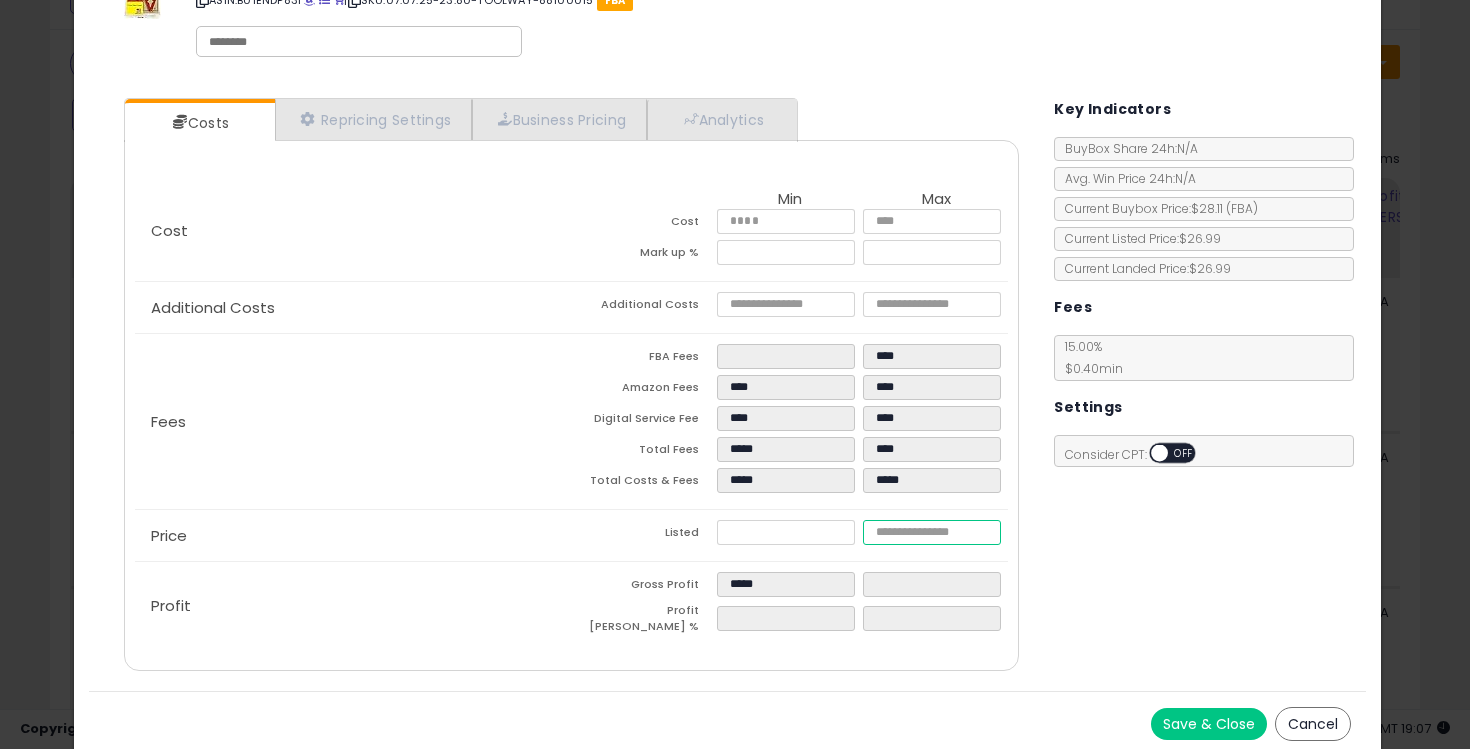 type on "*****" 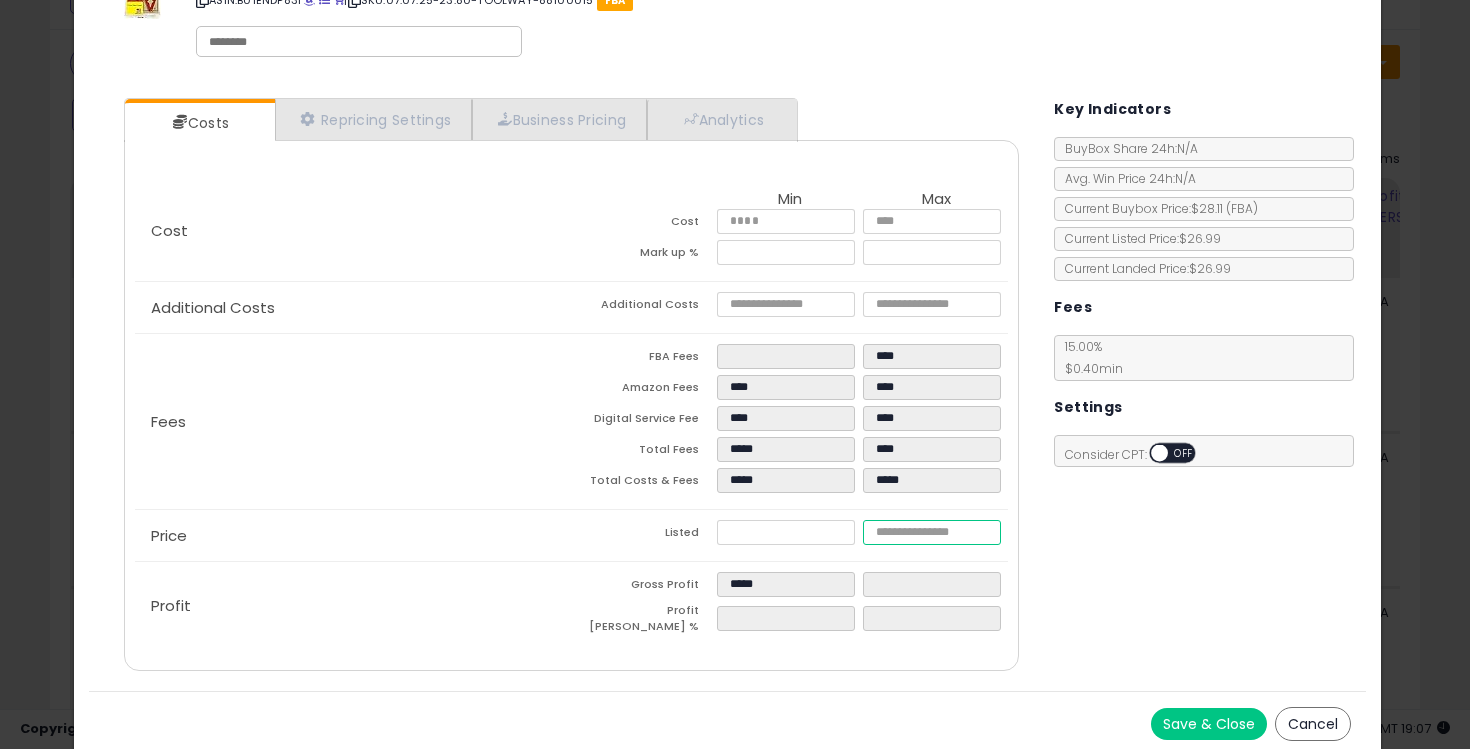 type on "*****" 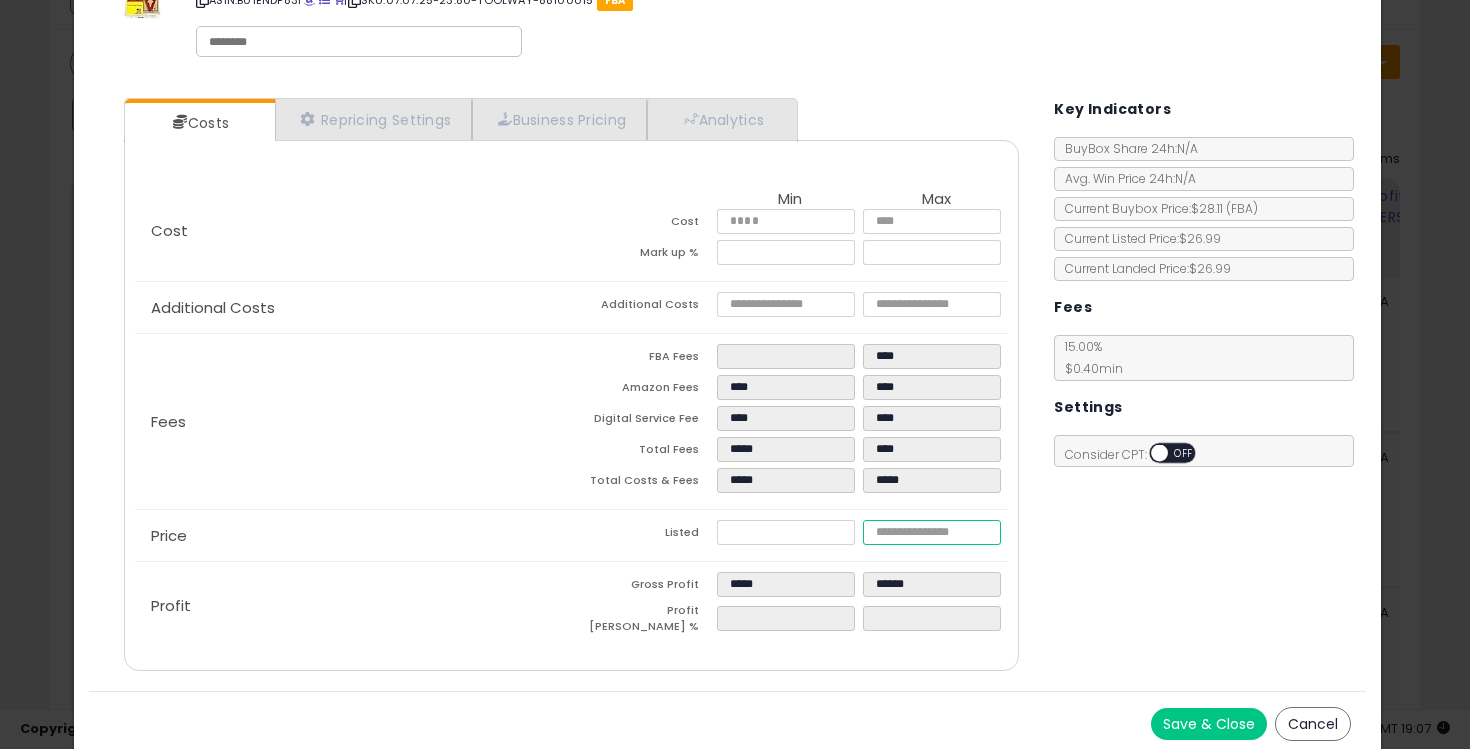 type on "****" 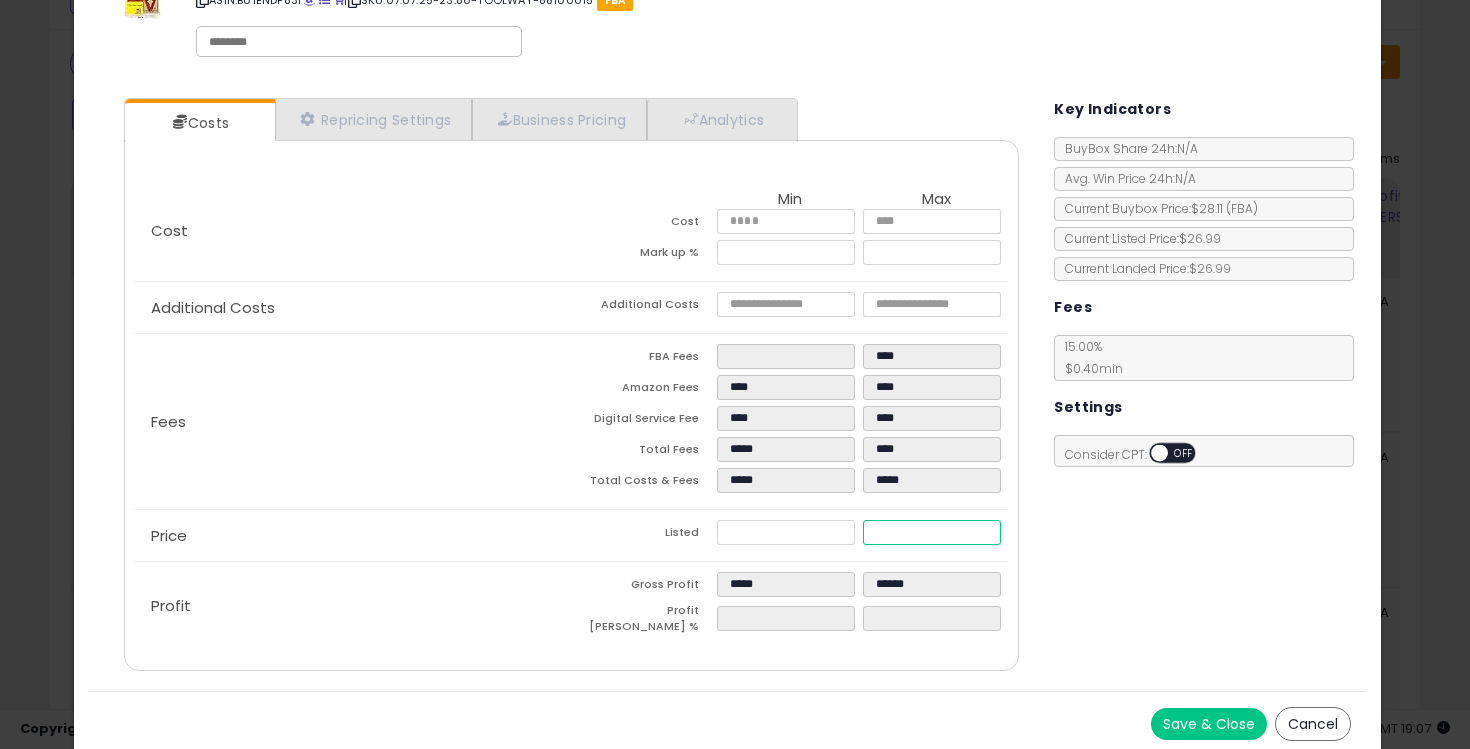 type on "****" 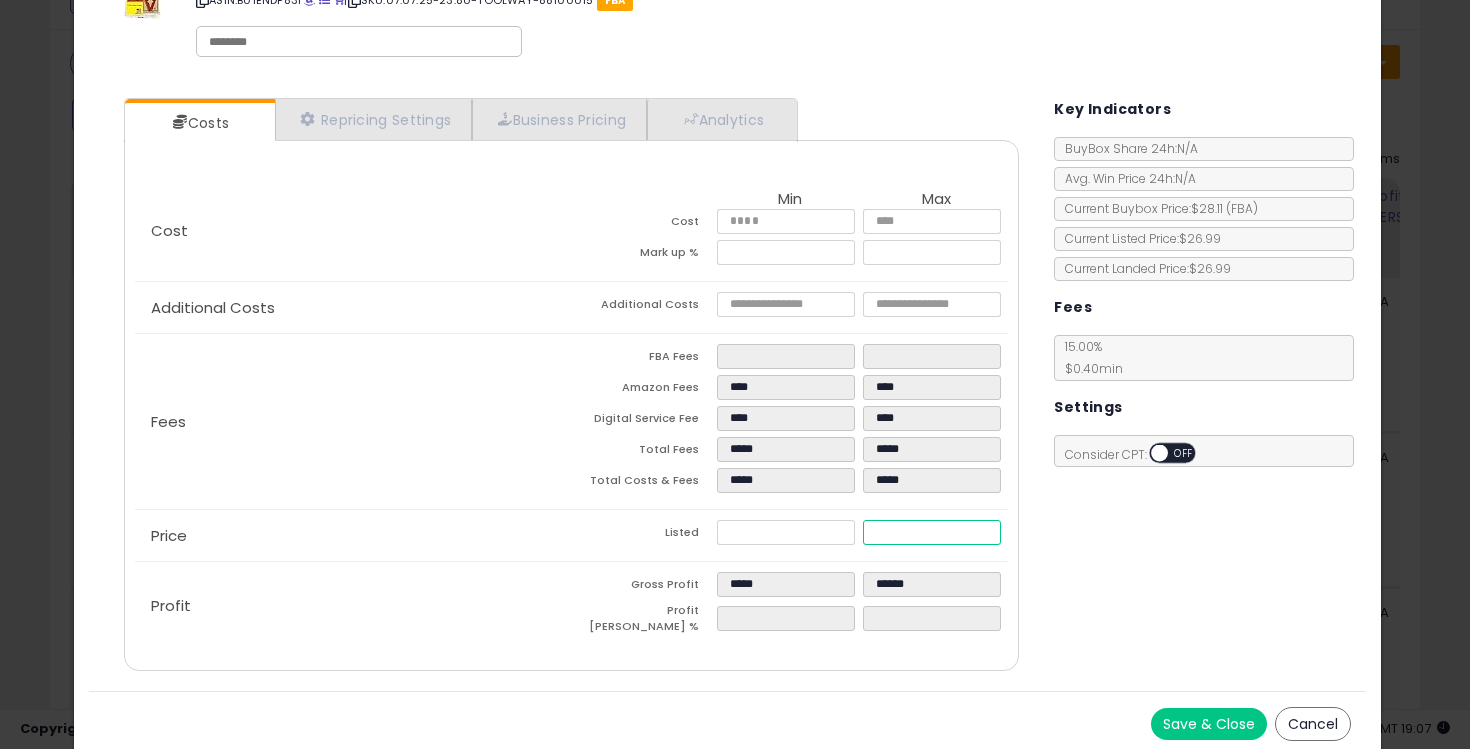 type on "**" 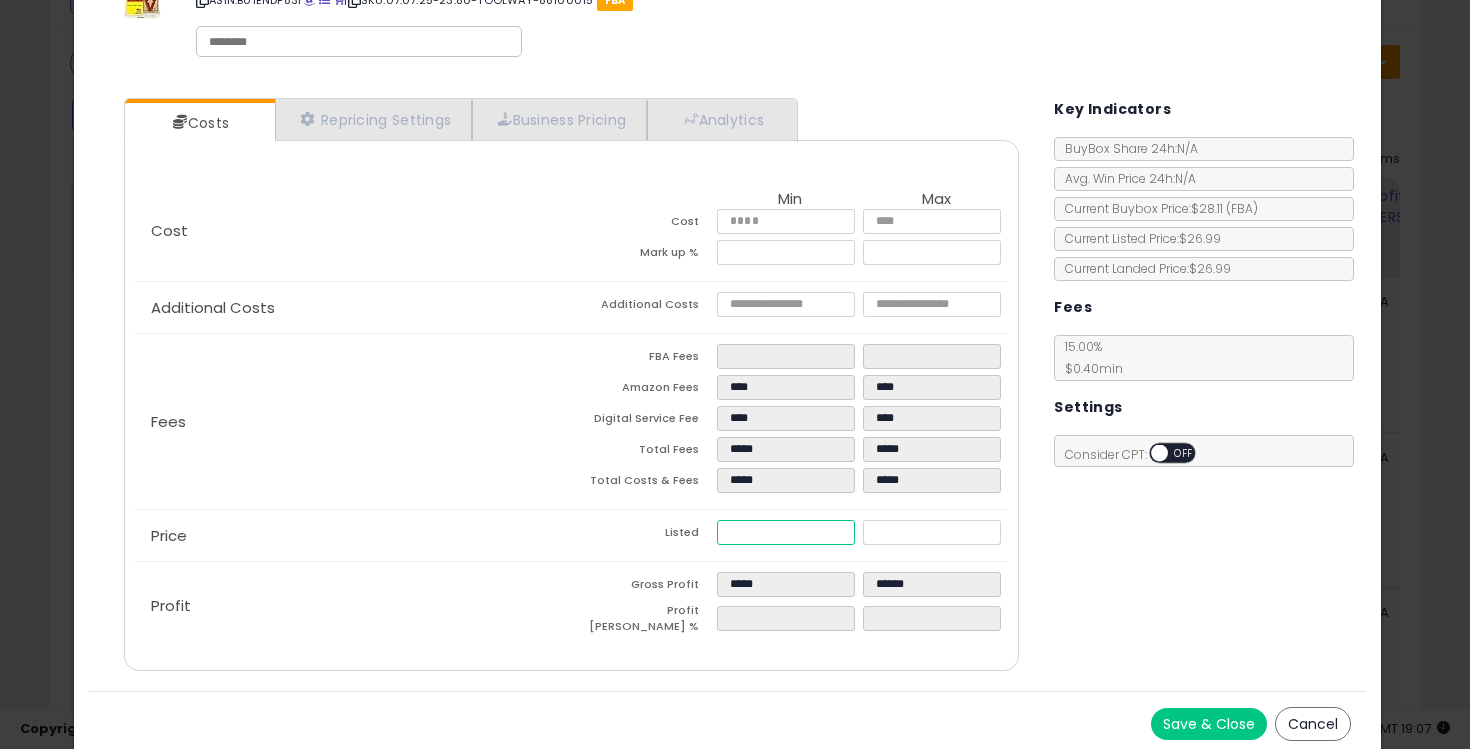 type on "*****" 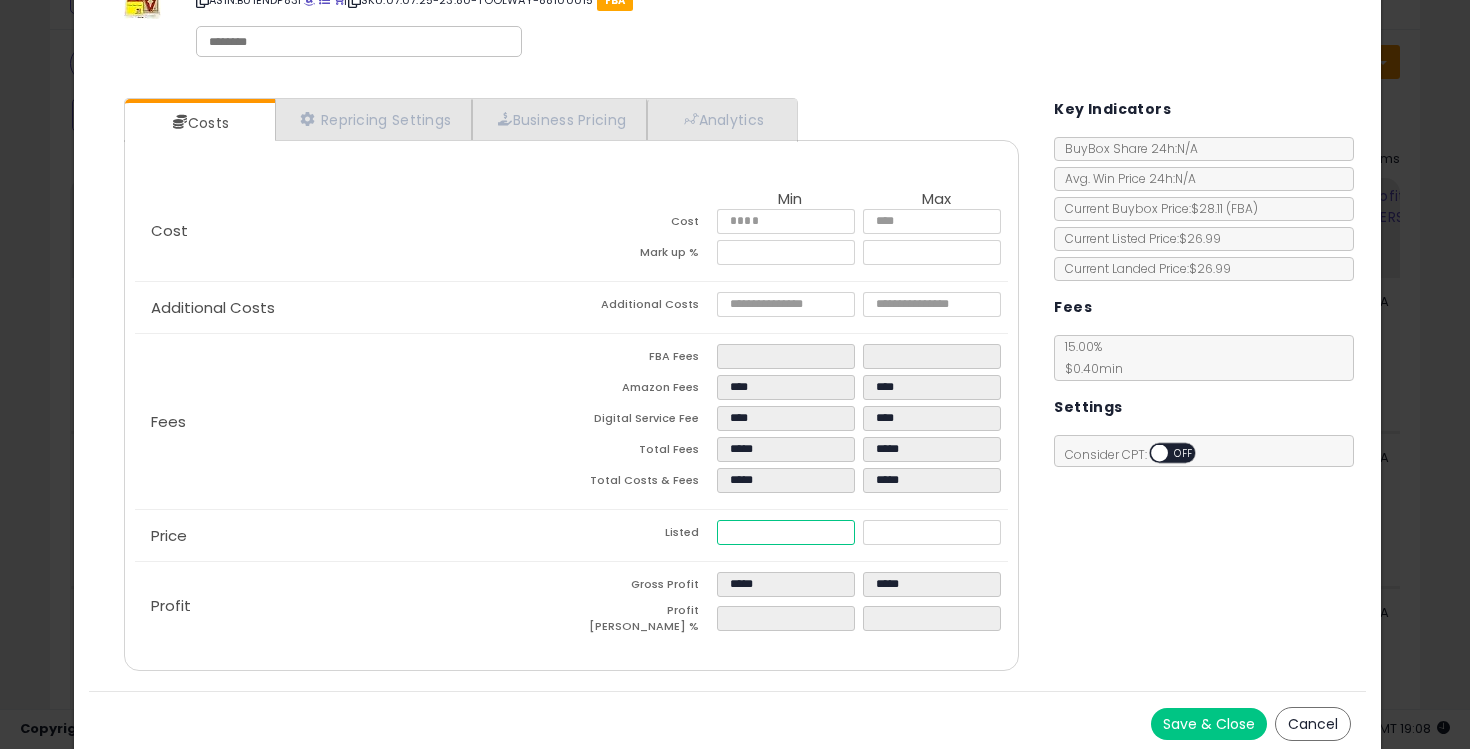 click on "*****" at bounding box center (786, 532) 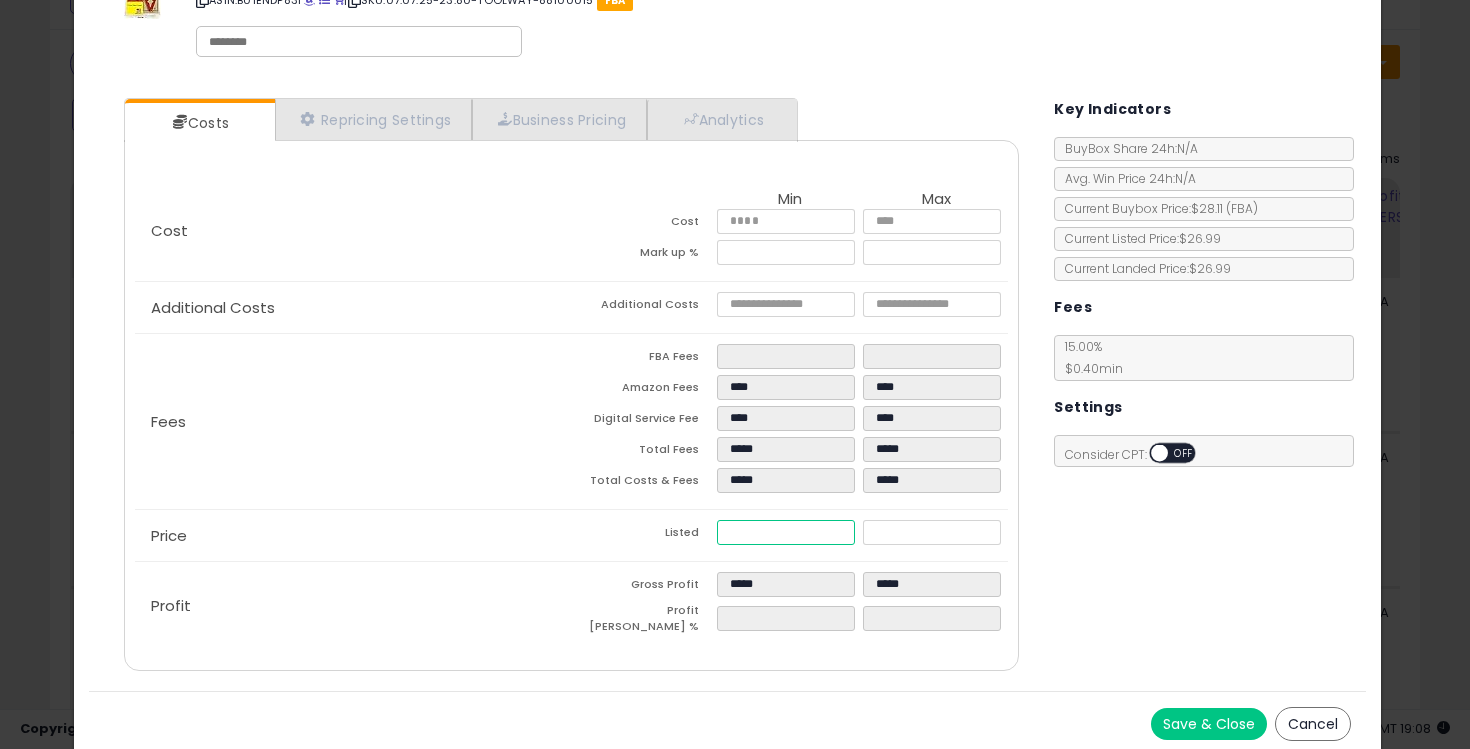 type on "****" 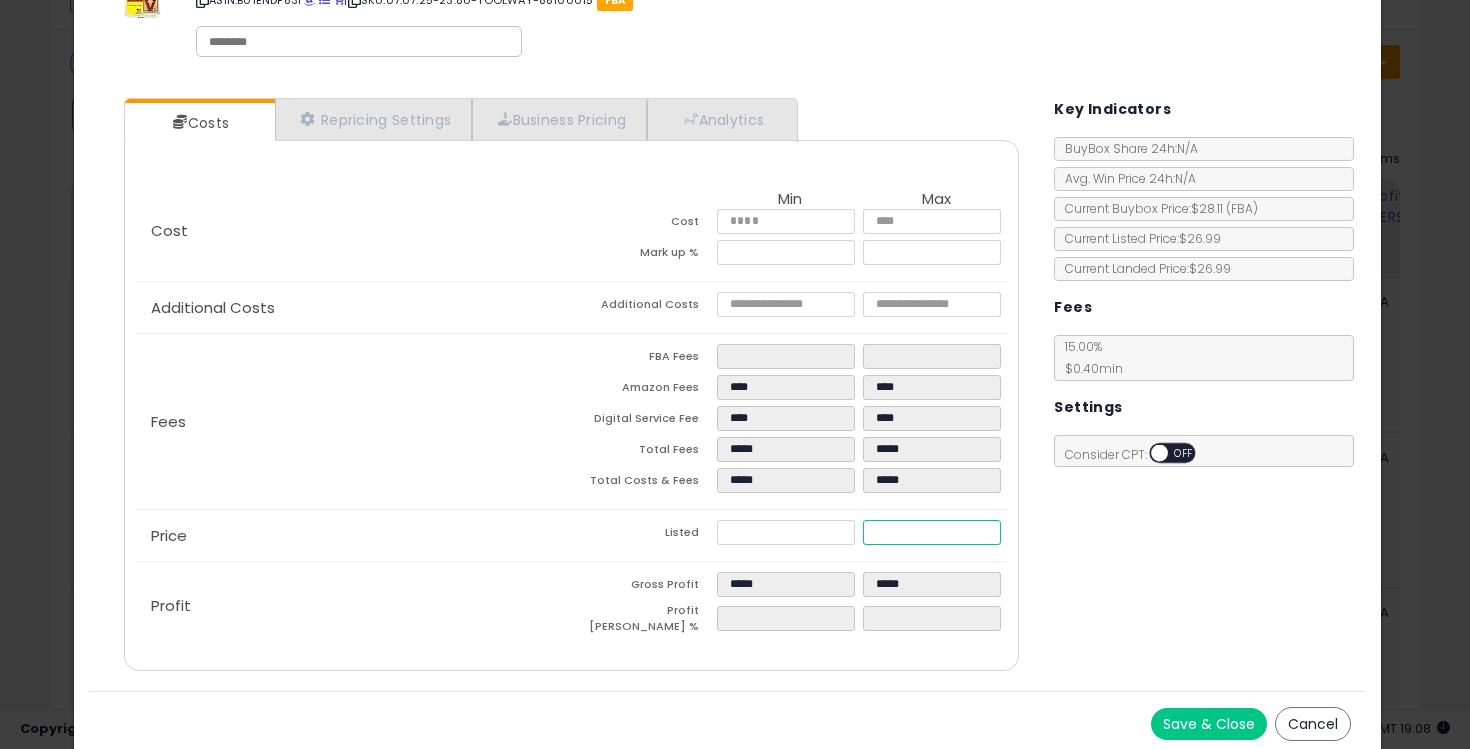 type on "*****" 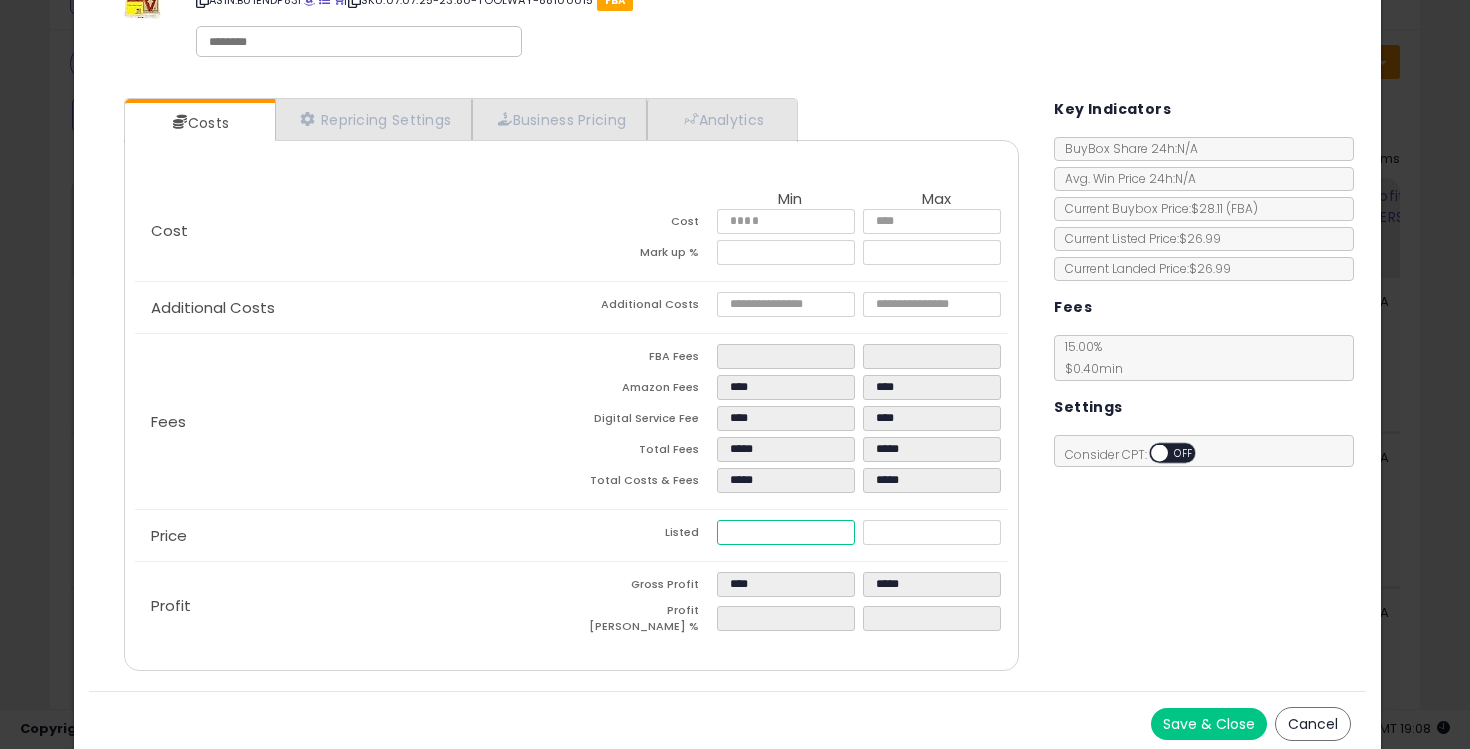 click on "*****" at bounding box center [786, 532] 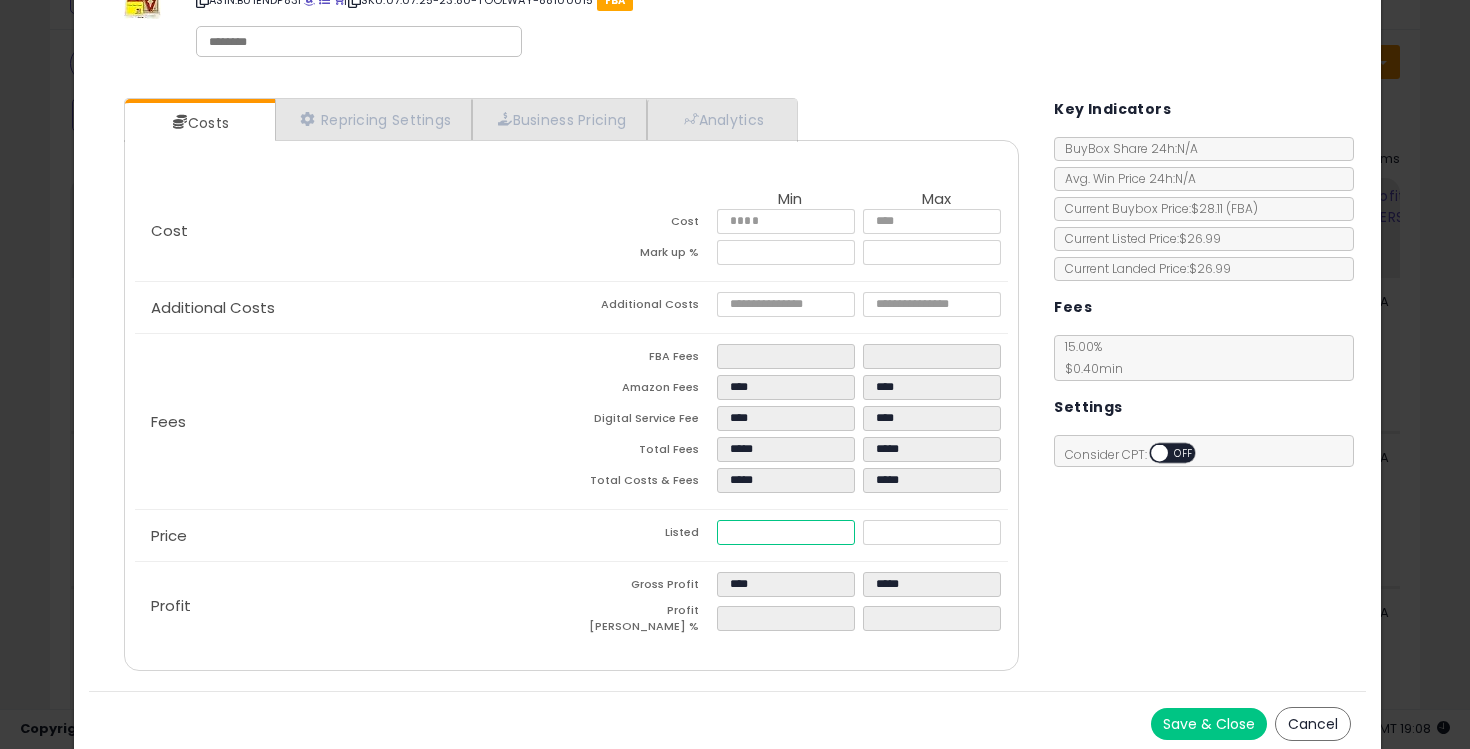 type on "****" 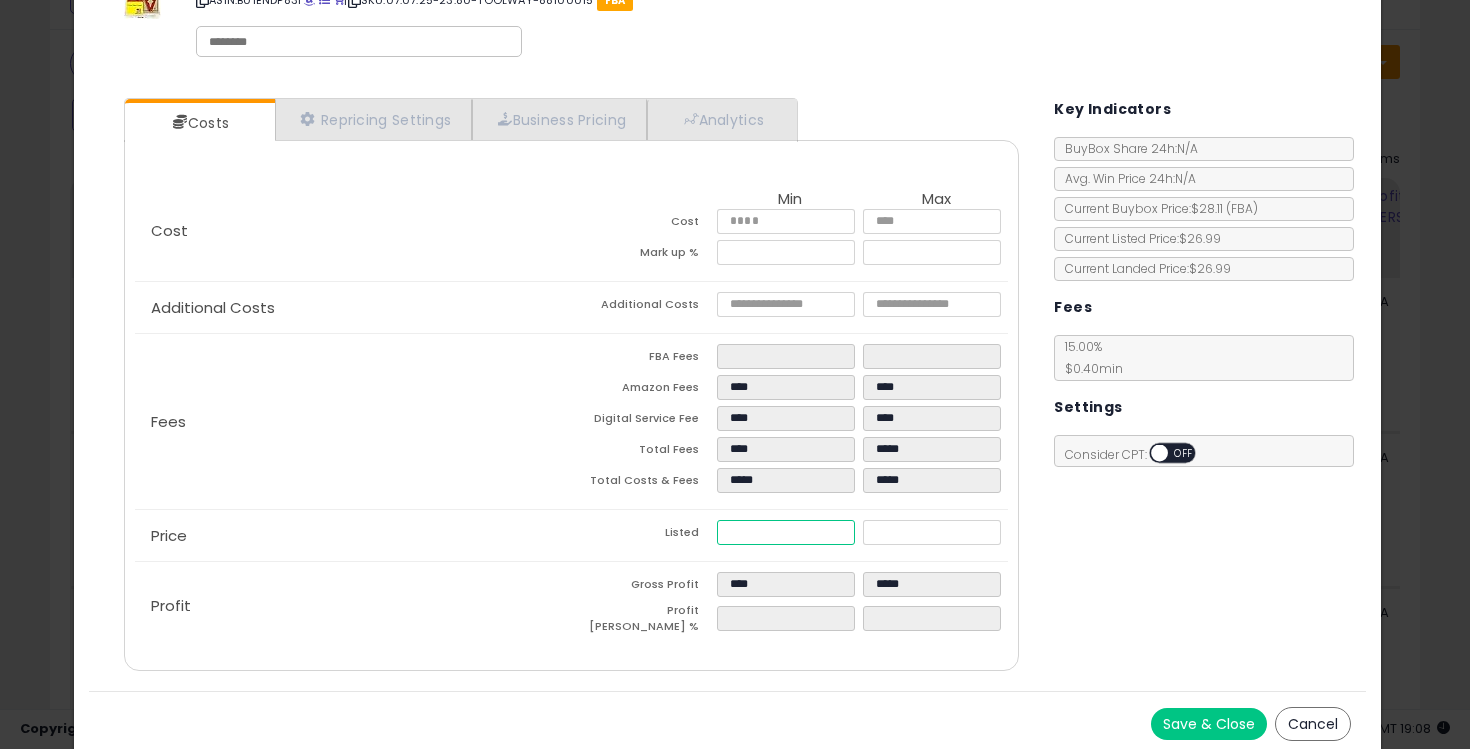 type on "****" 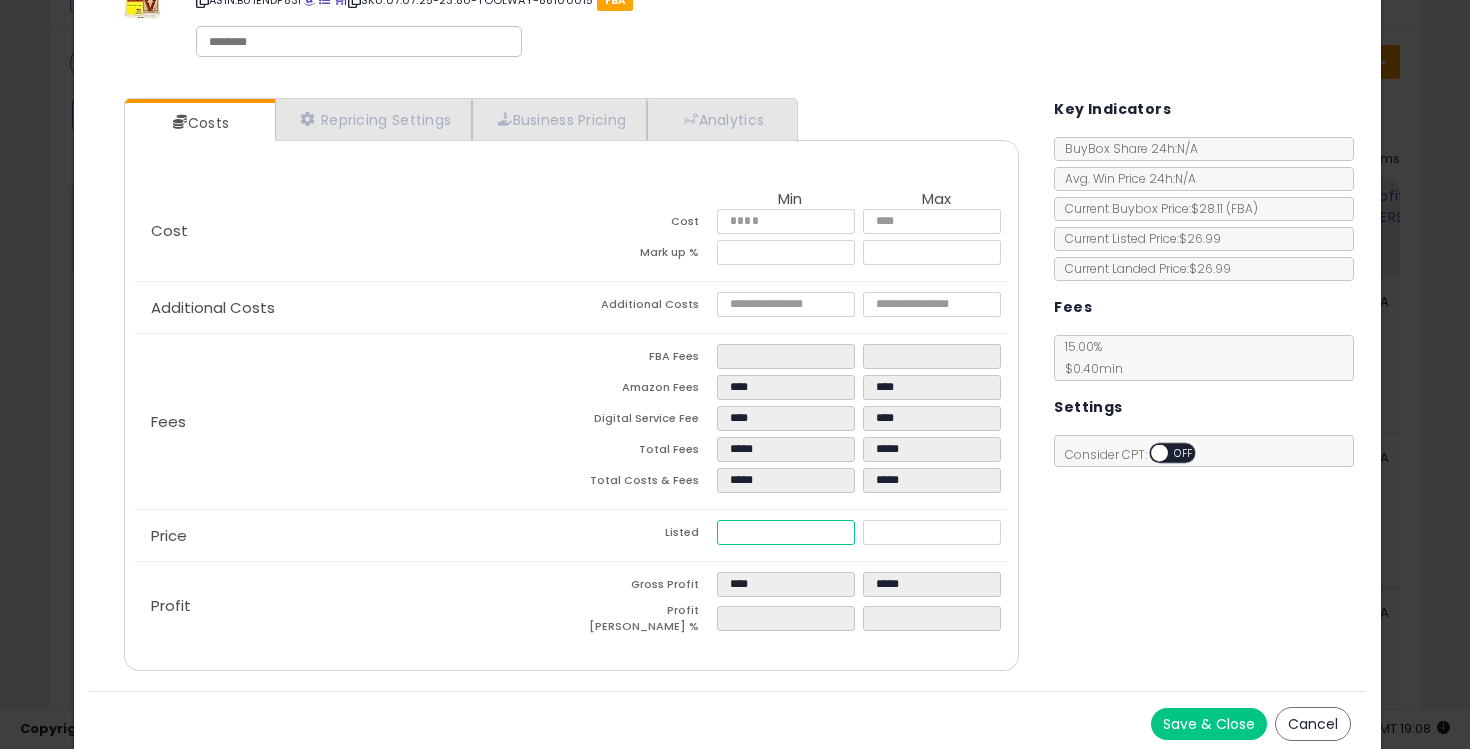 type on "*****" 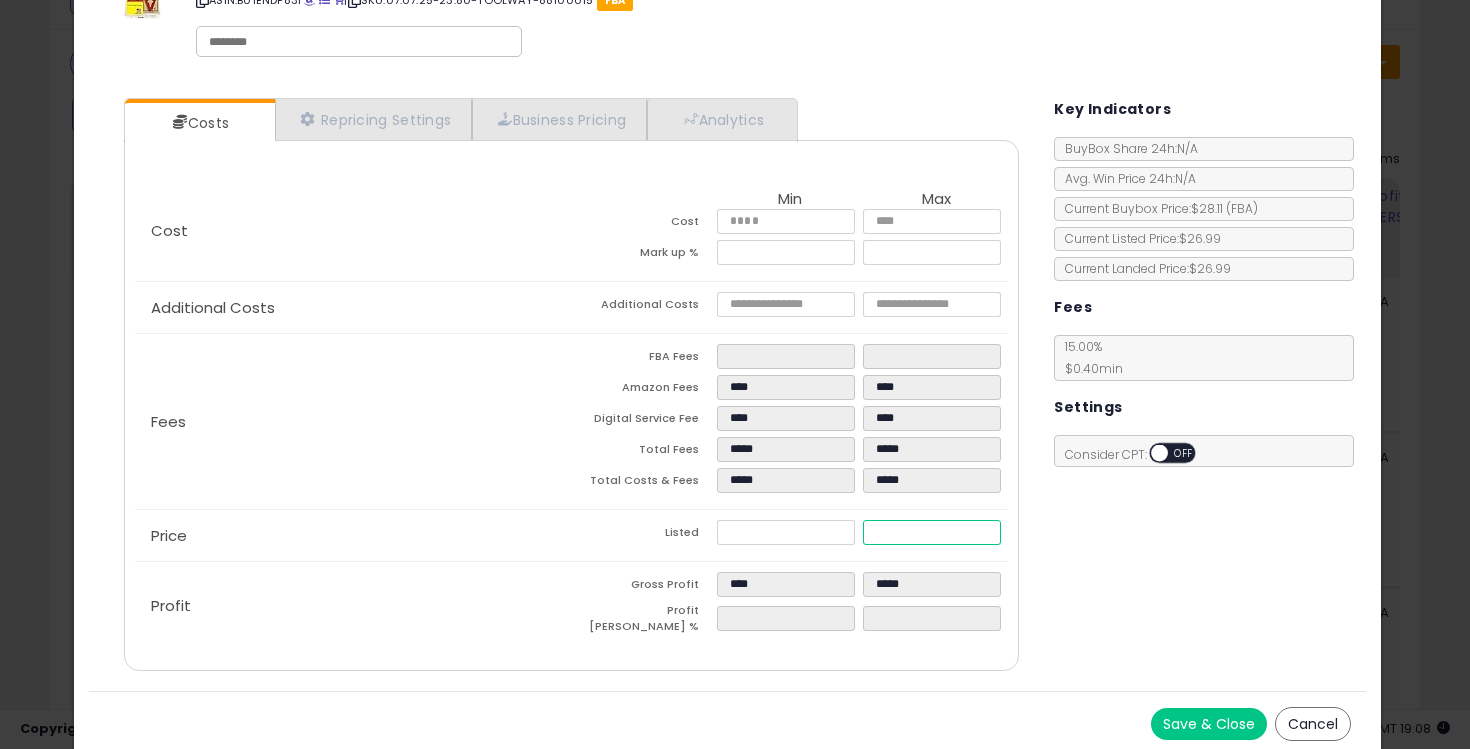 type on "*****" 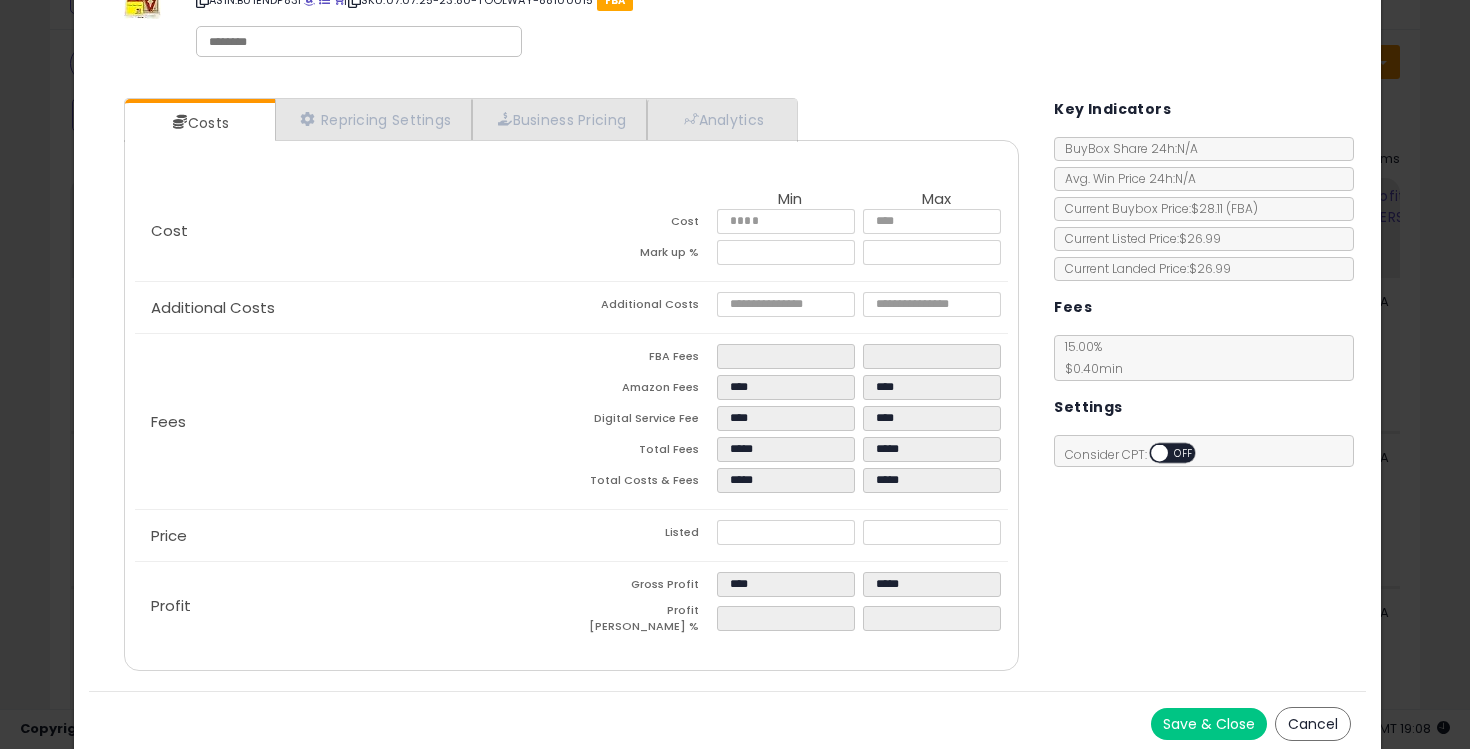 click on "Save & Close" at bounding box center [1209, 724] 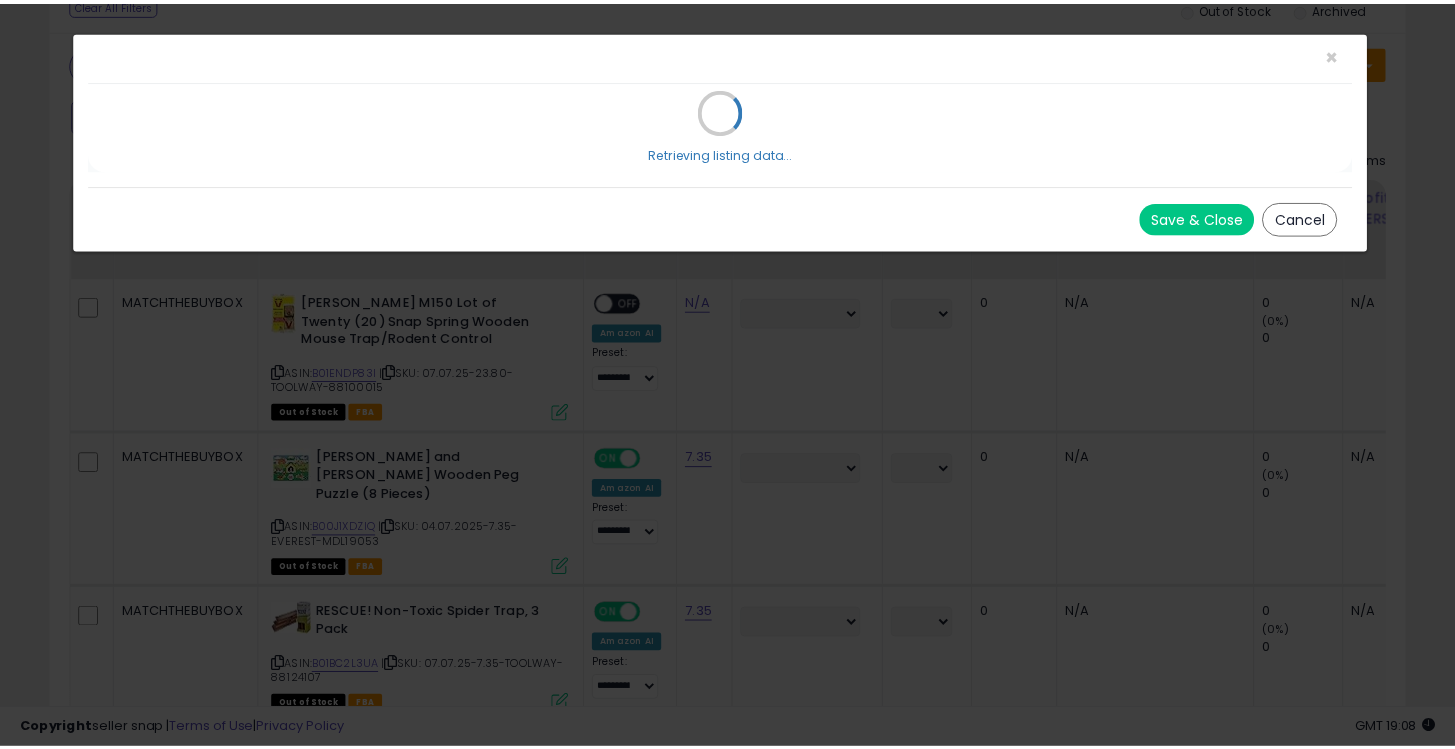 scroll, scrollTop: 0, scrollLeft: 0, axis: both 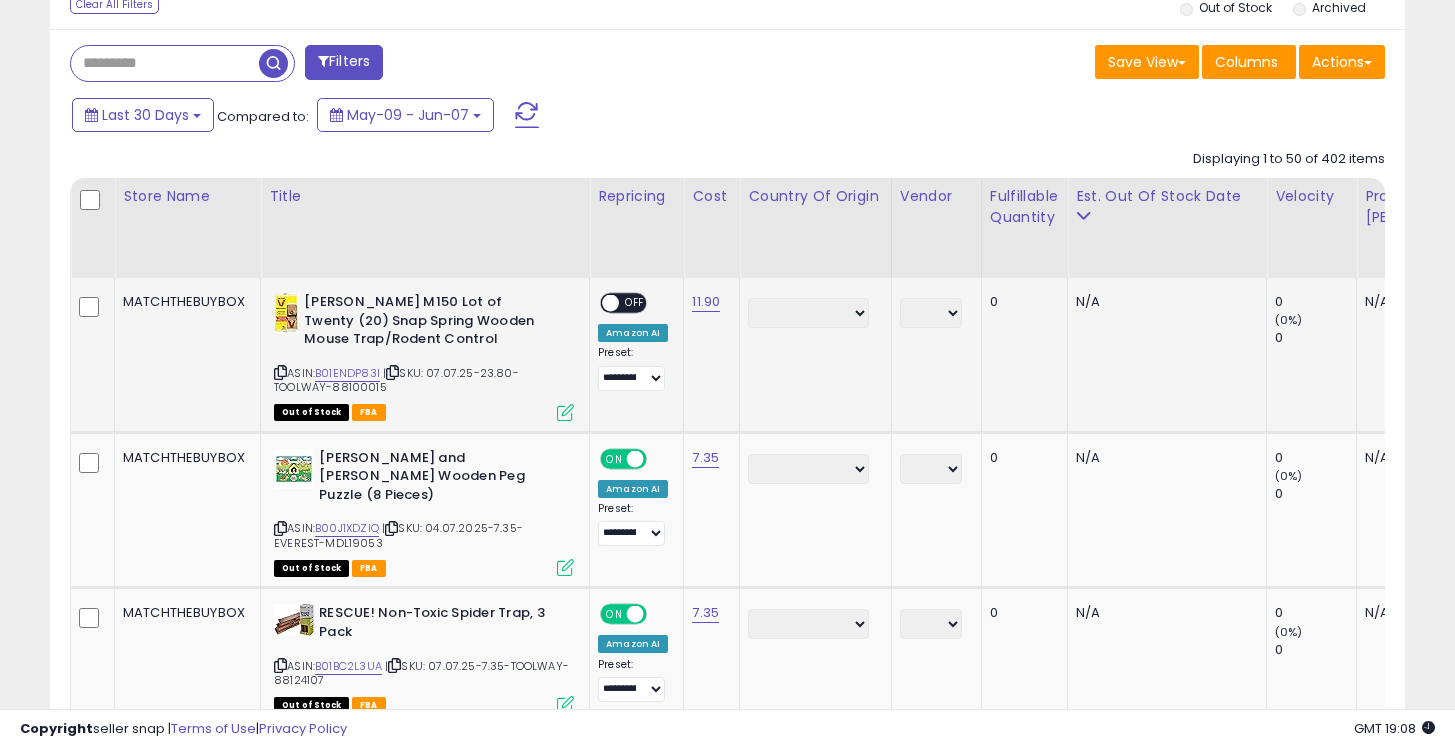 click on "OFF" at bounding box center [635, 303] 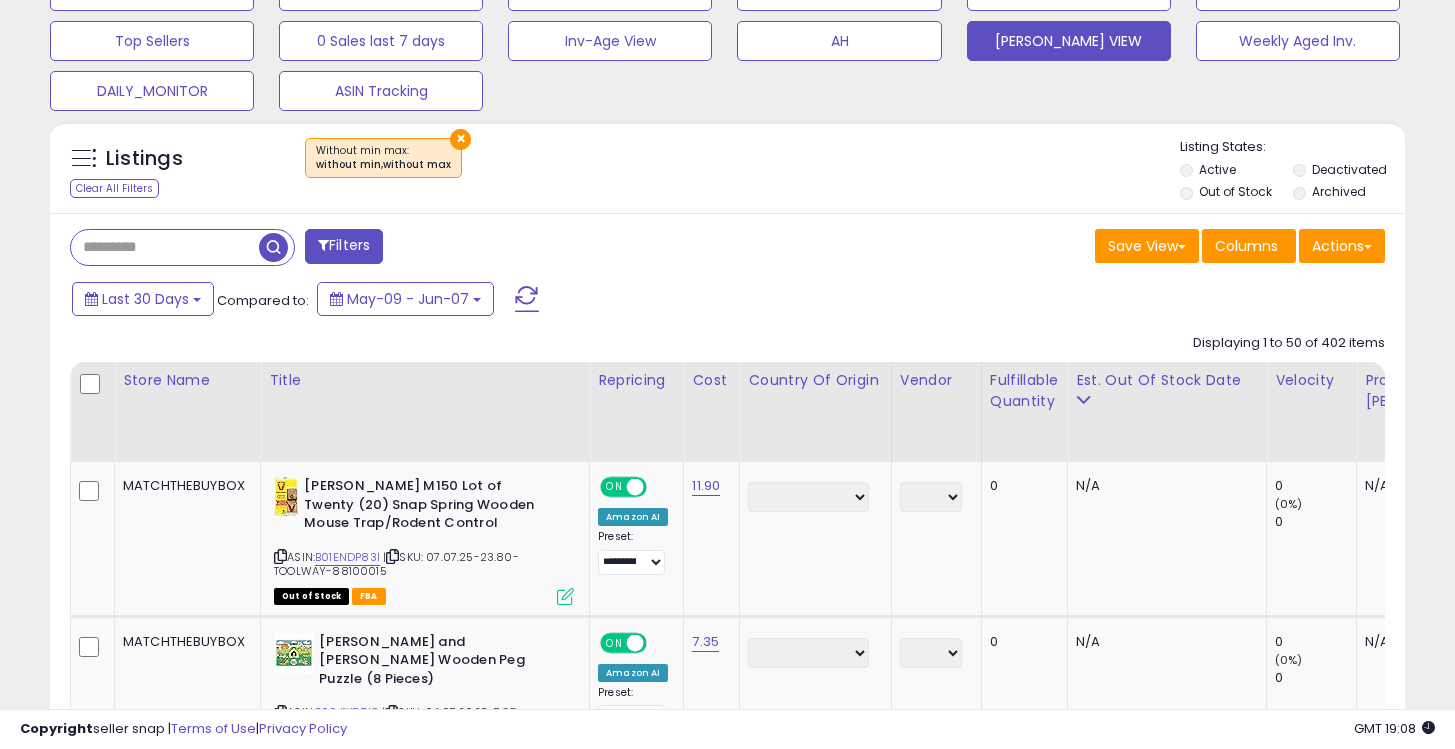 scroll, scrollTop: 708, scrollLeft: 0, axis: vertical 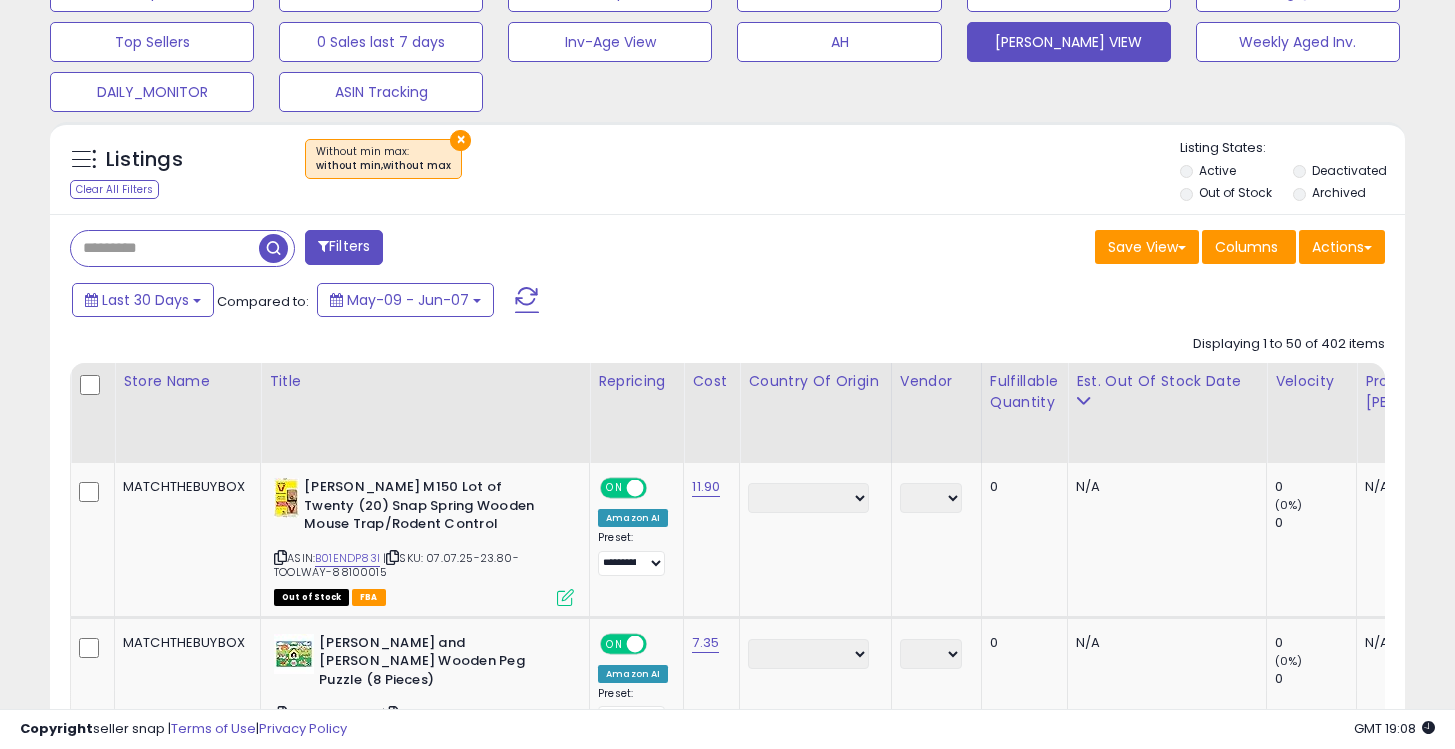 click at bounding box center (273, 248) 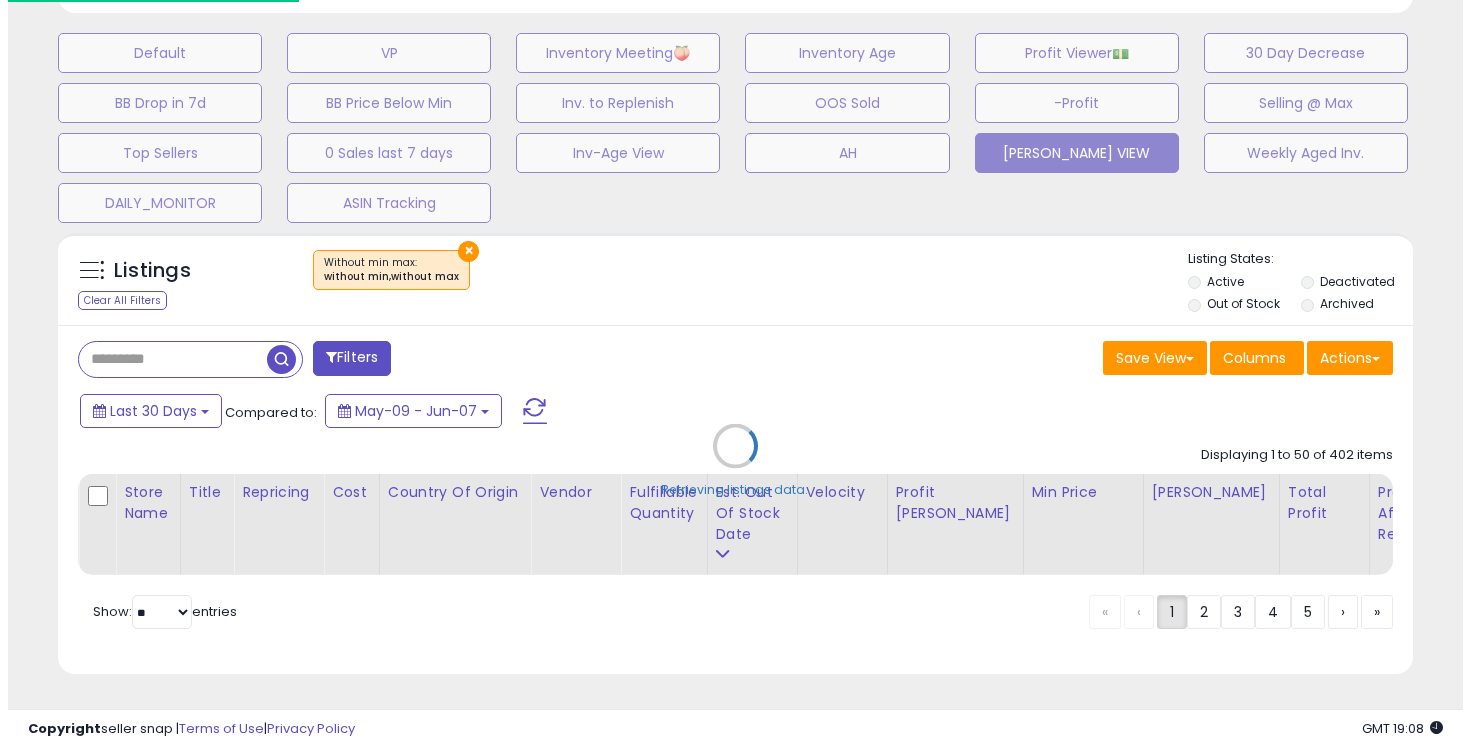 scroll, scrollTop: 612, scrollLeft: 0, axis: vertical 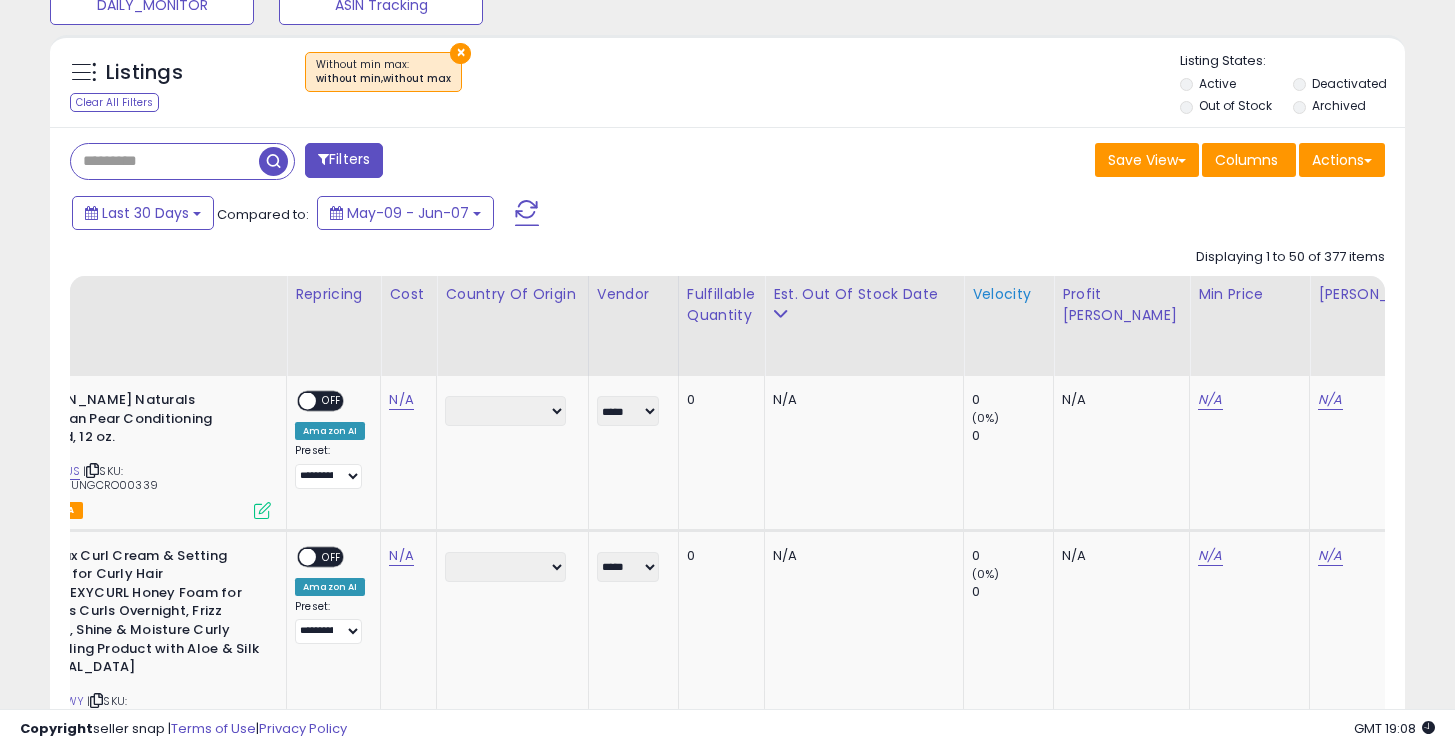 click on "Velocity" 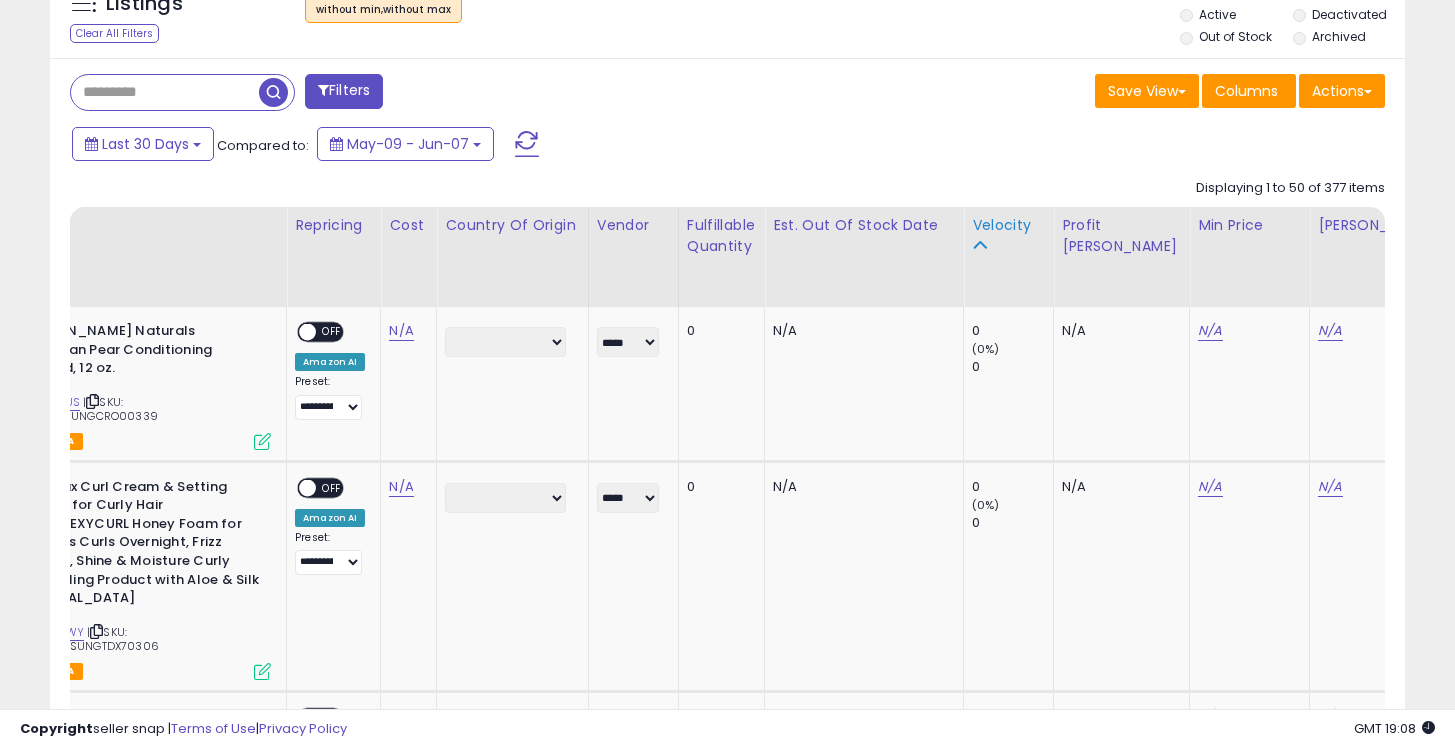 click on "Velocity" 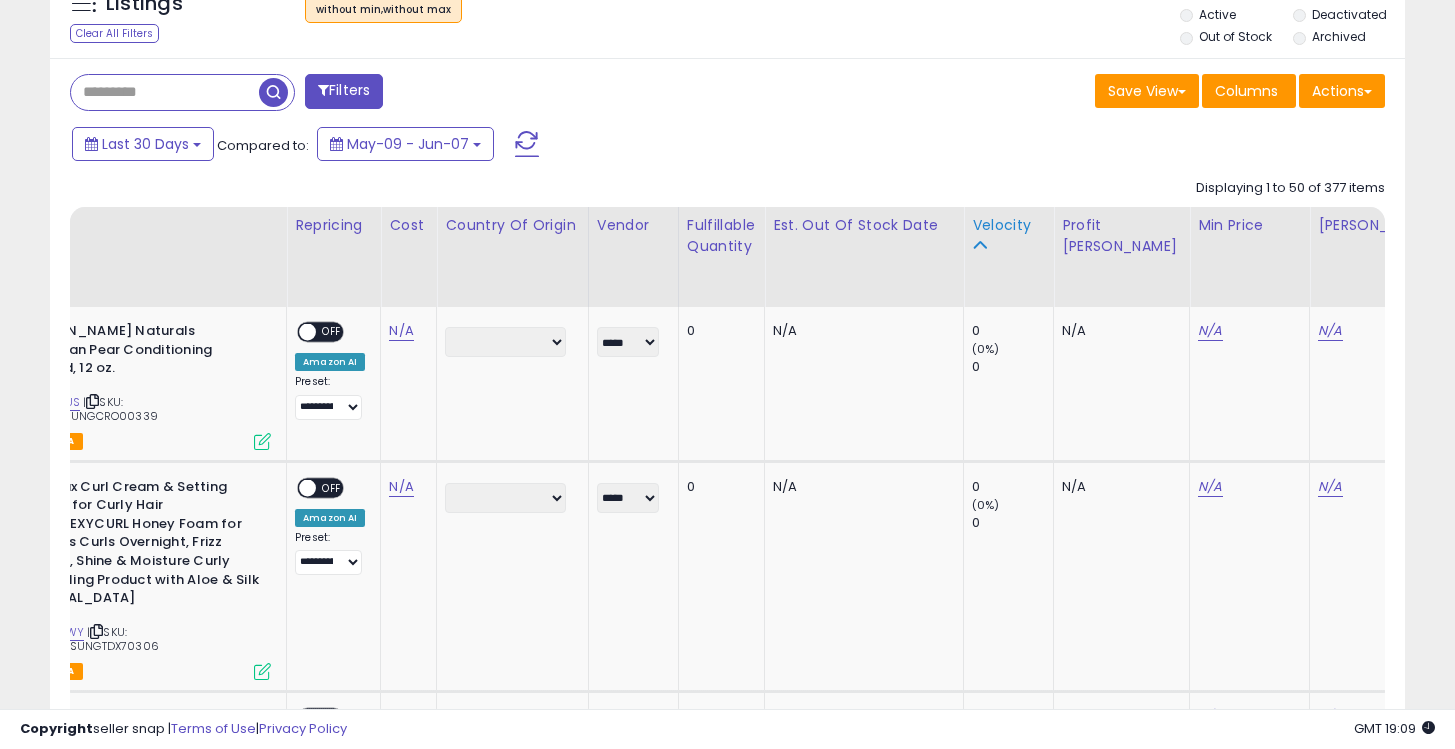 click at bounding box center (979, 245) 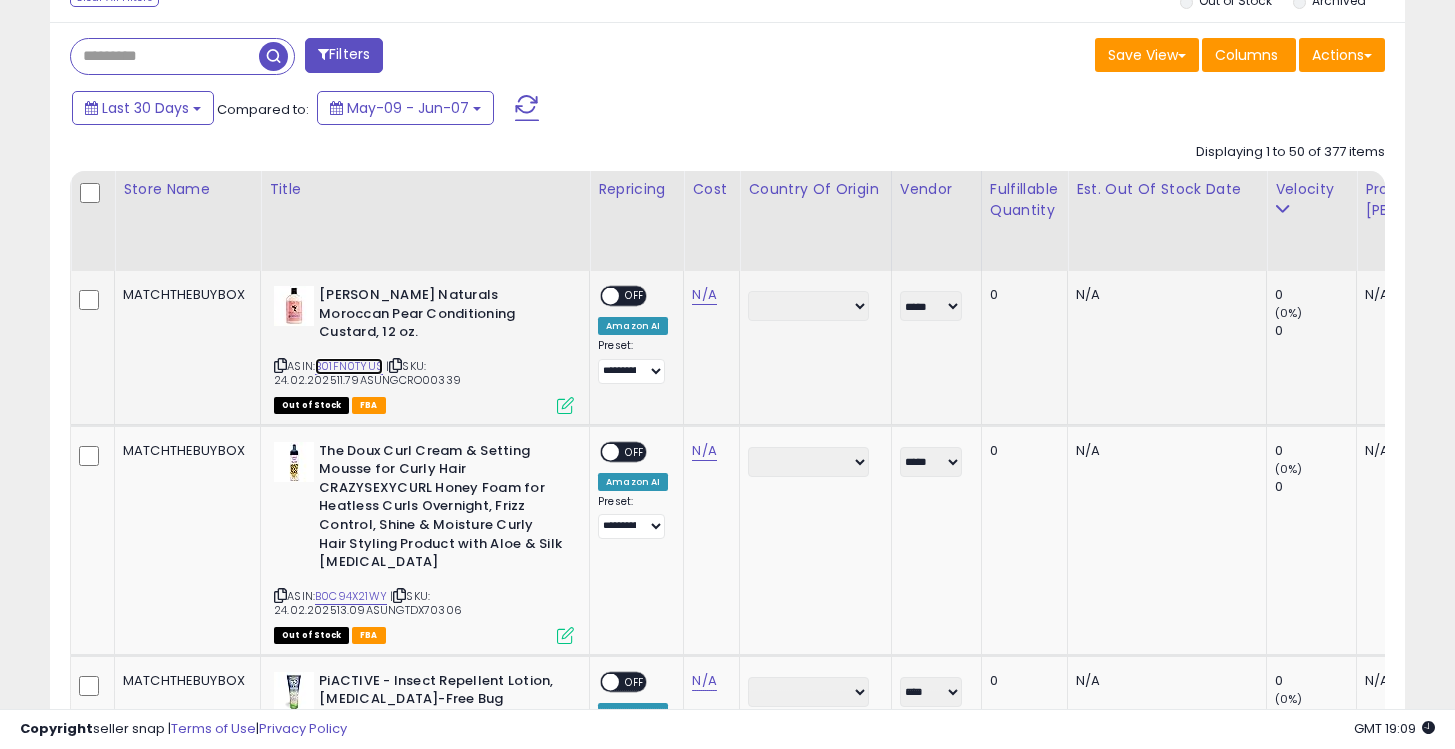 click on "B01FN0TYUS" at bounding box center (349, 366) 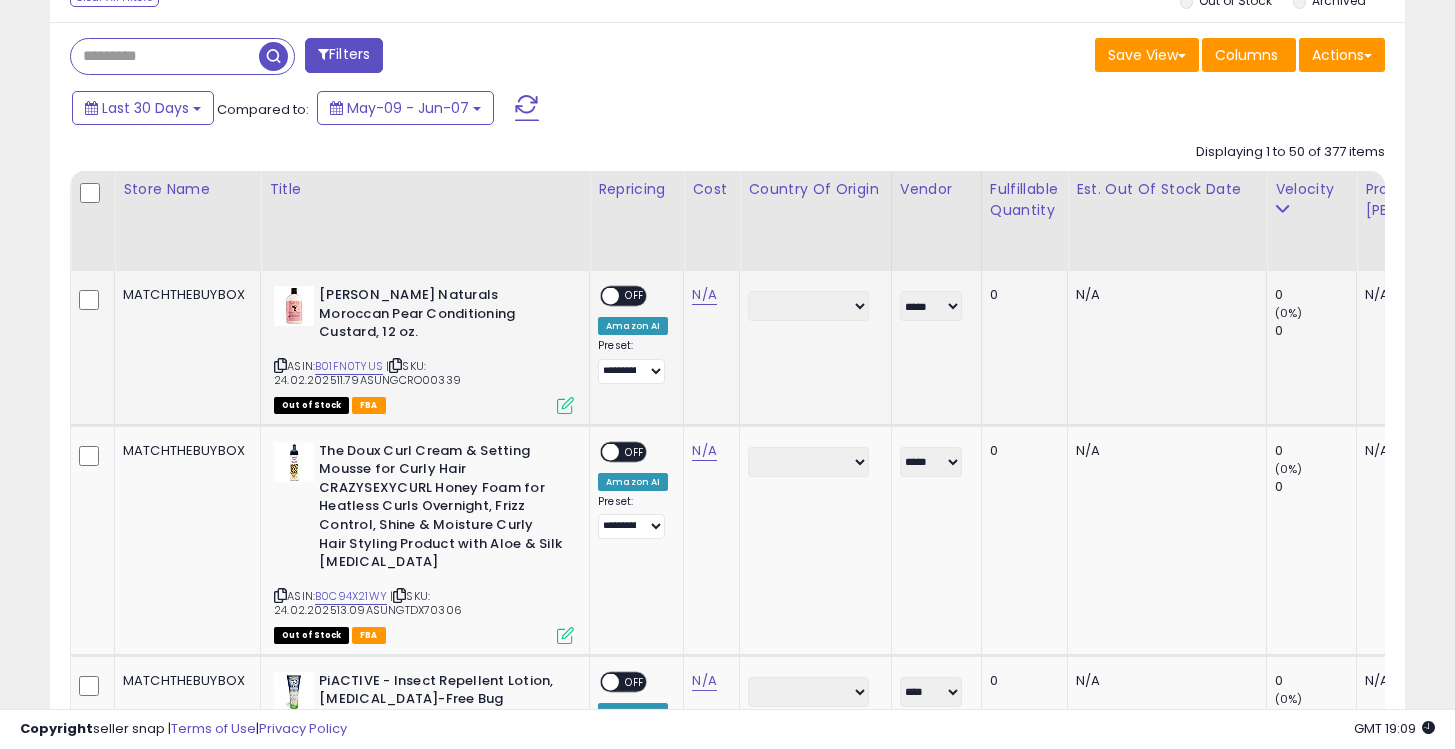 click at bounding box center (565, 405) 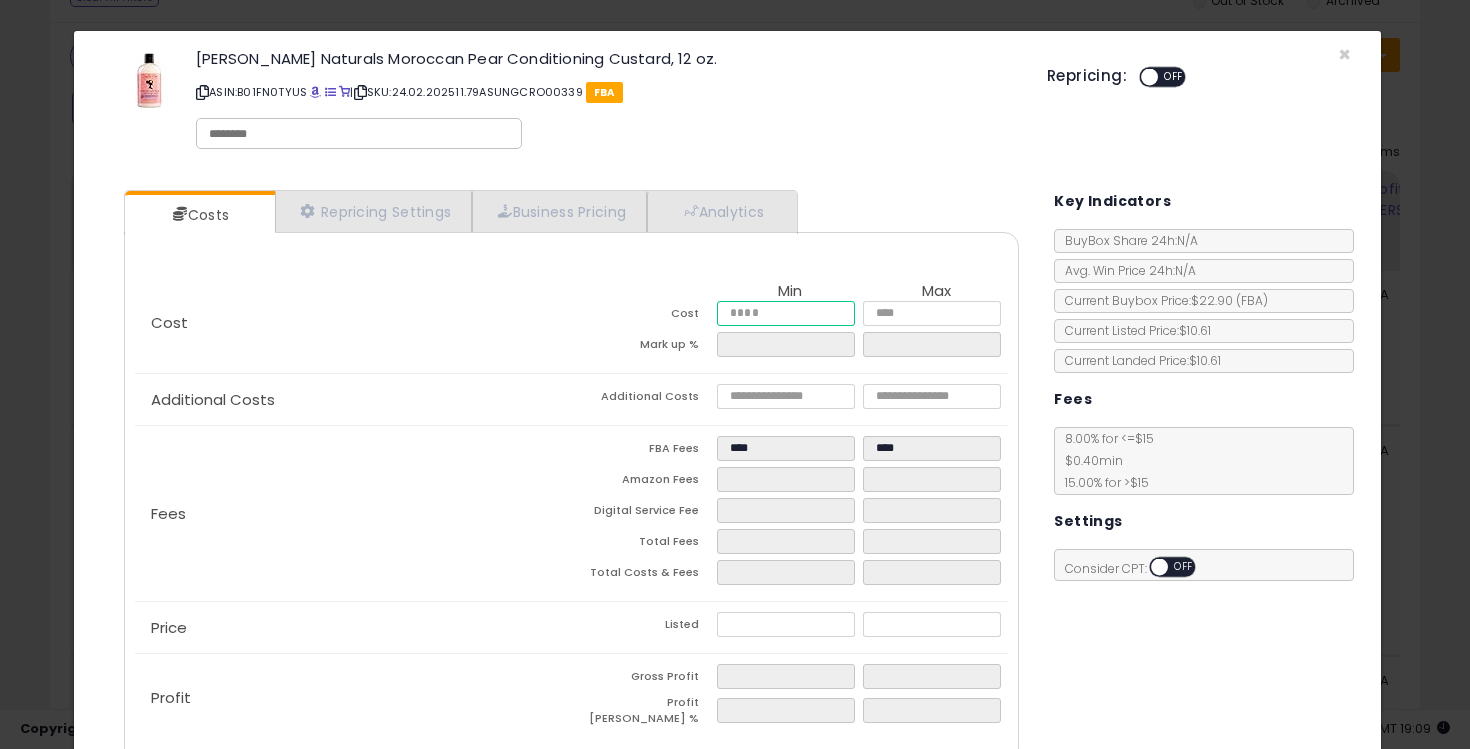 click at bounding box center [786, 313] 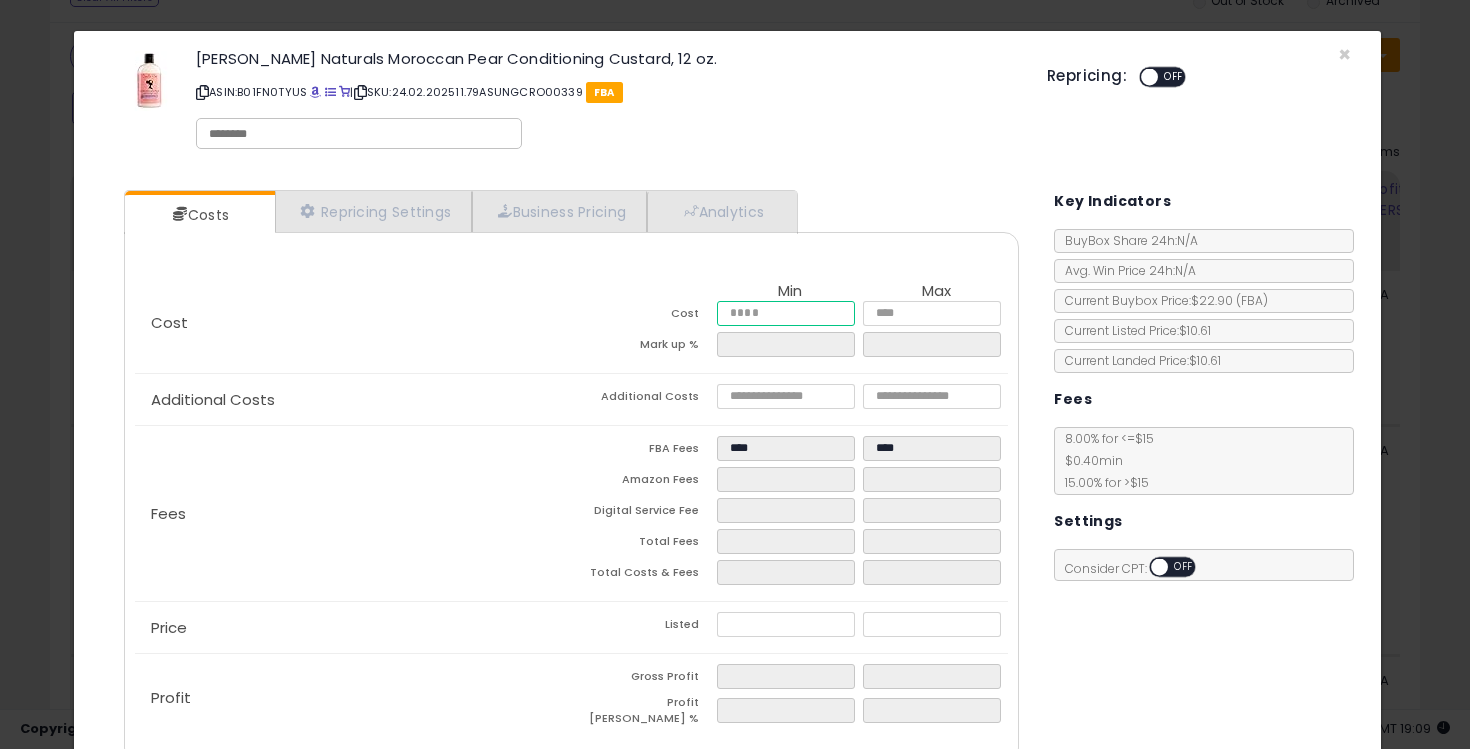 type on "****" 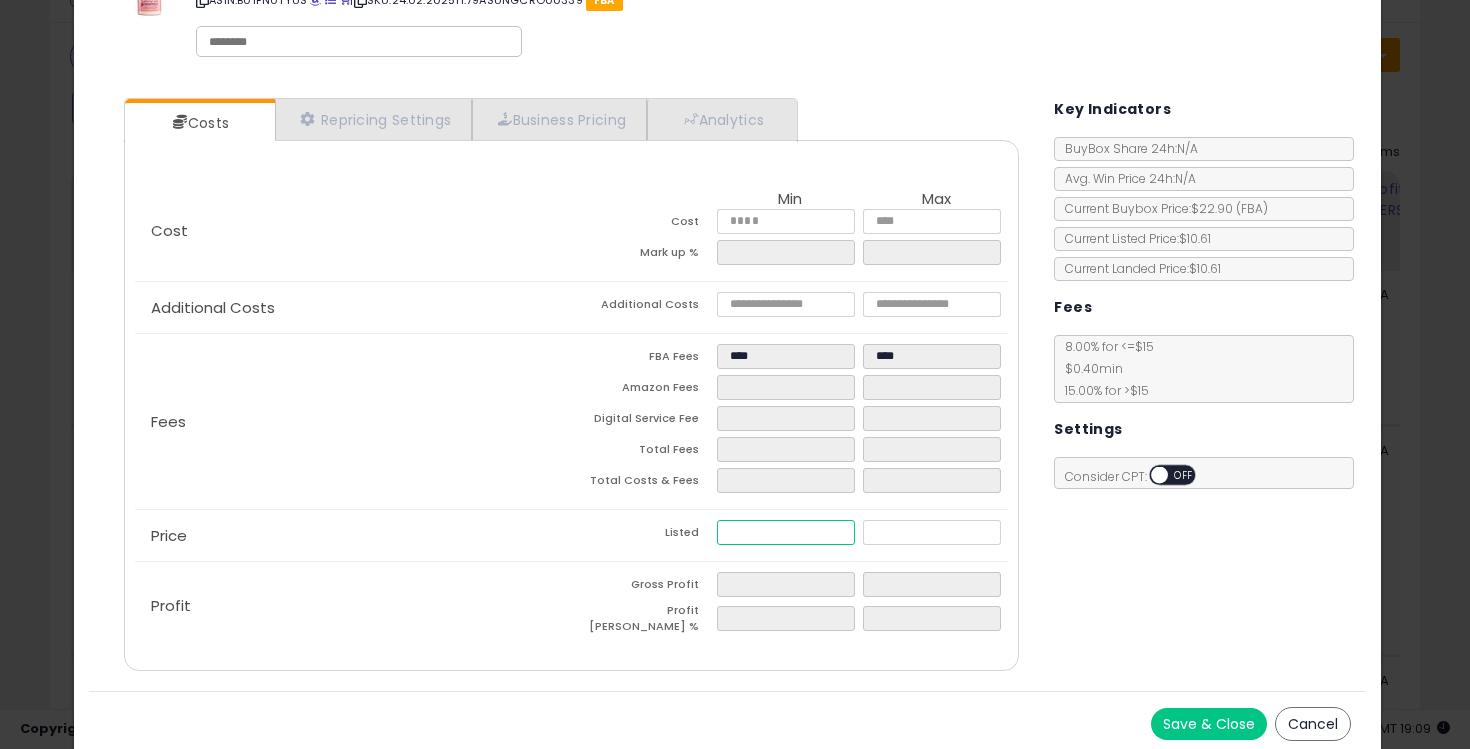 click at bounding box center (786, 532) 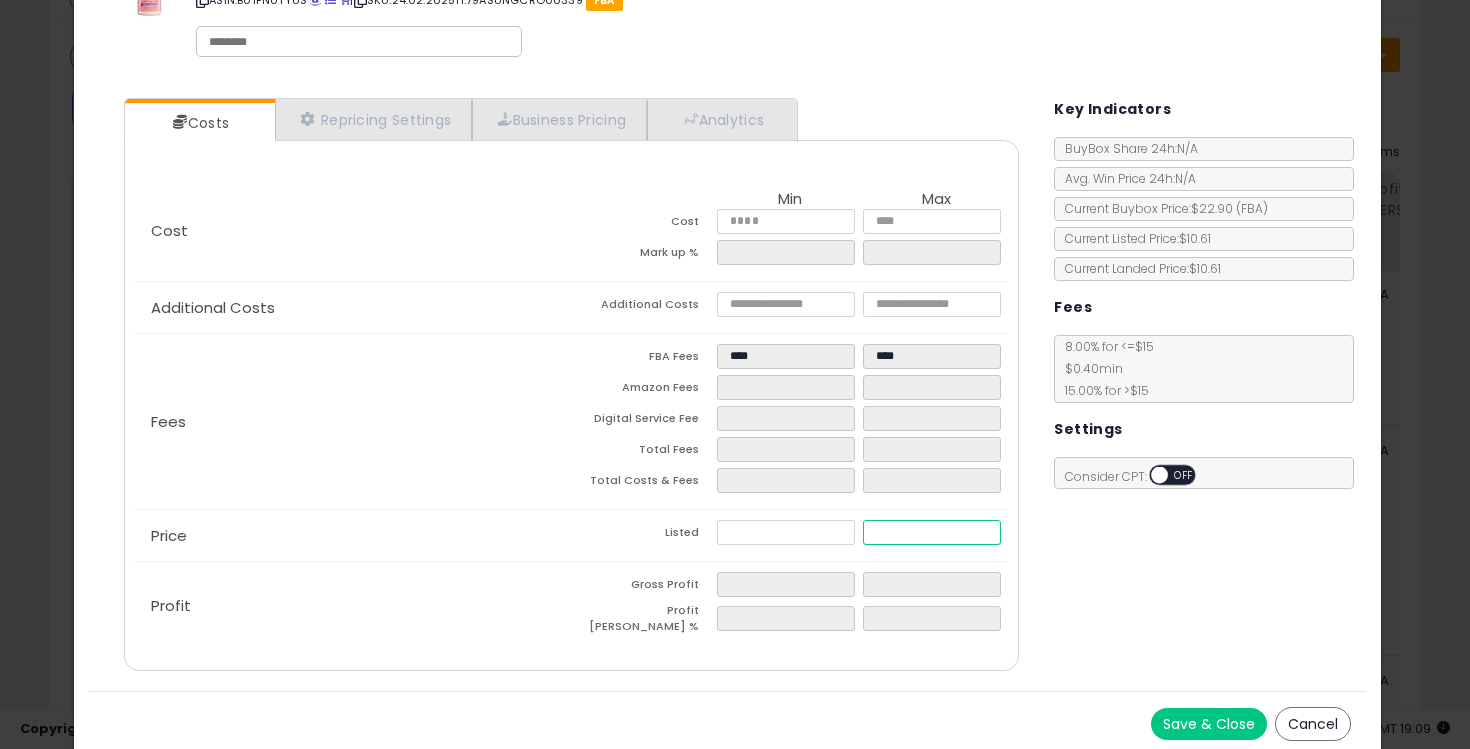 type on "****" 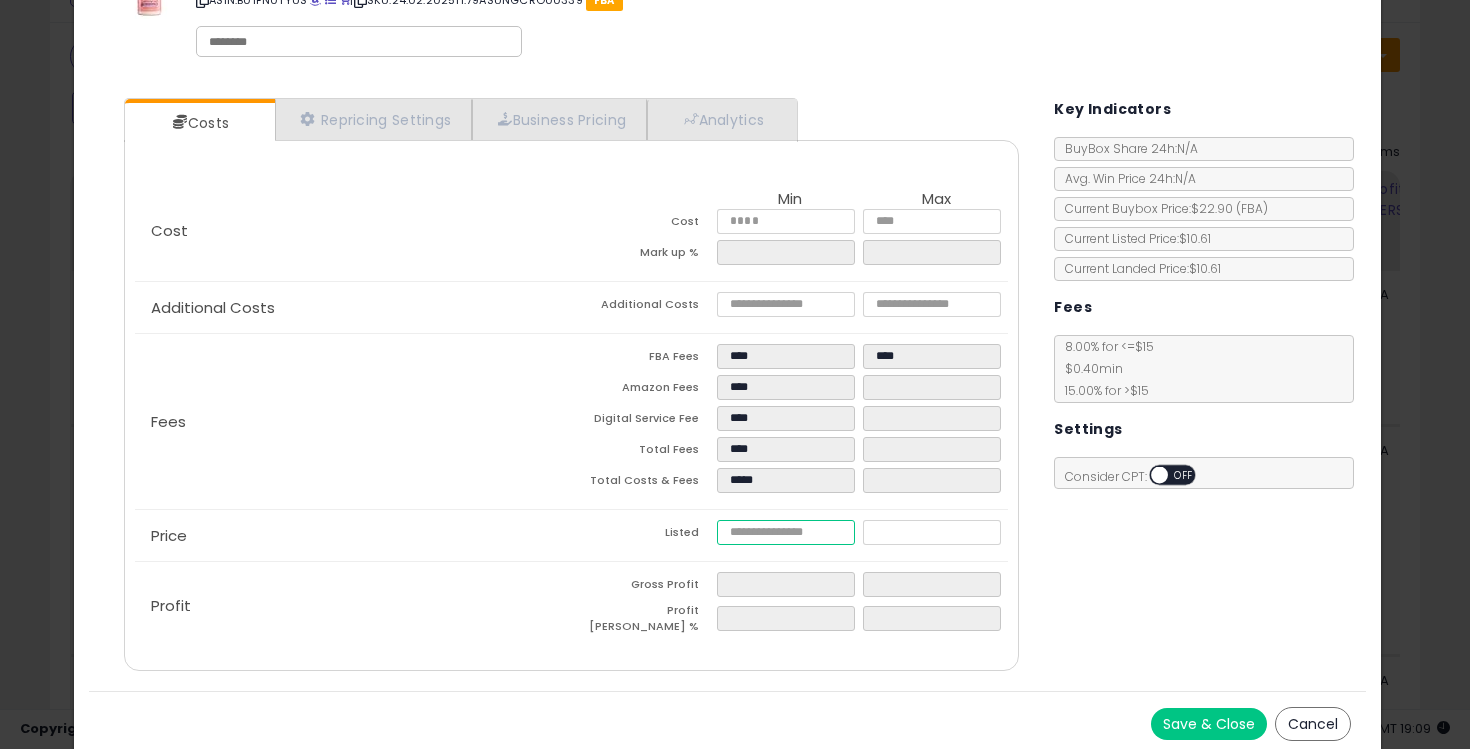 type on "****" 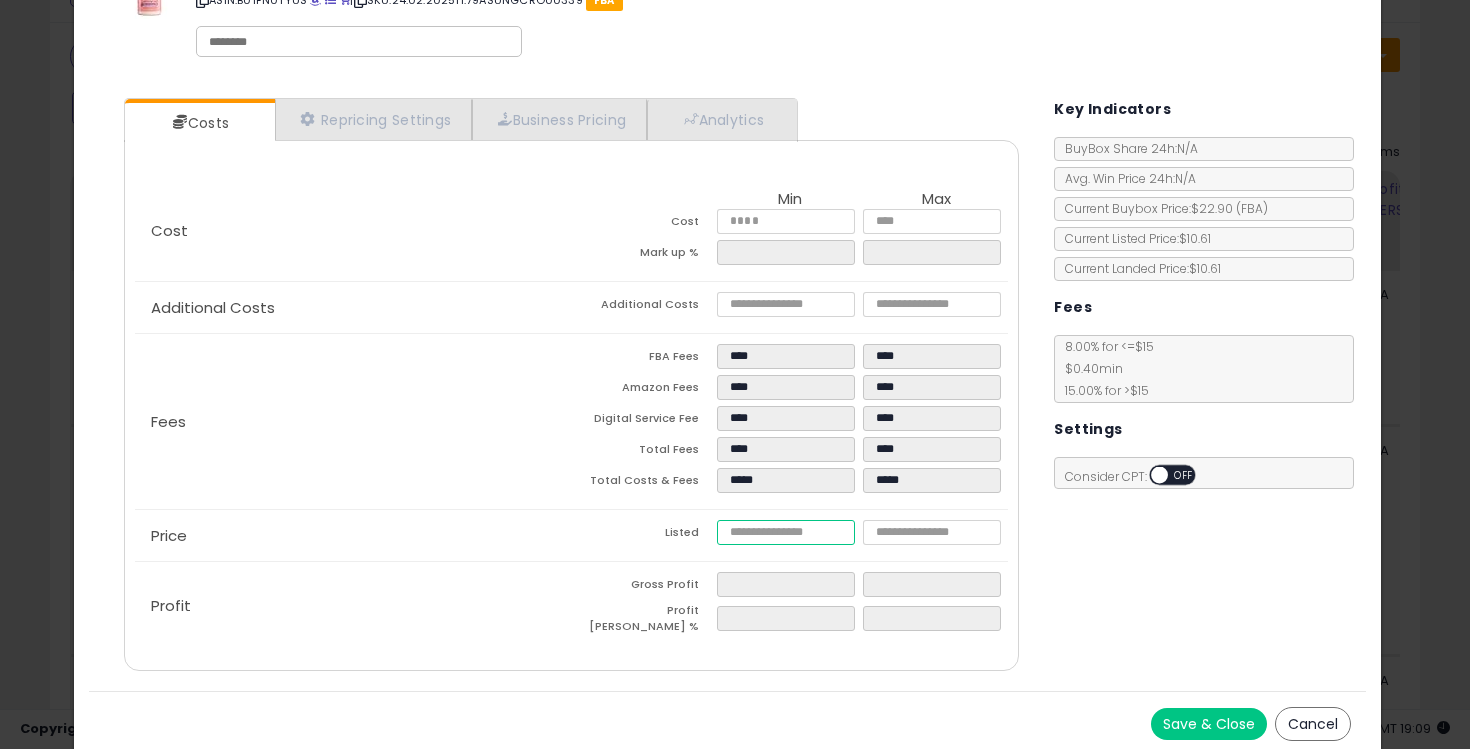 click at bounding box center [786, 532] 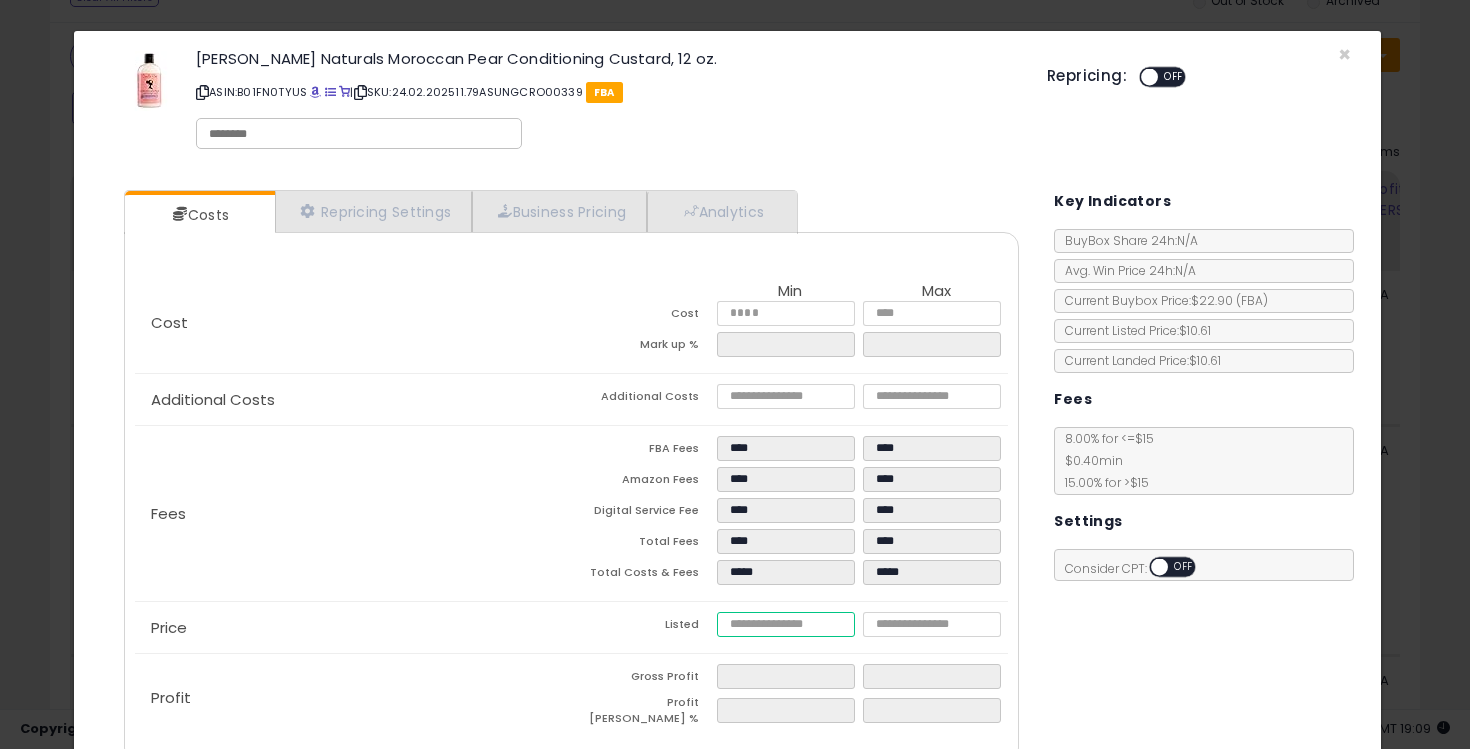 scroll, scrollTop: 92, scrollLeft: 0, axis: vertical 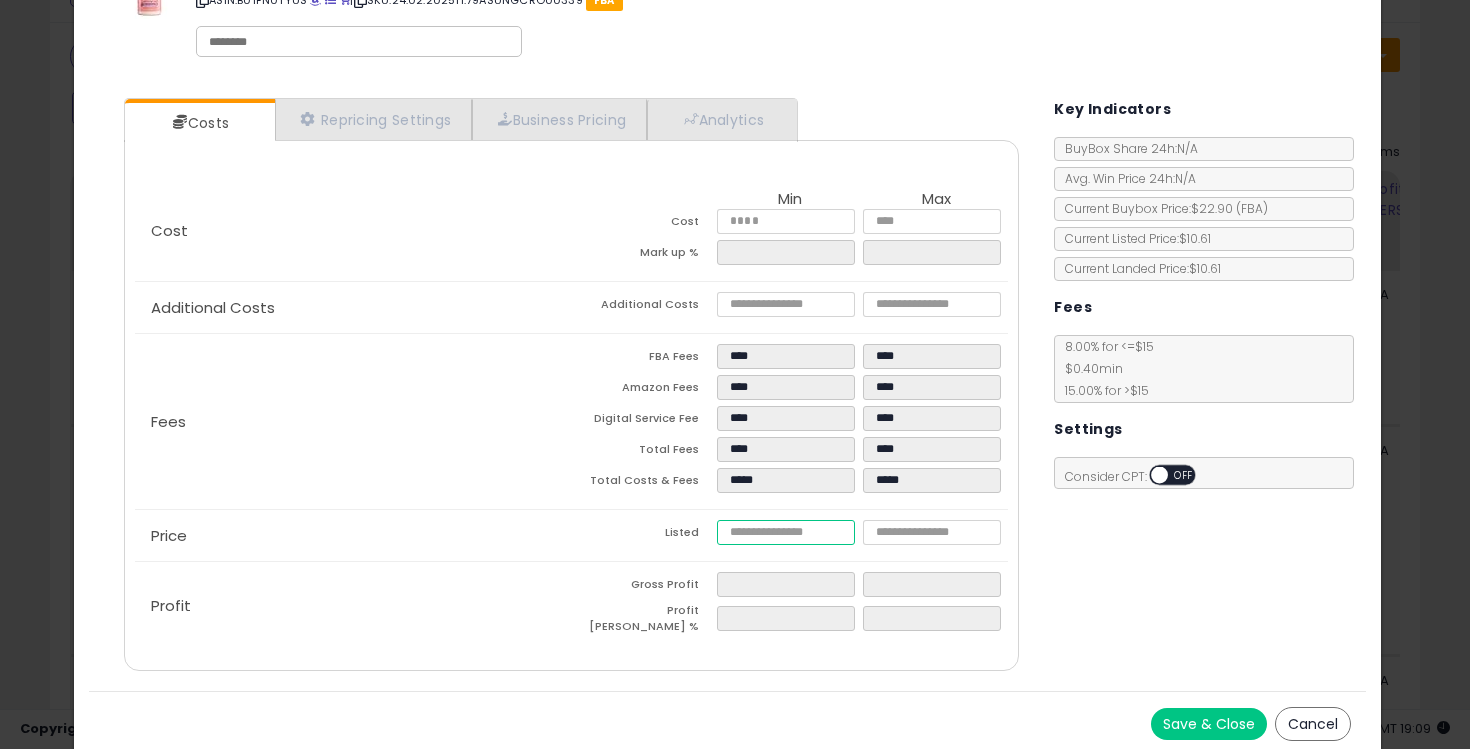 type on "****" 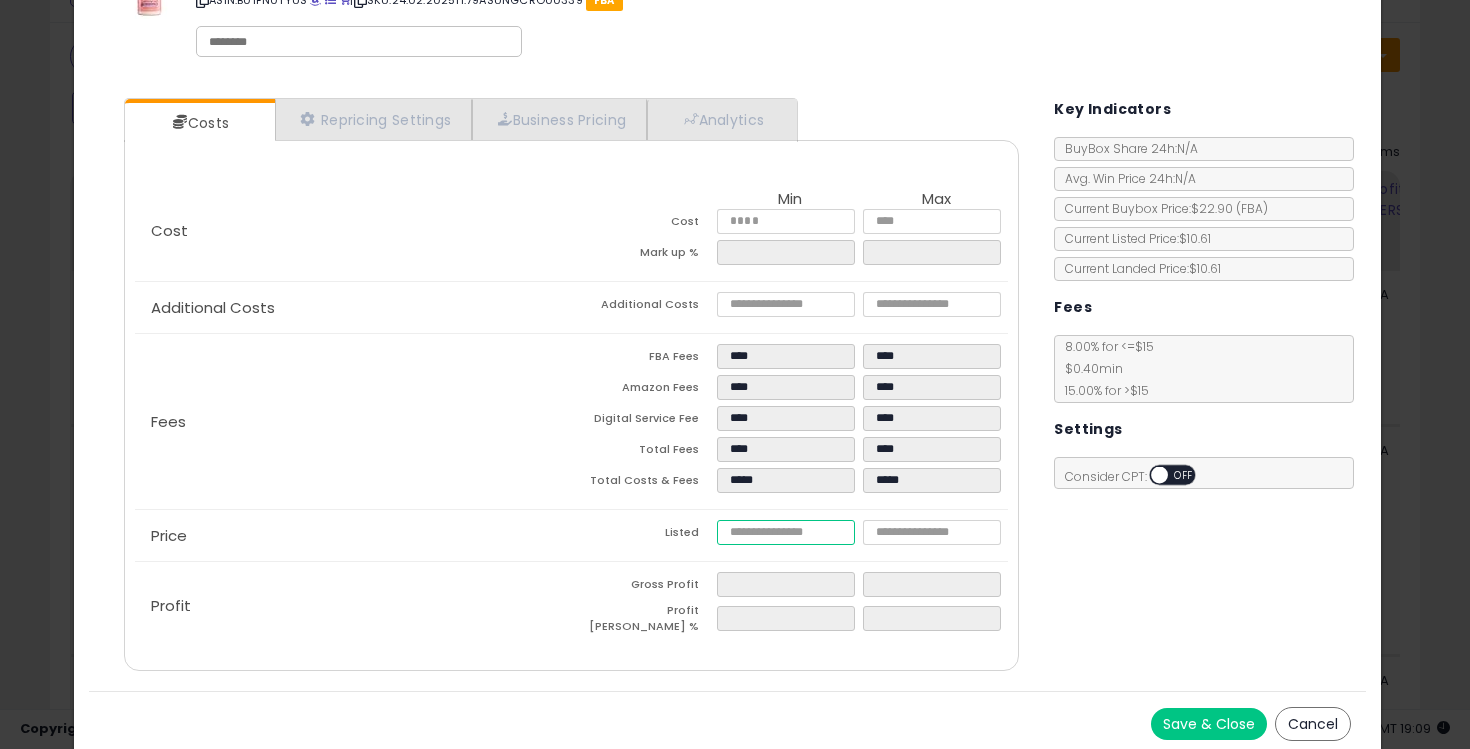 type on "****" 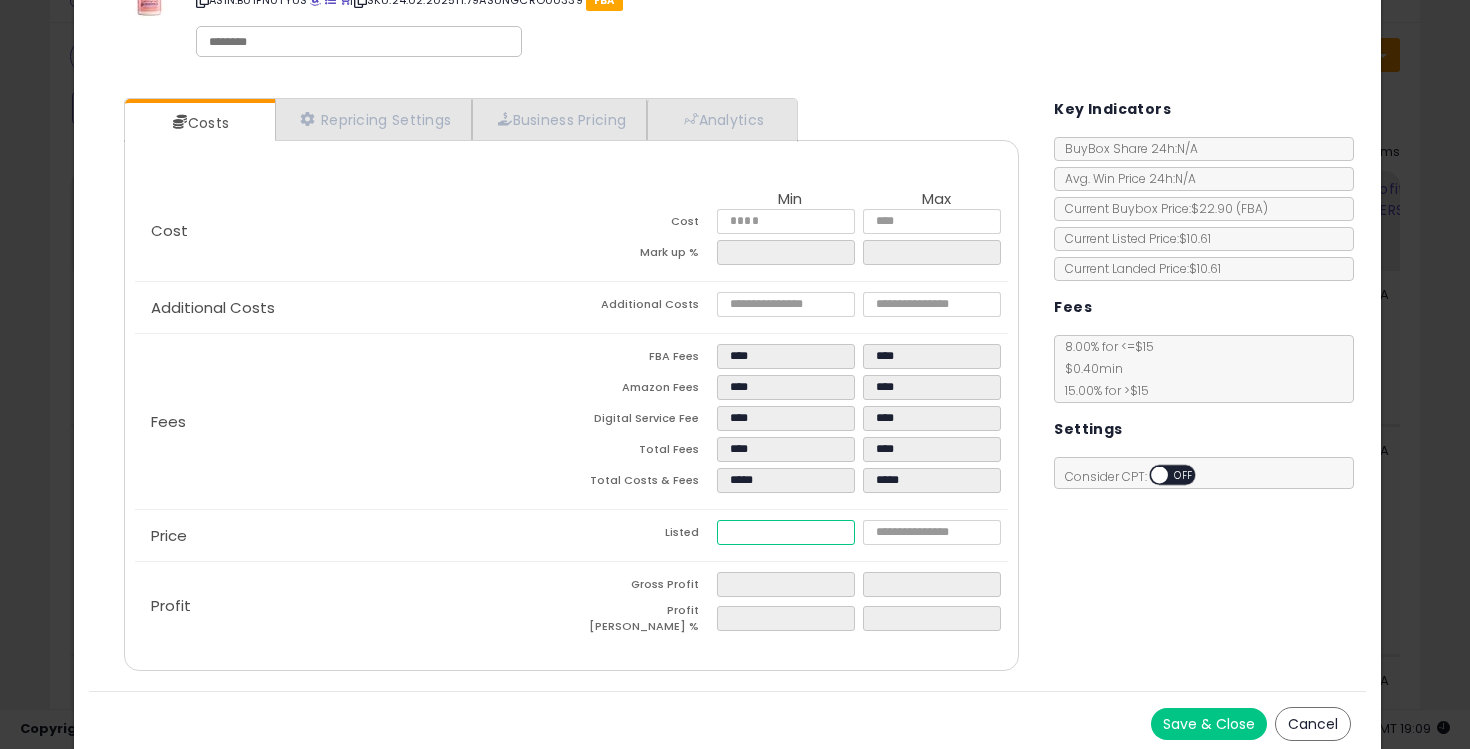 type on "****" 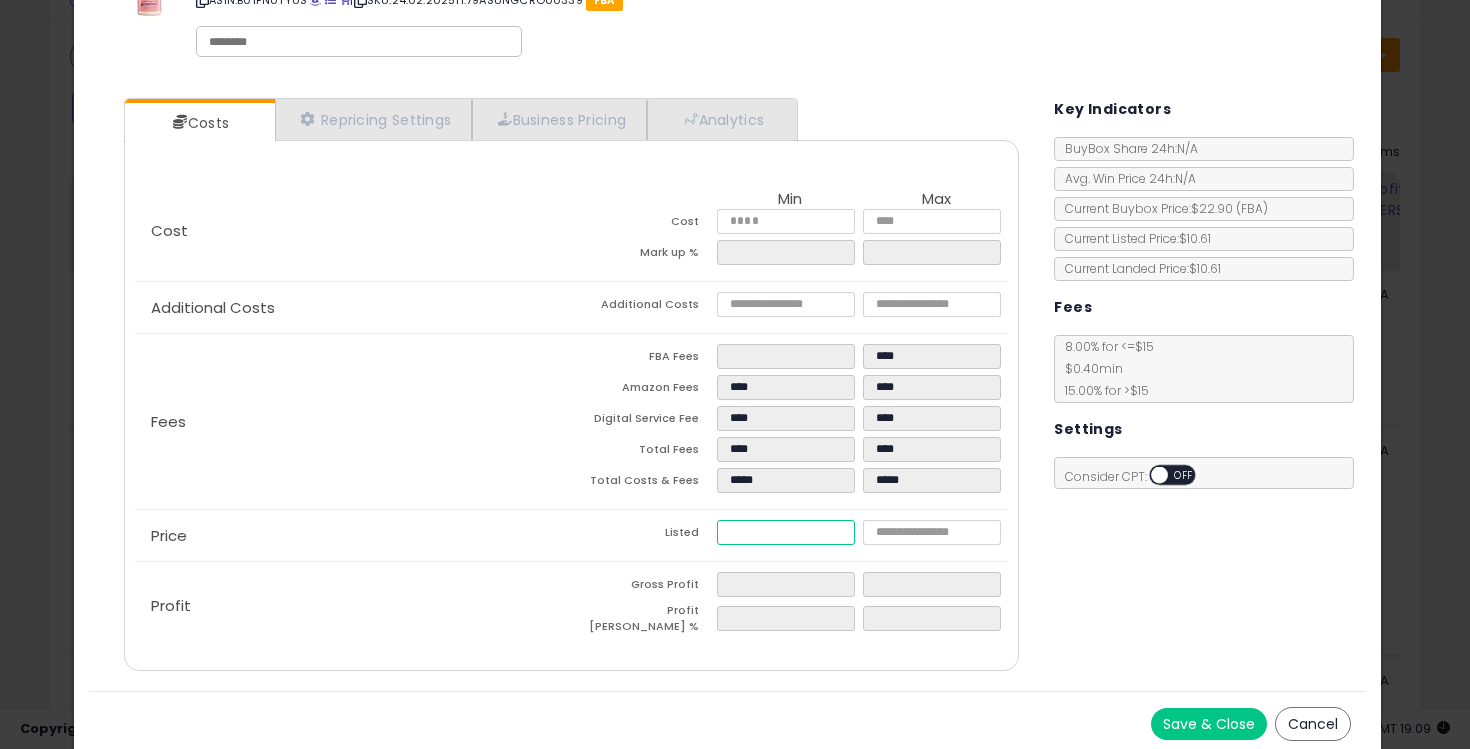type on "****" 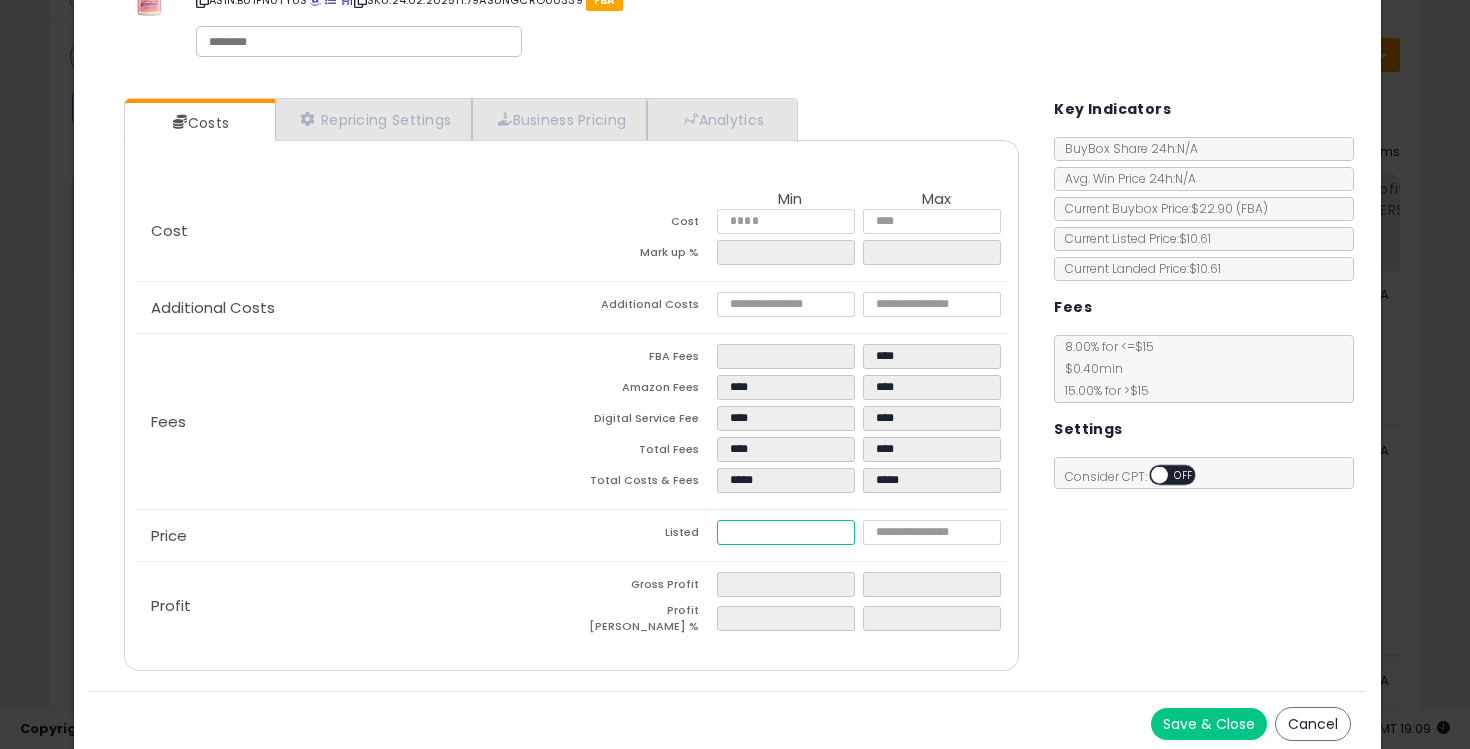 type on "****" 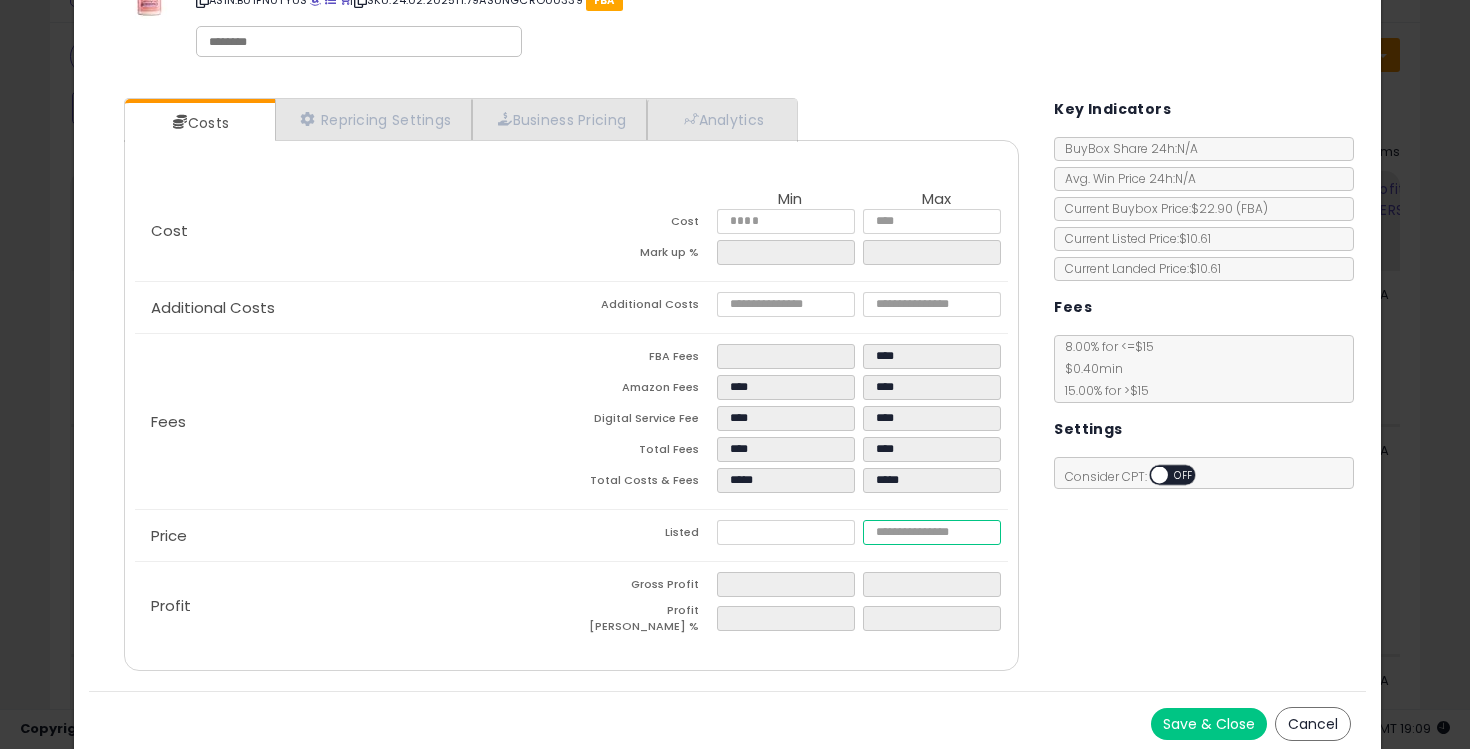 type on "******" 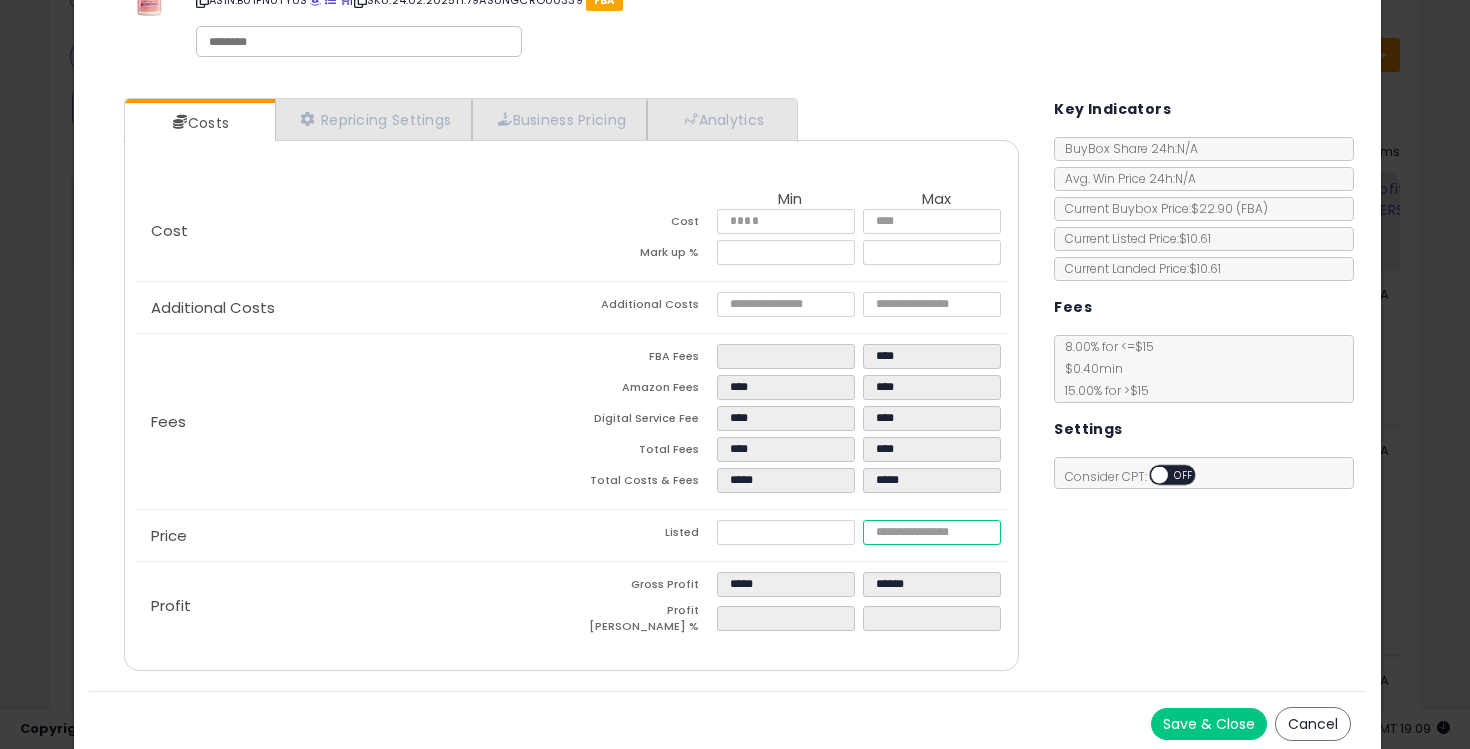 type on "****" 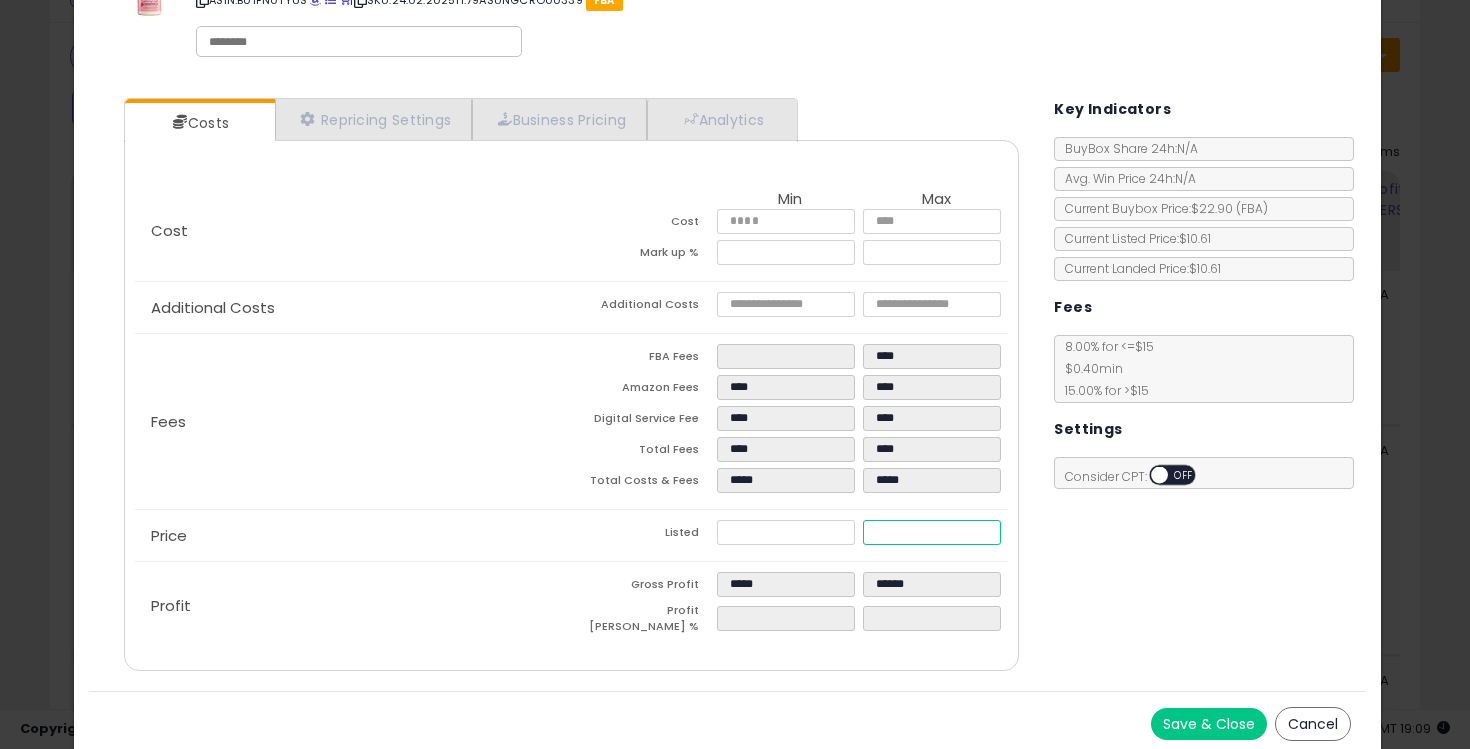 type on "****" 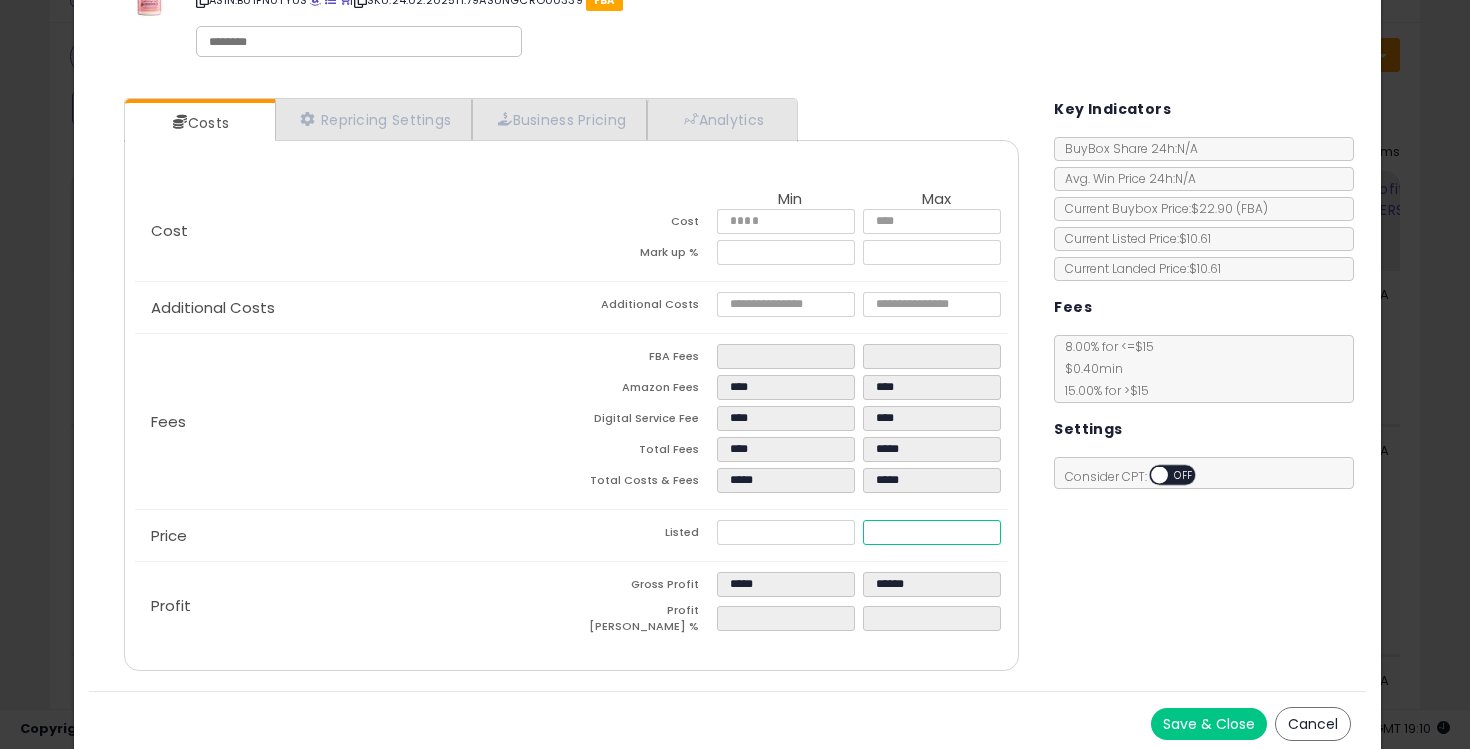 type on "****" 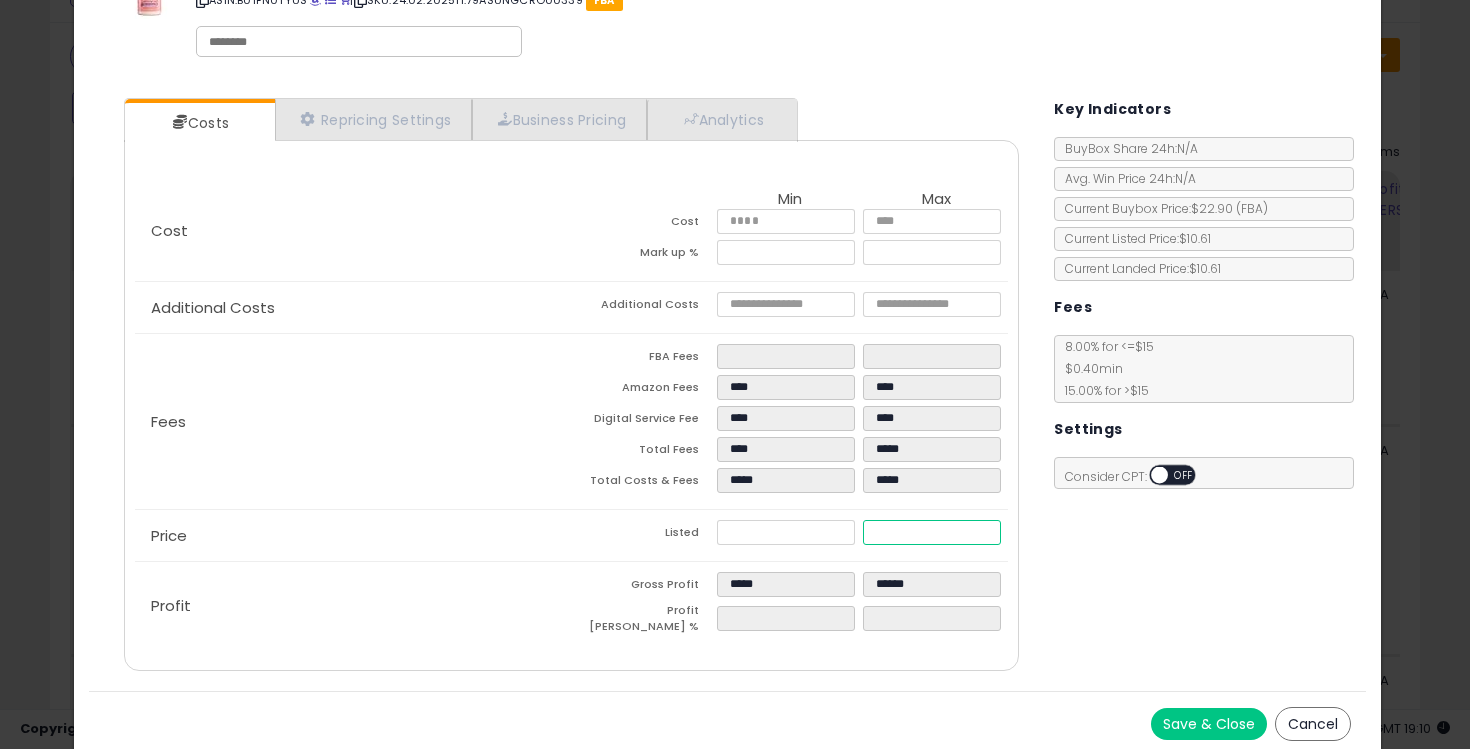 type on "*****" 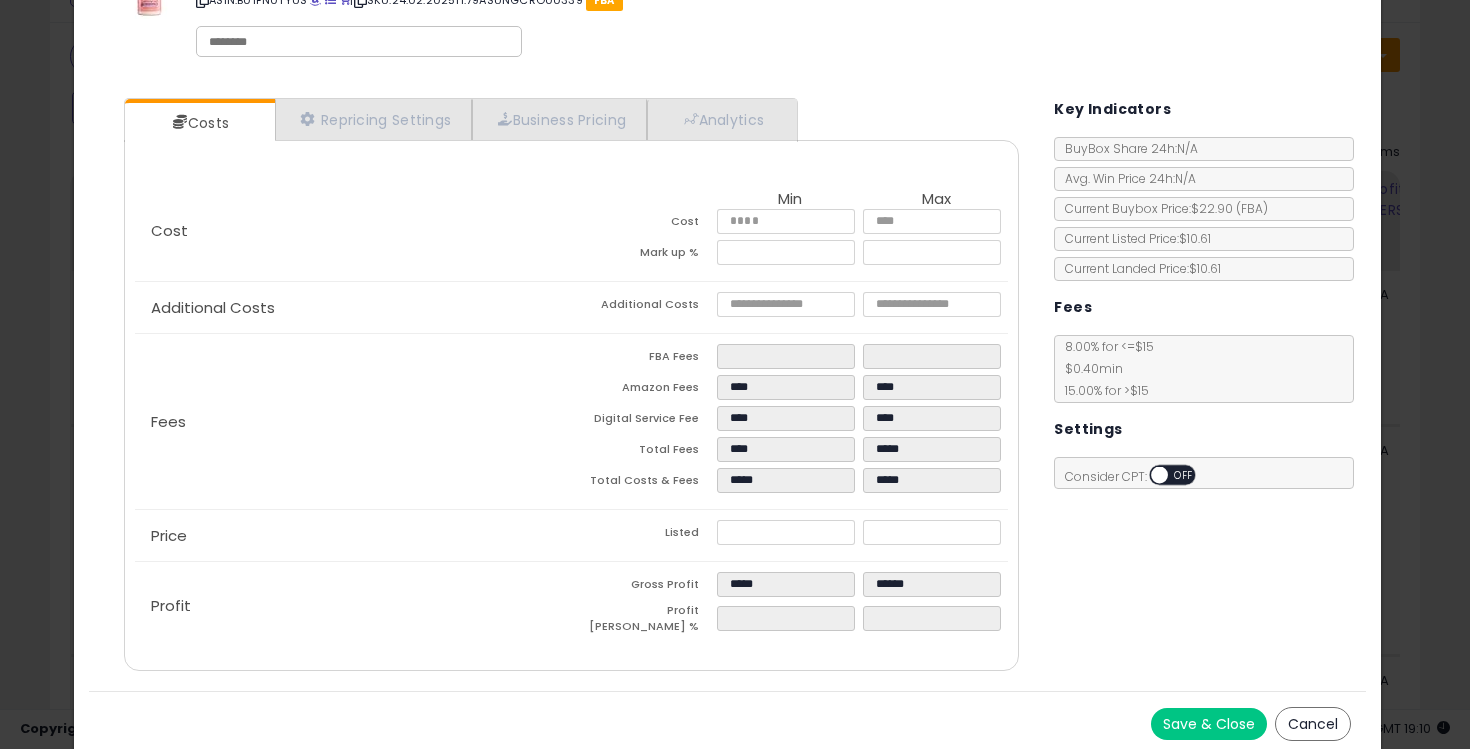 type on "*****" 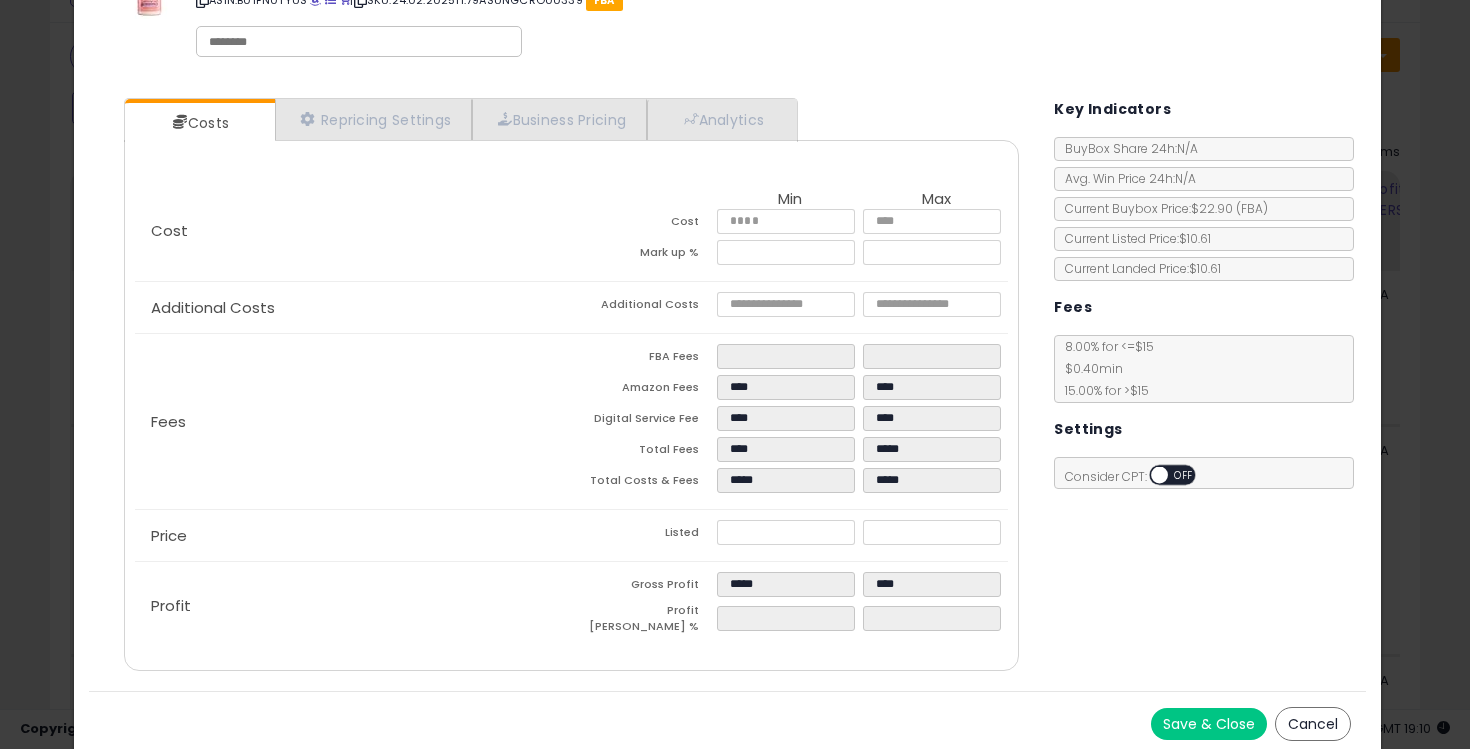 type 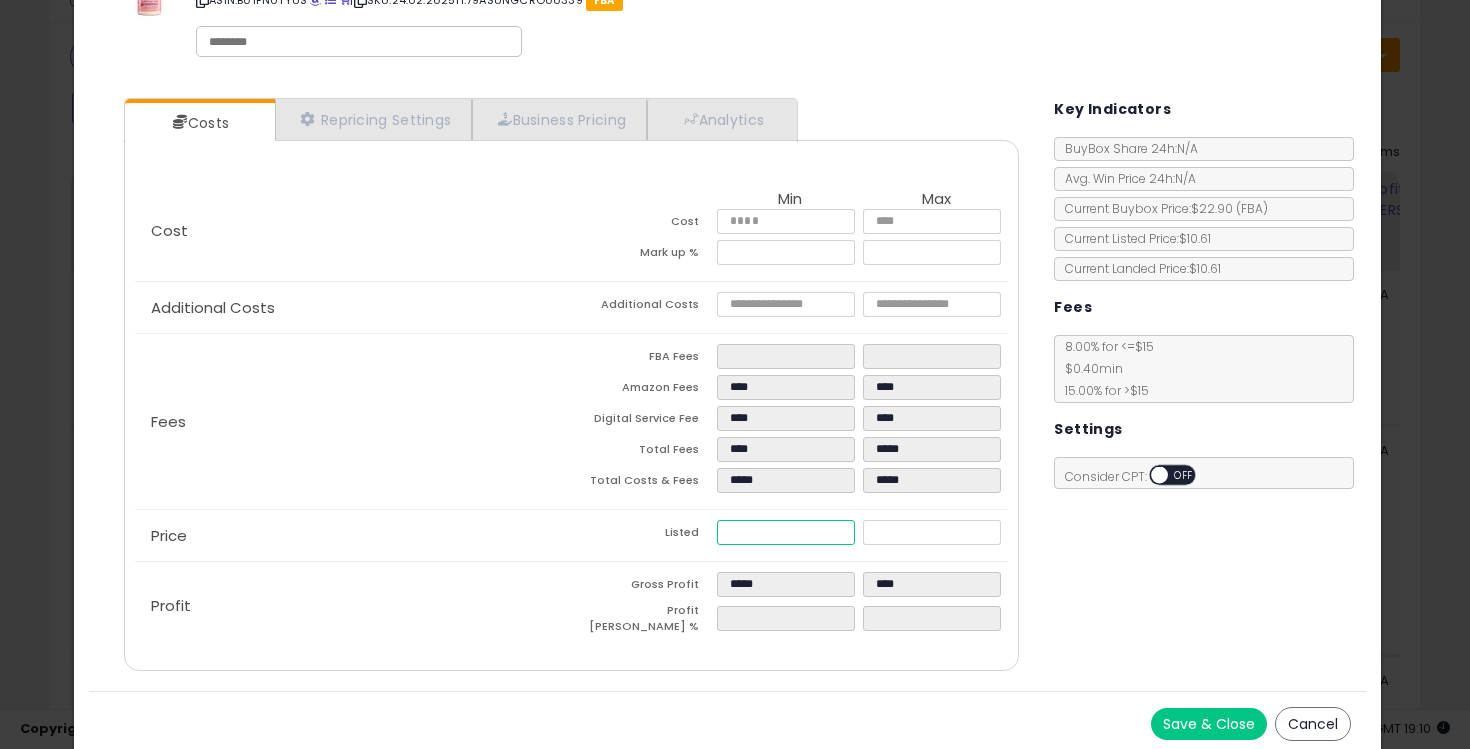 click on "*****" at bounding box center [786, 532] 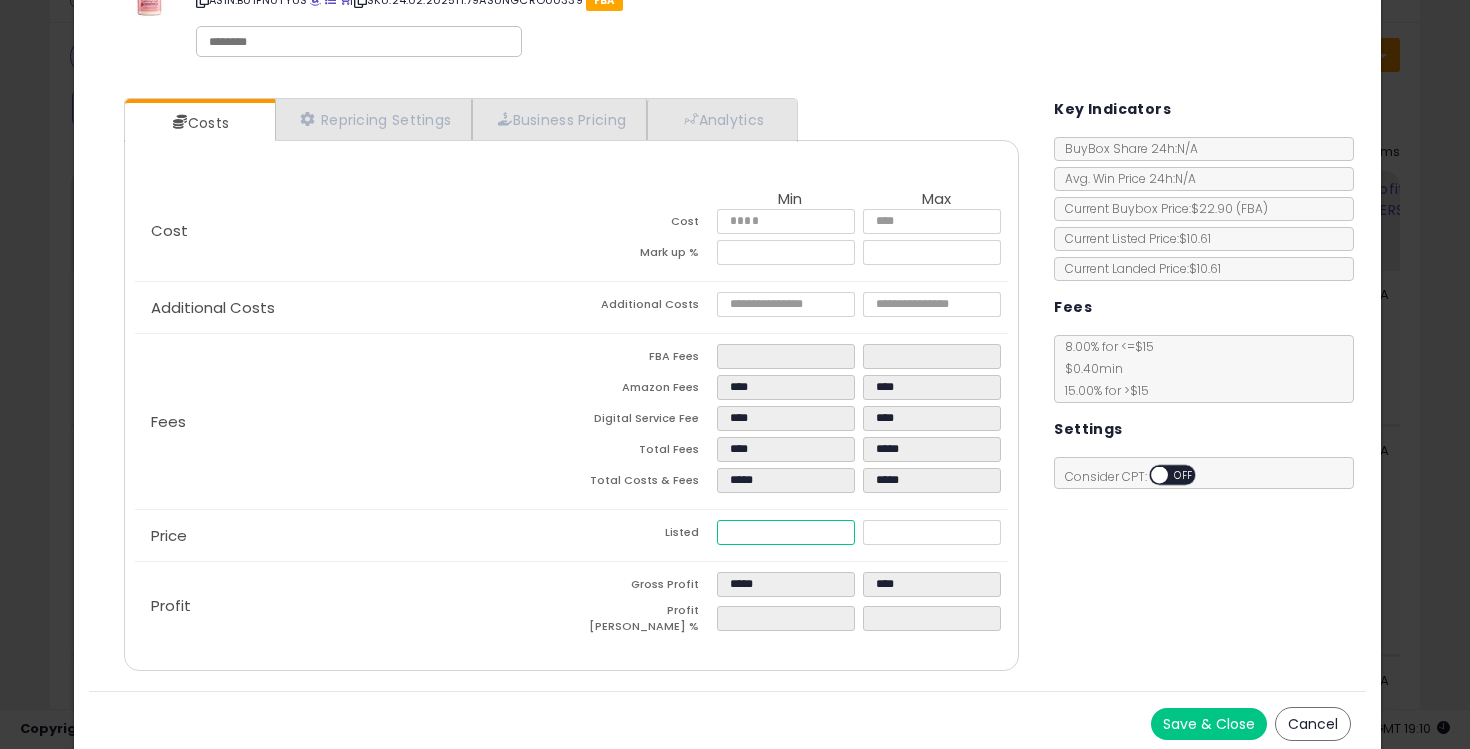 type on "****" 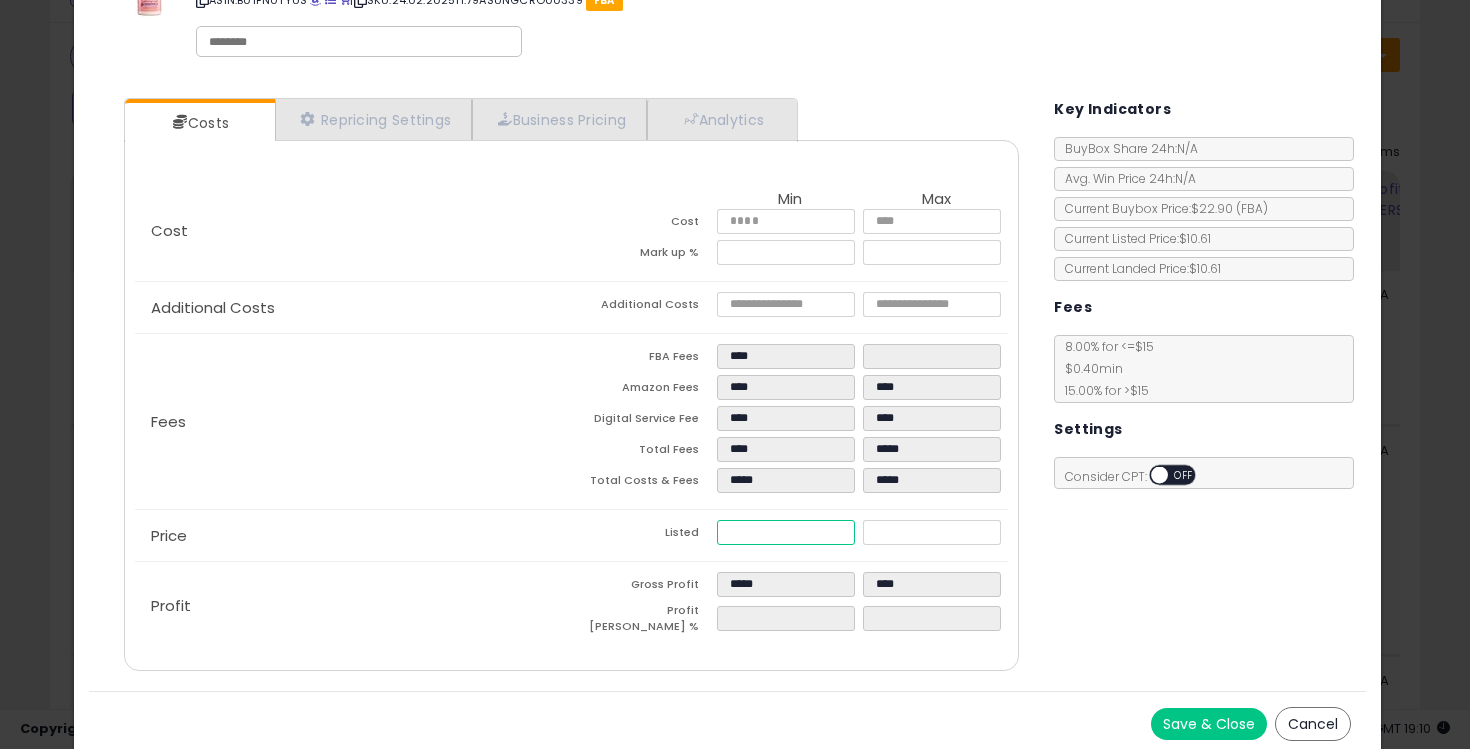 type on "****" 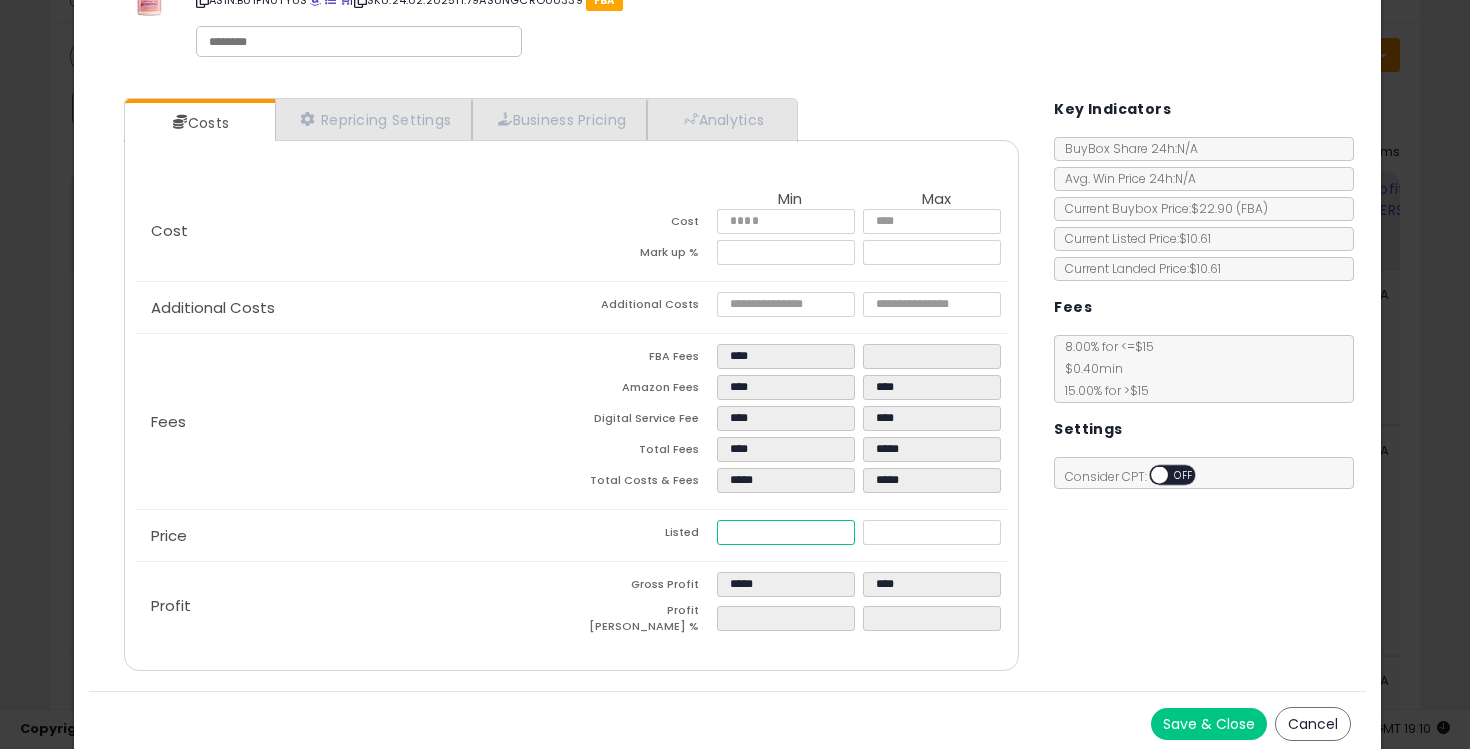type on "*****" 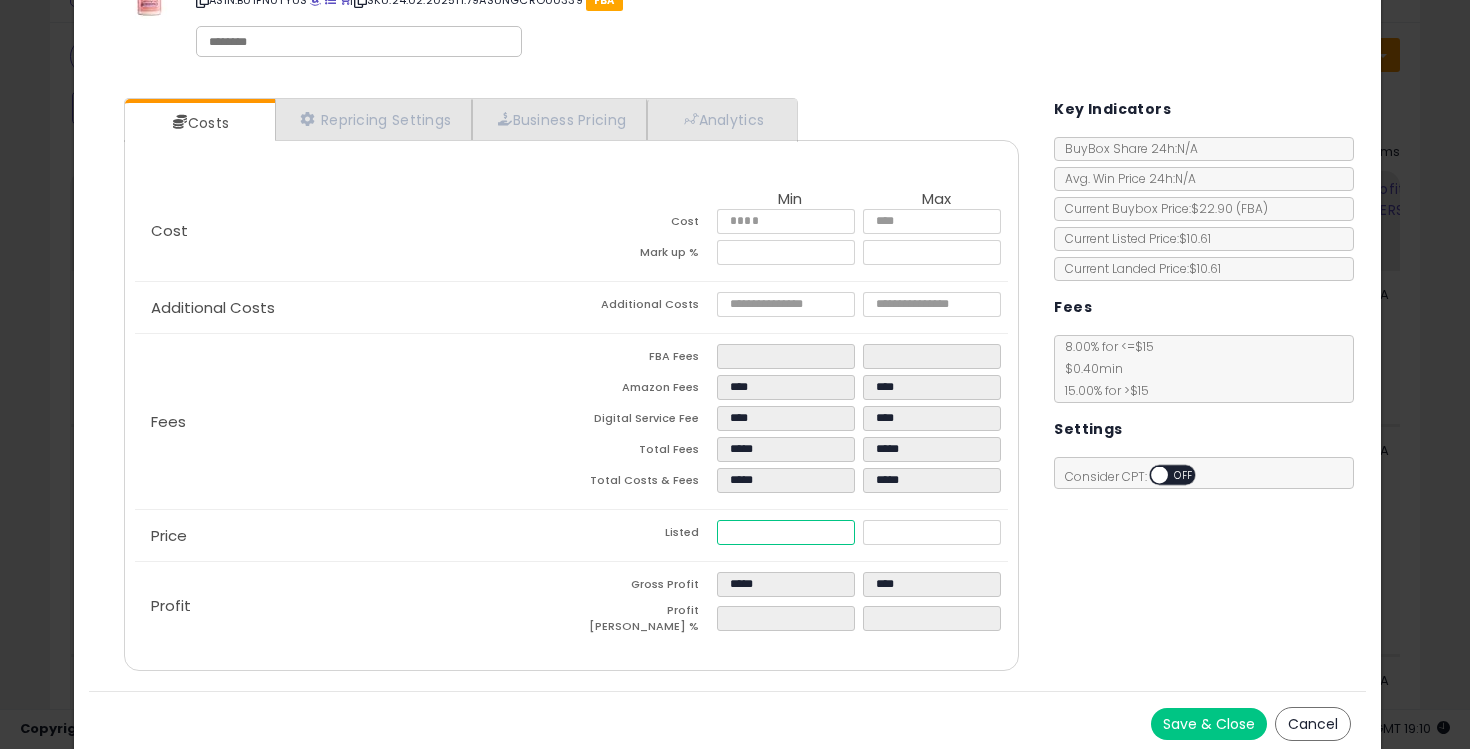 type on "*****" 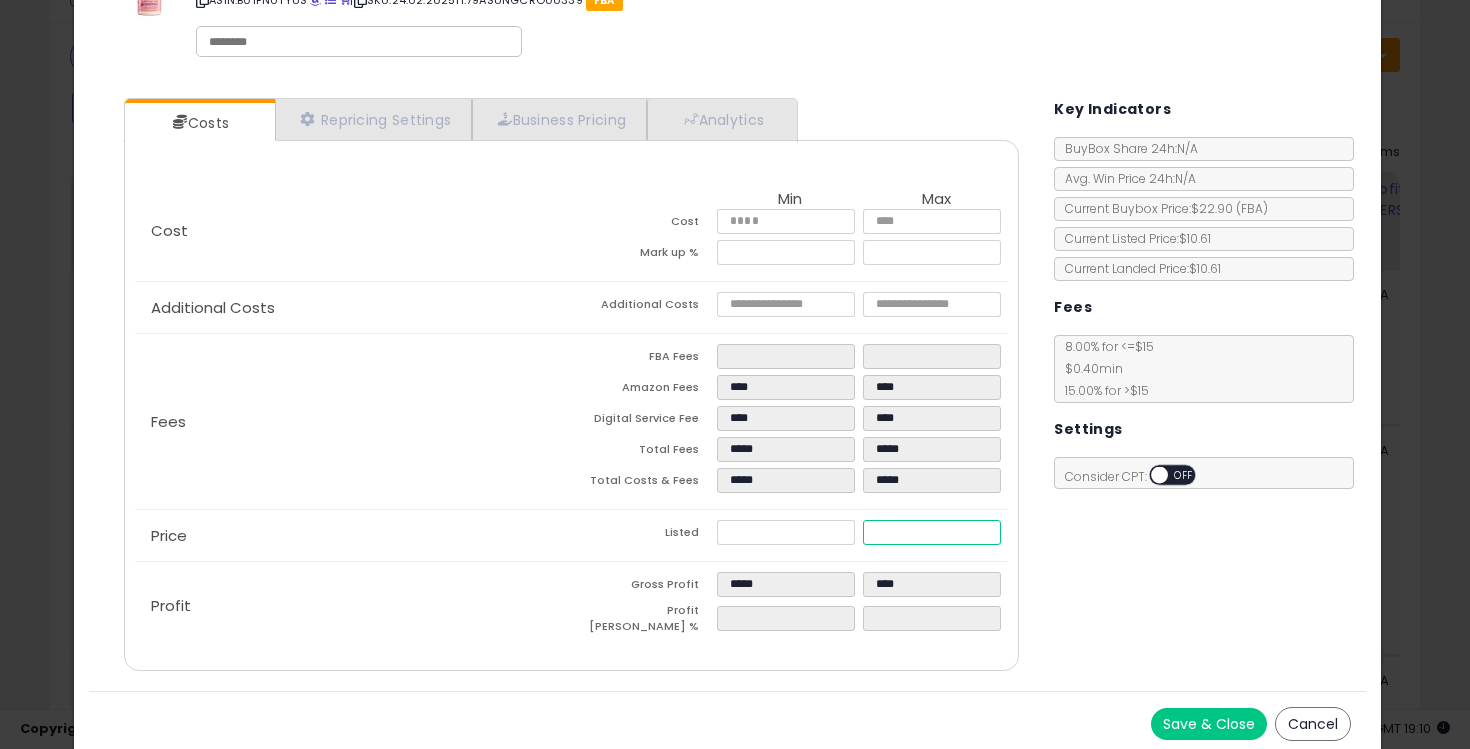 type on "****" 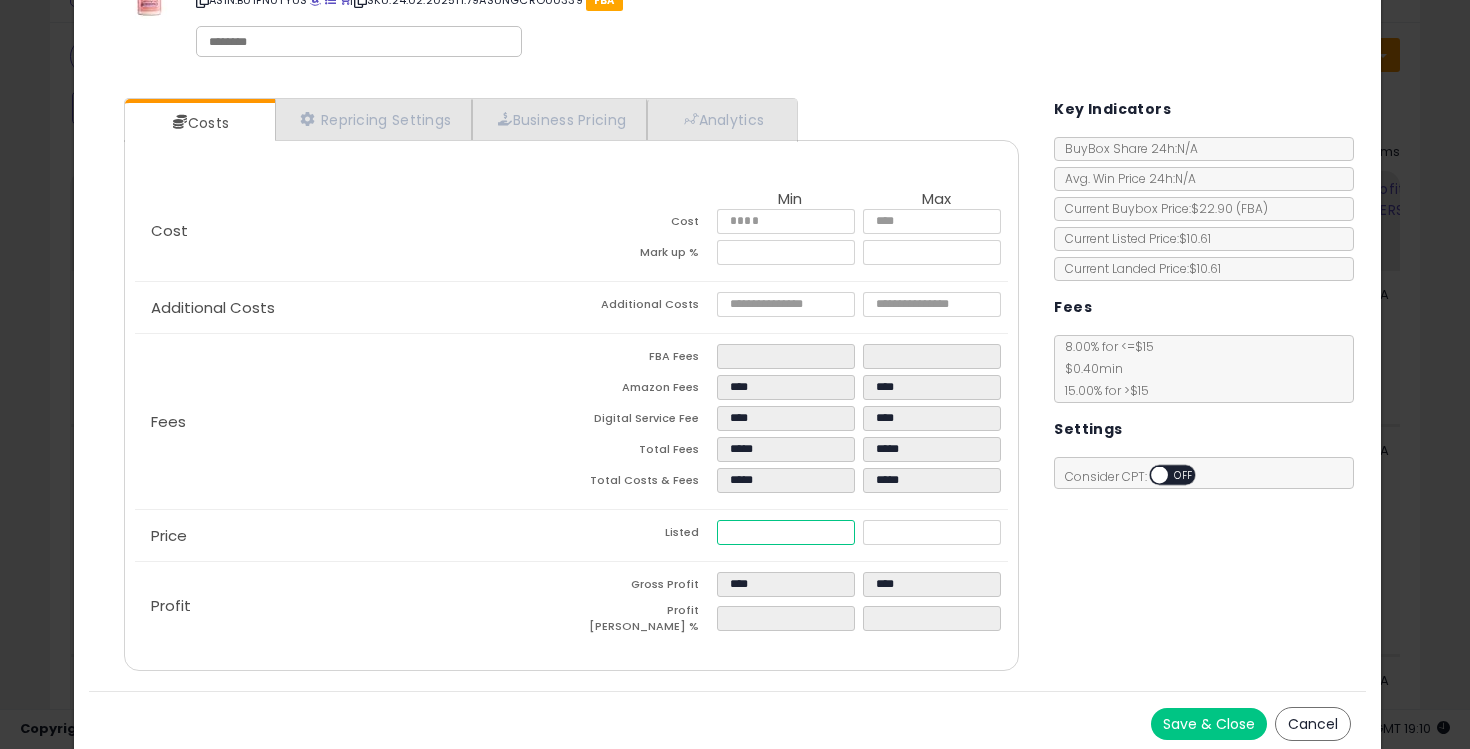 type on "****" 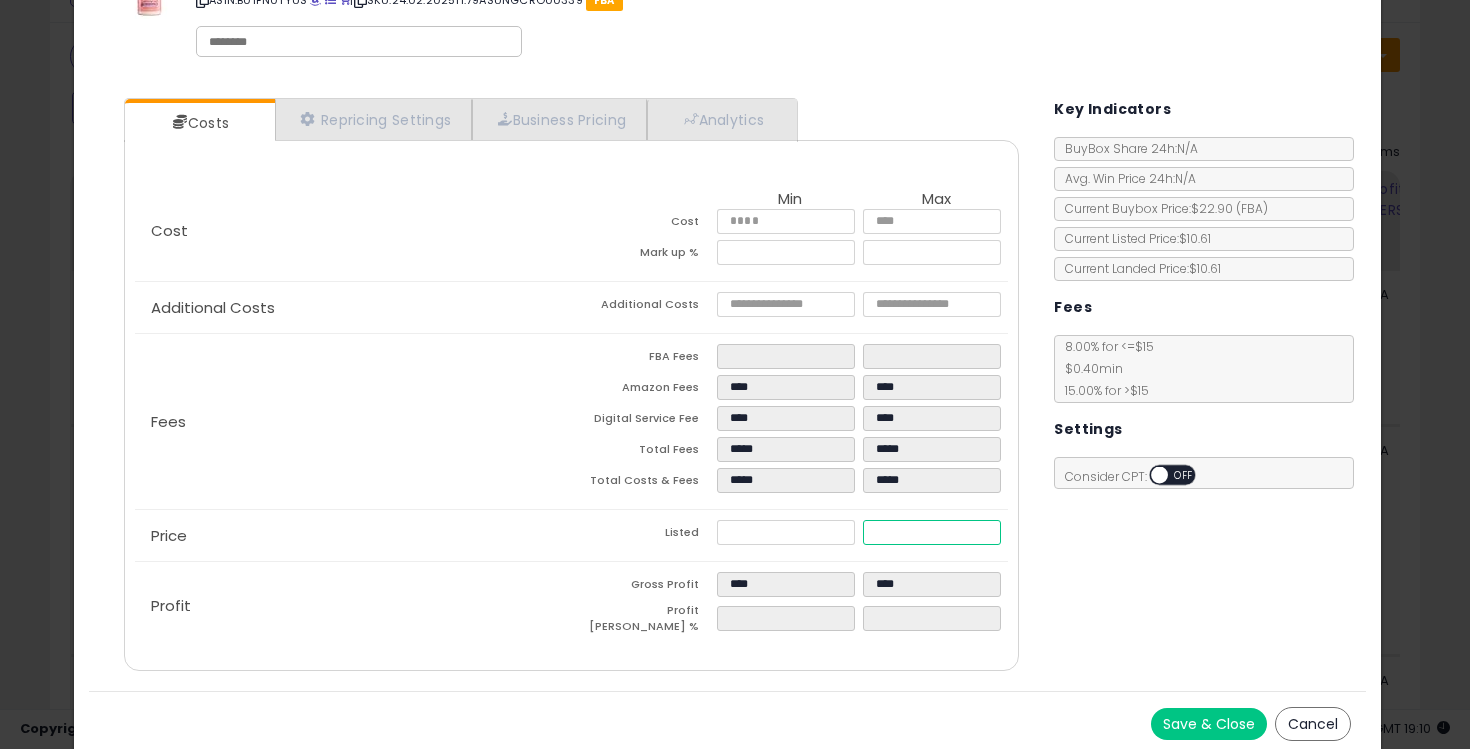 type on "*****" 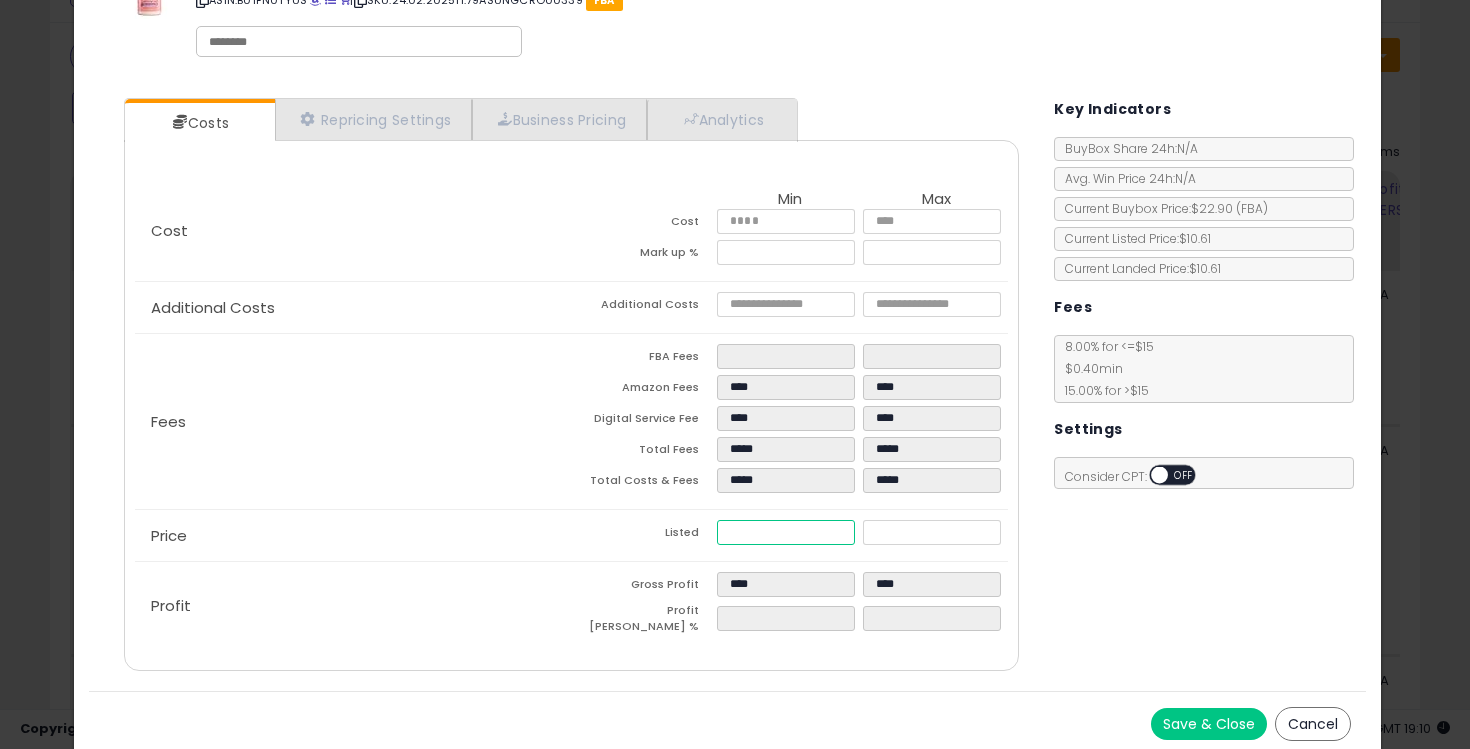type on "****" 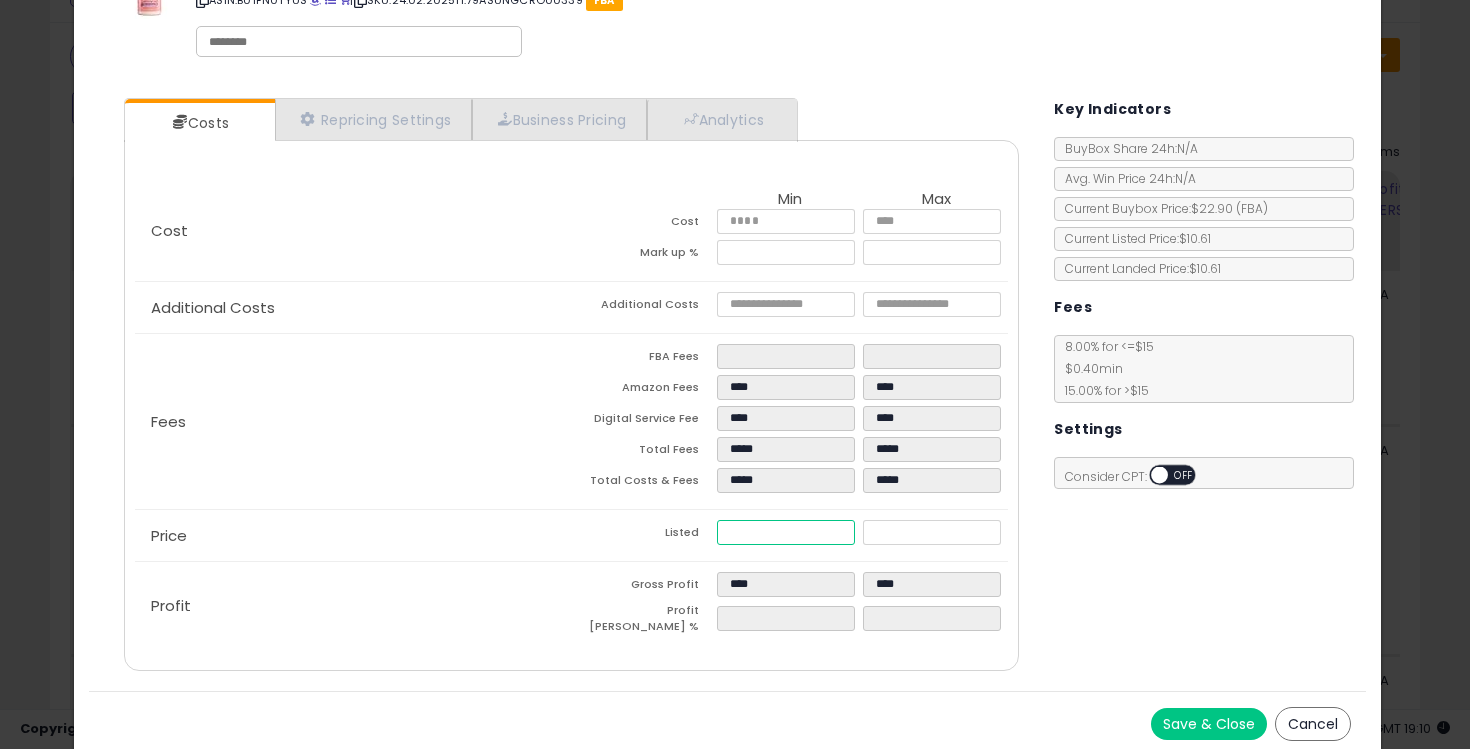 type on "****" 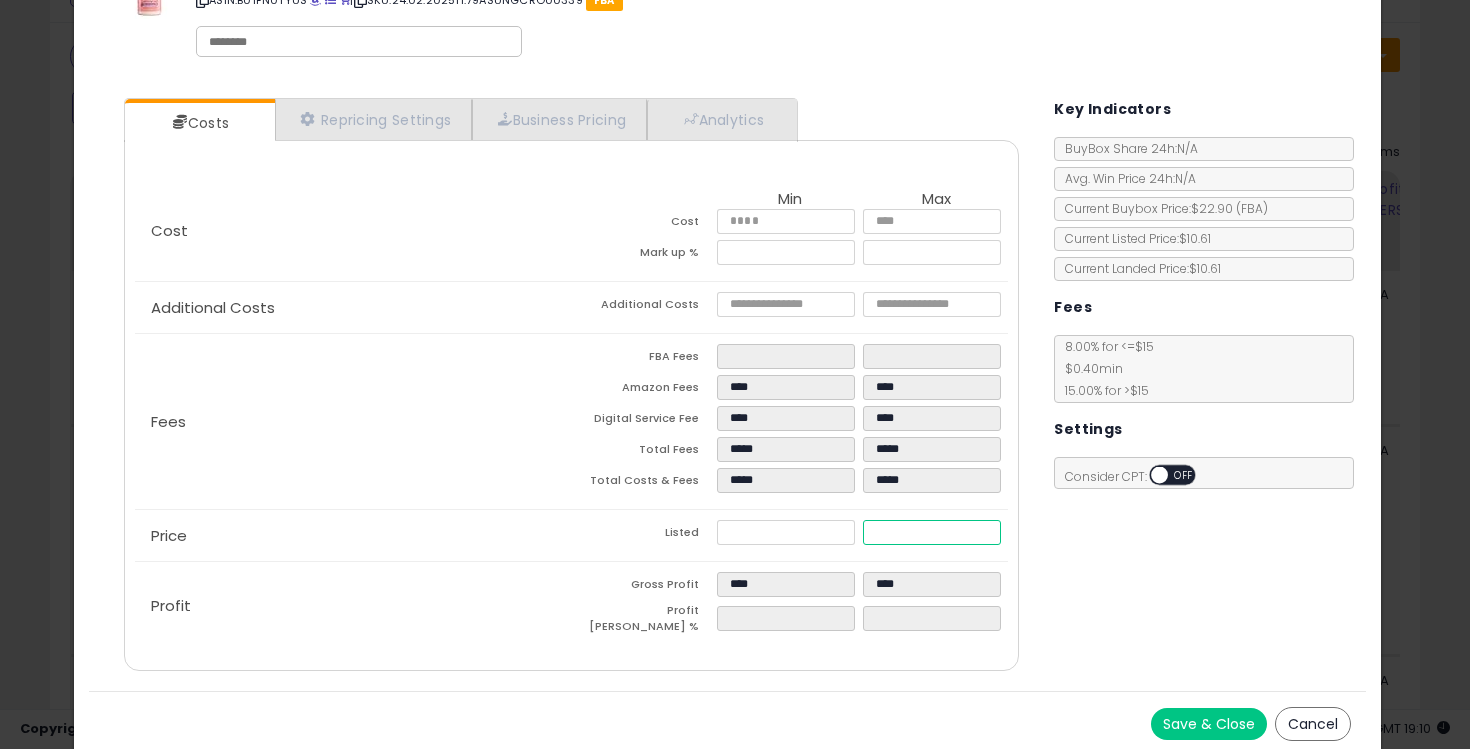 type on "*****" 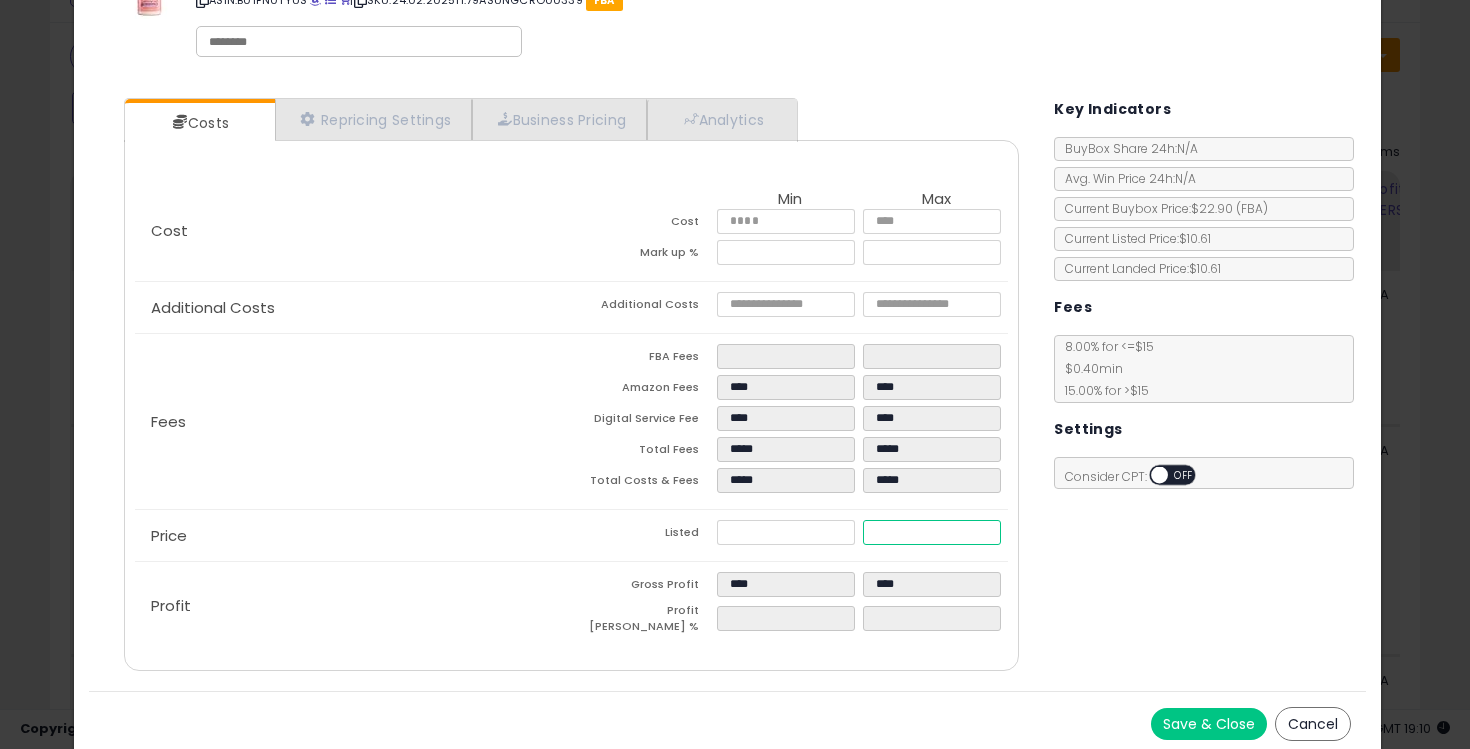 type on "****" 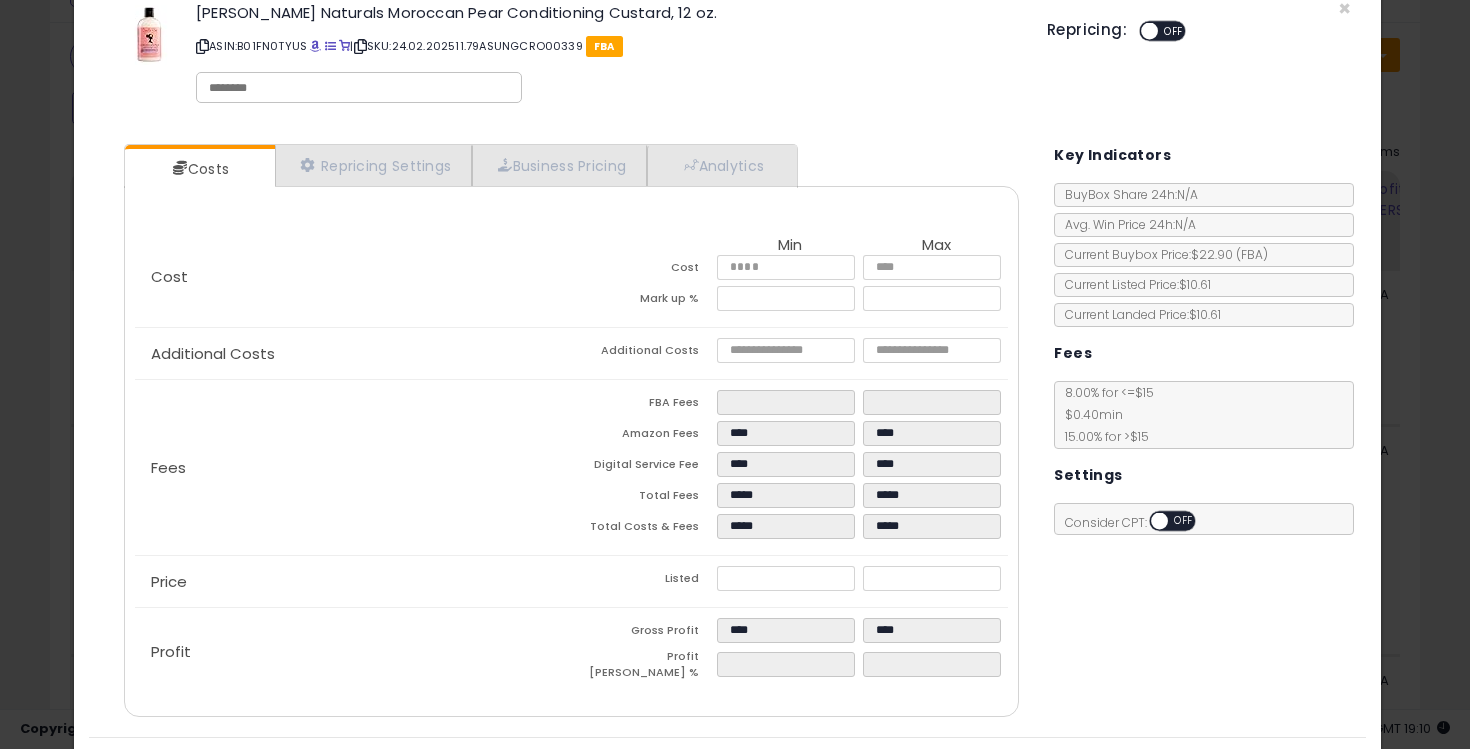 scroll, scrollTop: 0, scrollLeft: 0, axis: both 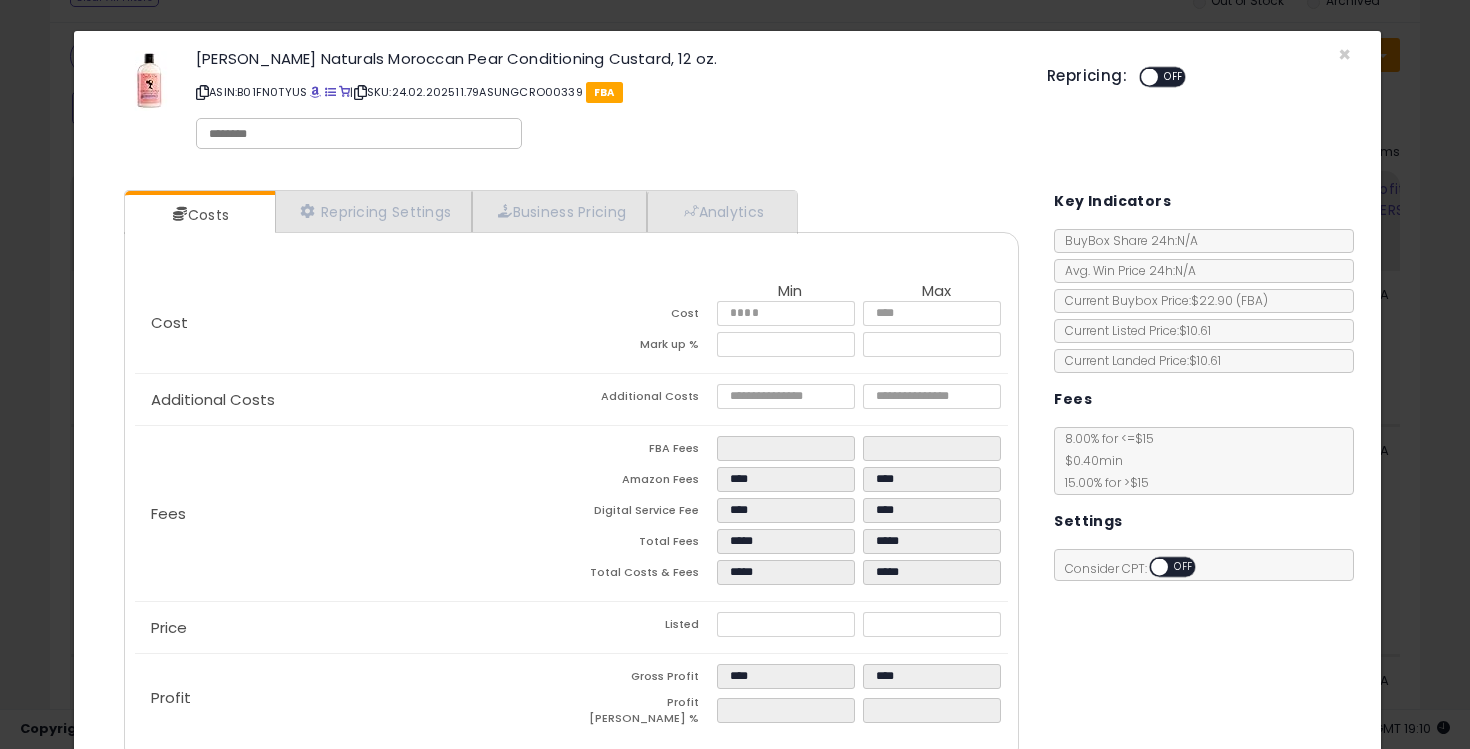click on "ON   OFF" at bounding box center [1140, 77] 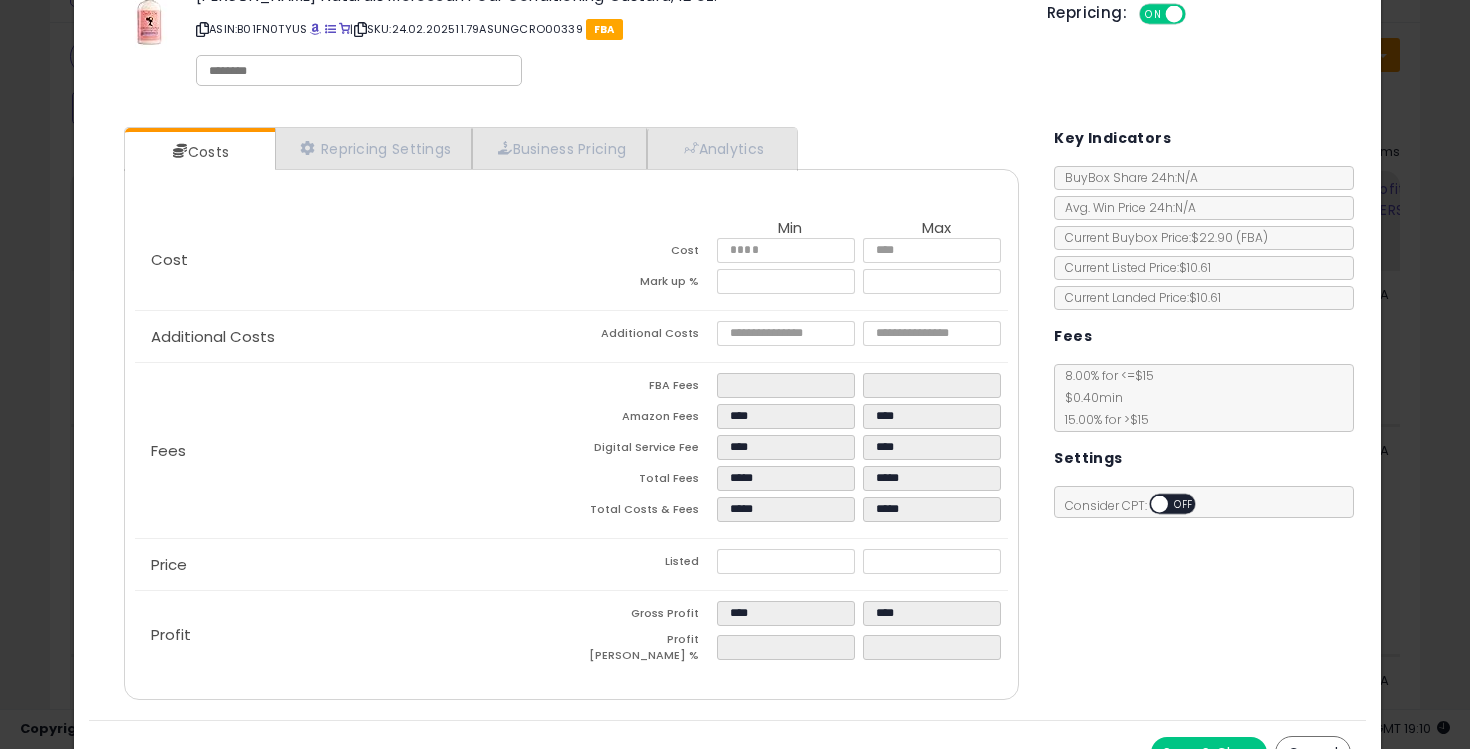 scroll, scrollTop: 92, scrollLeft: 0, axis: vertical 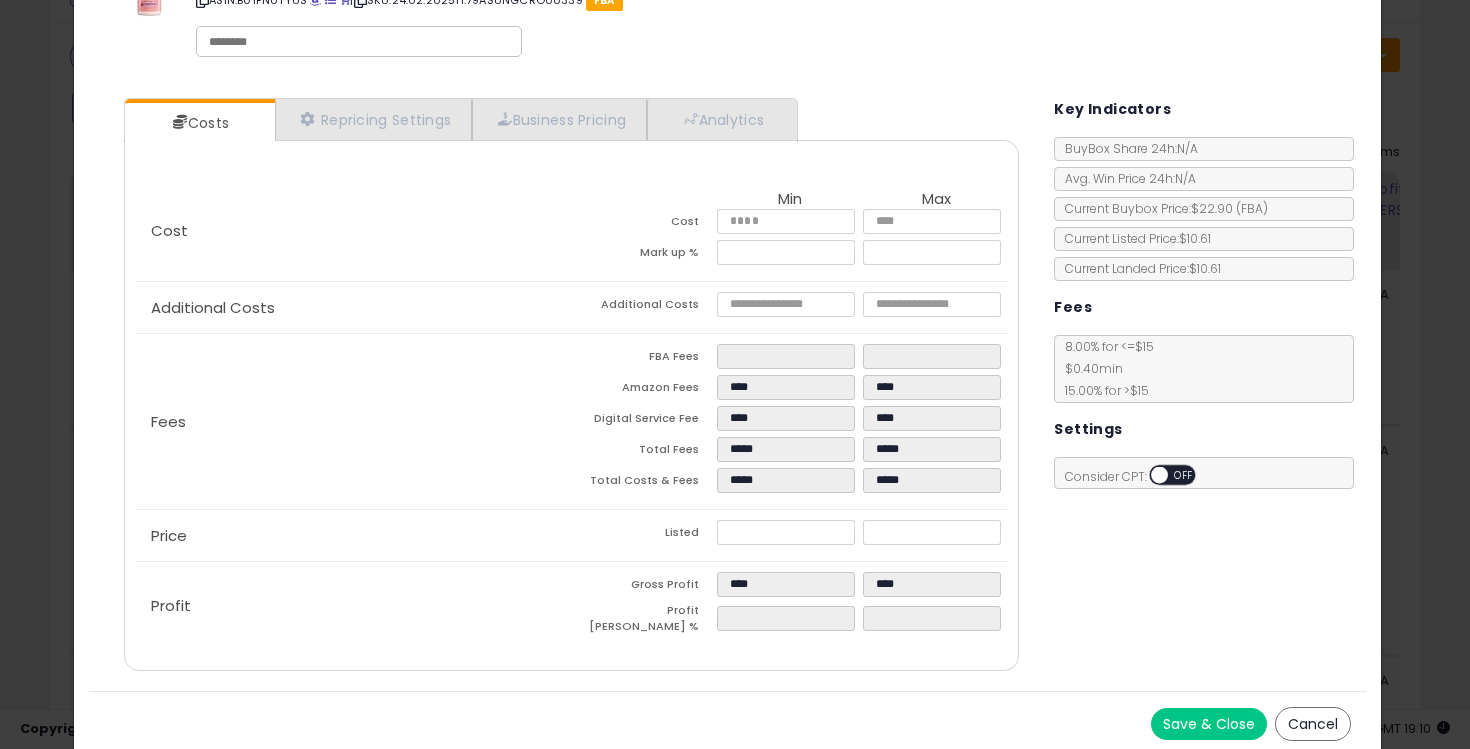 click on "Save & Close" at bounding box center (1209, 724) 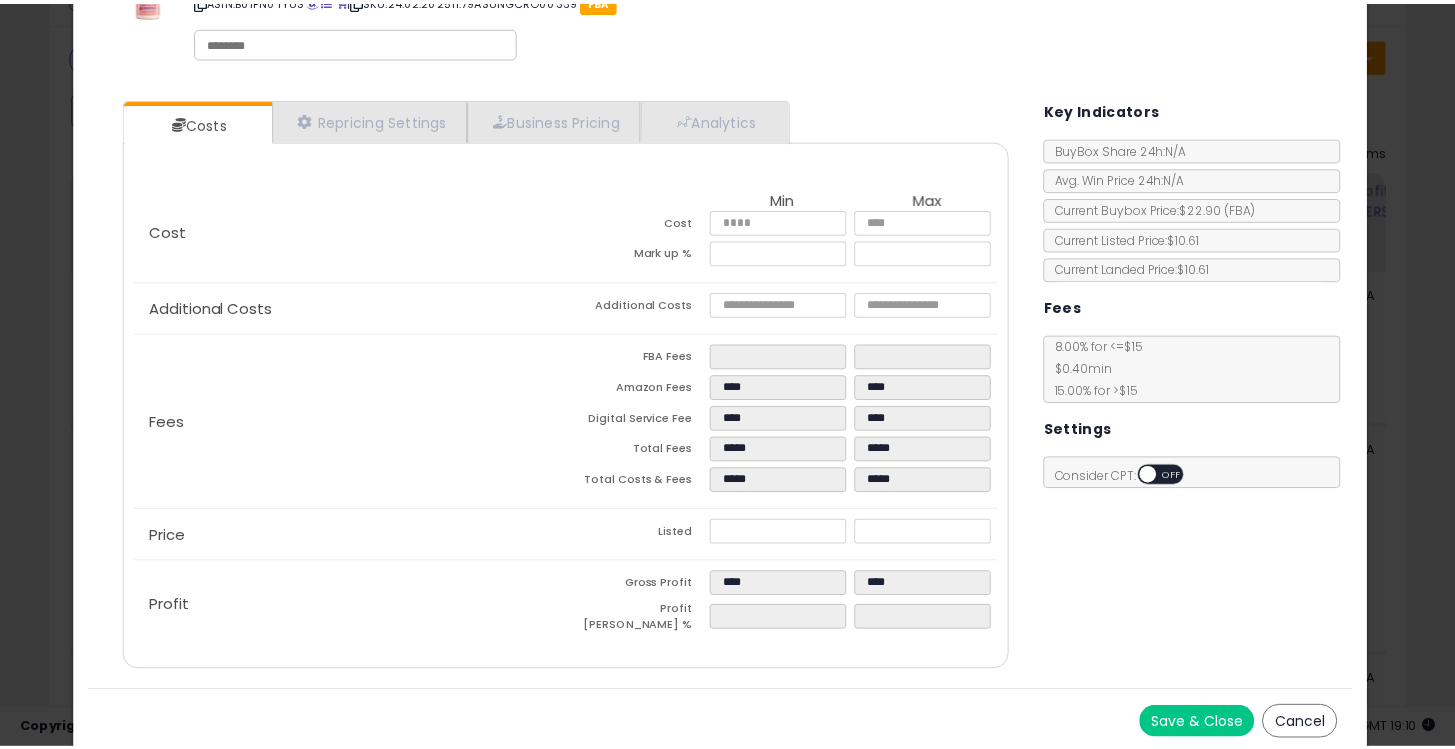 scroll, scrollTop: 0, scrollLeft: 0, axis: both 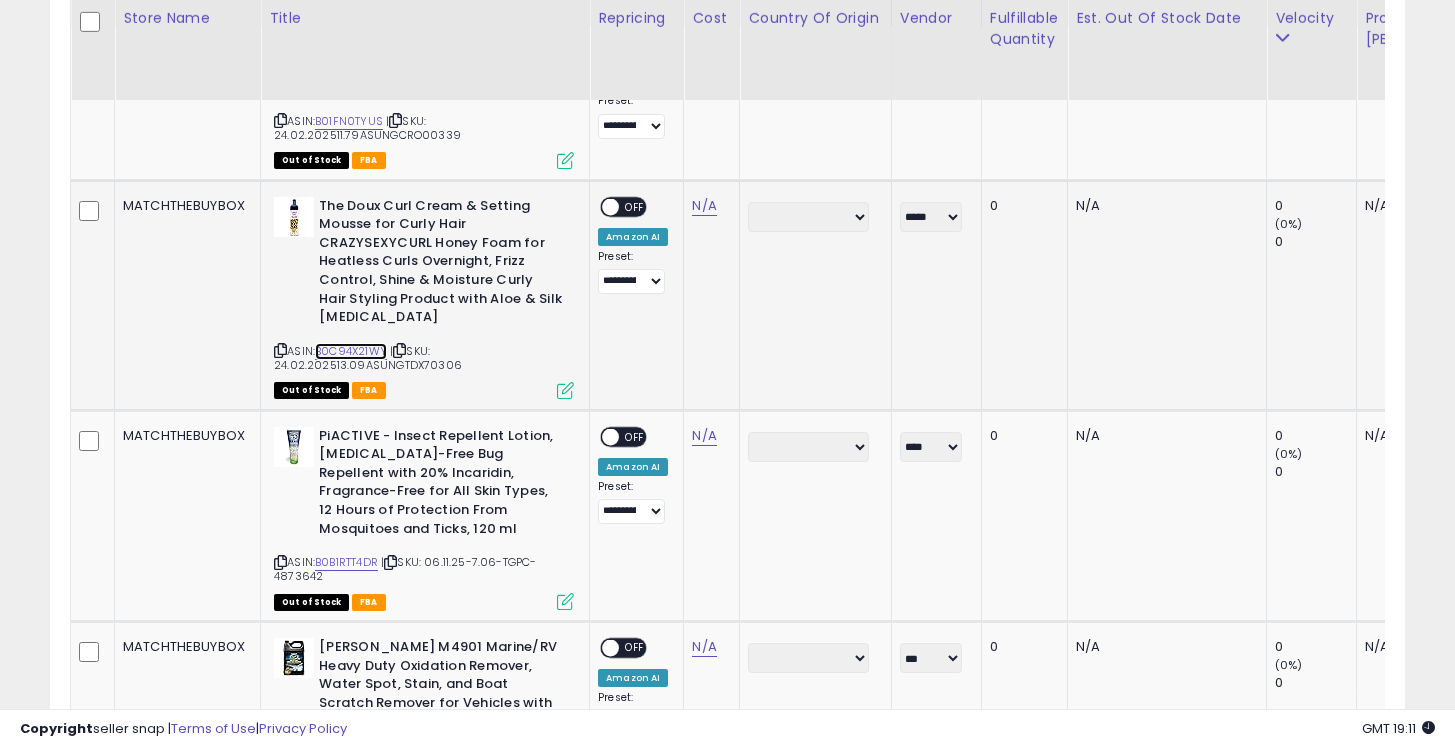 click on "B0C94X21WY" at bounding box center [351, 351] 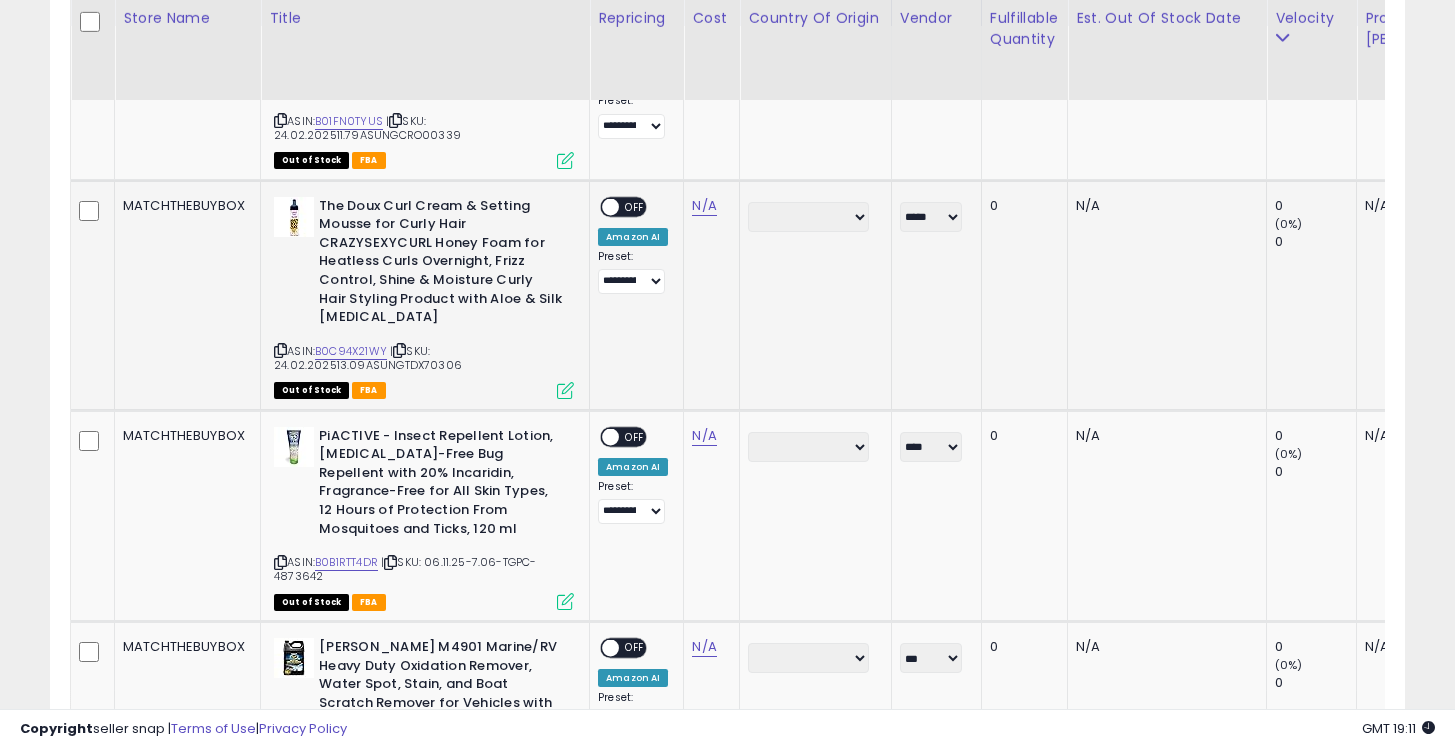 click at bounding box center (565, 390) 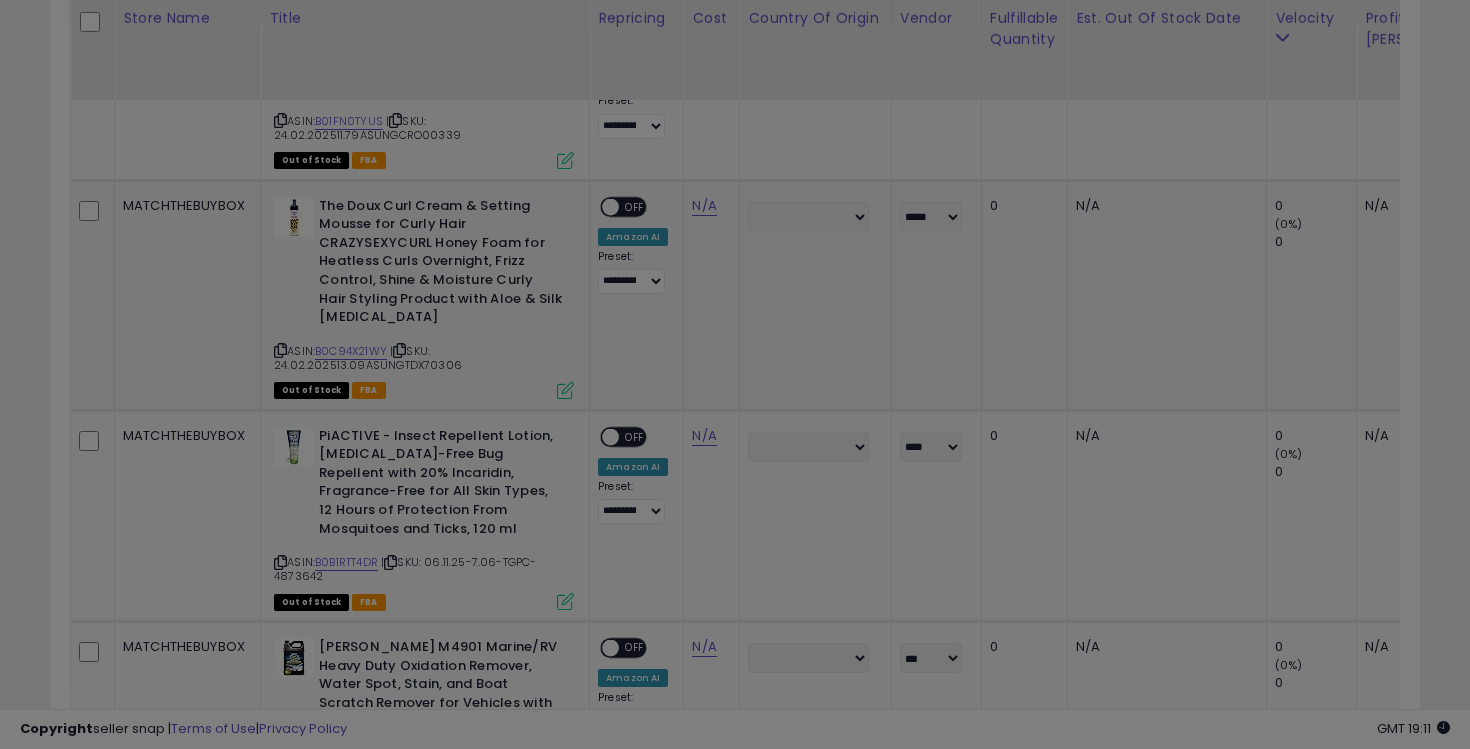 scroll, scrollTop: 999590, scrollLeft: 999206, axis: both 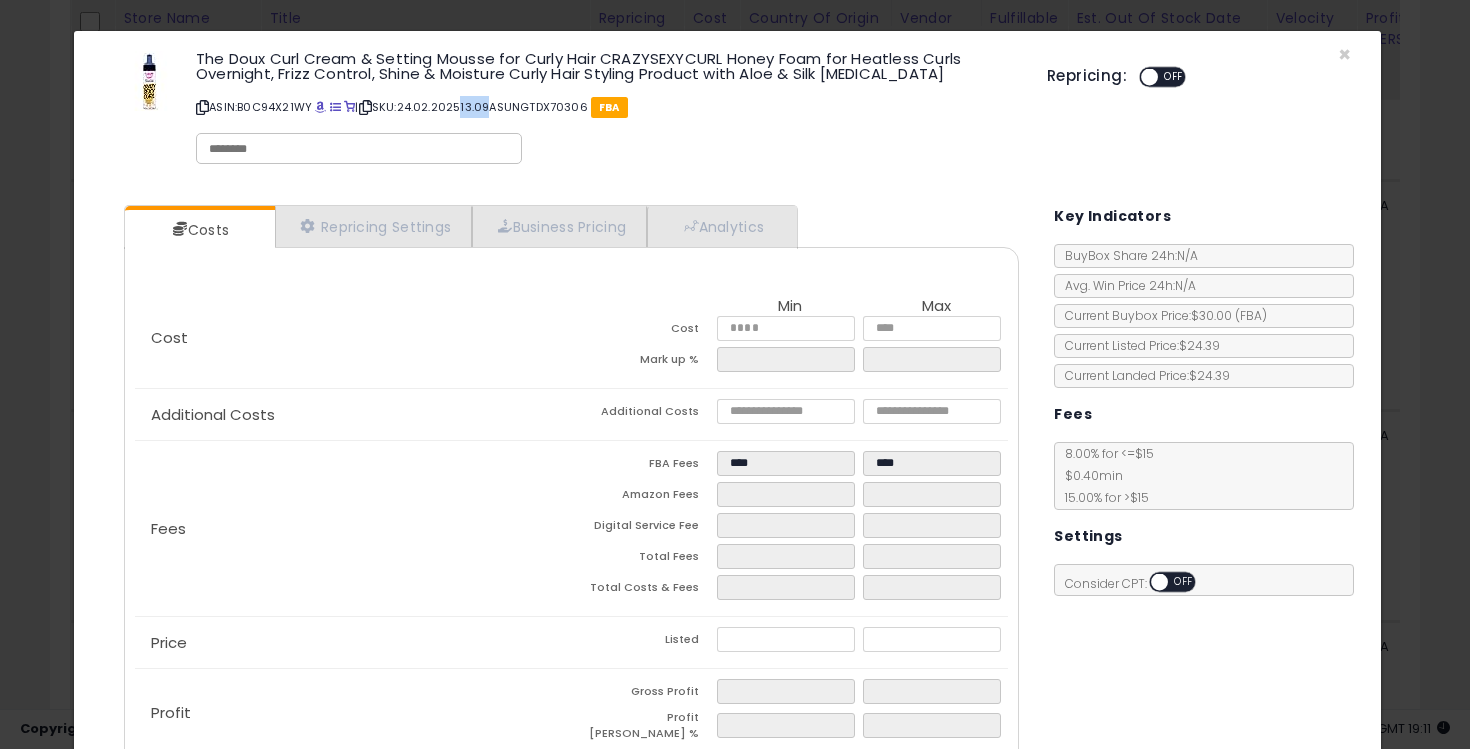 drag, startPoint x: 467, startPoint y: 105, endPoint x: 496, endPoint y: 106, distance: 29.017237 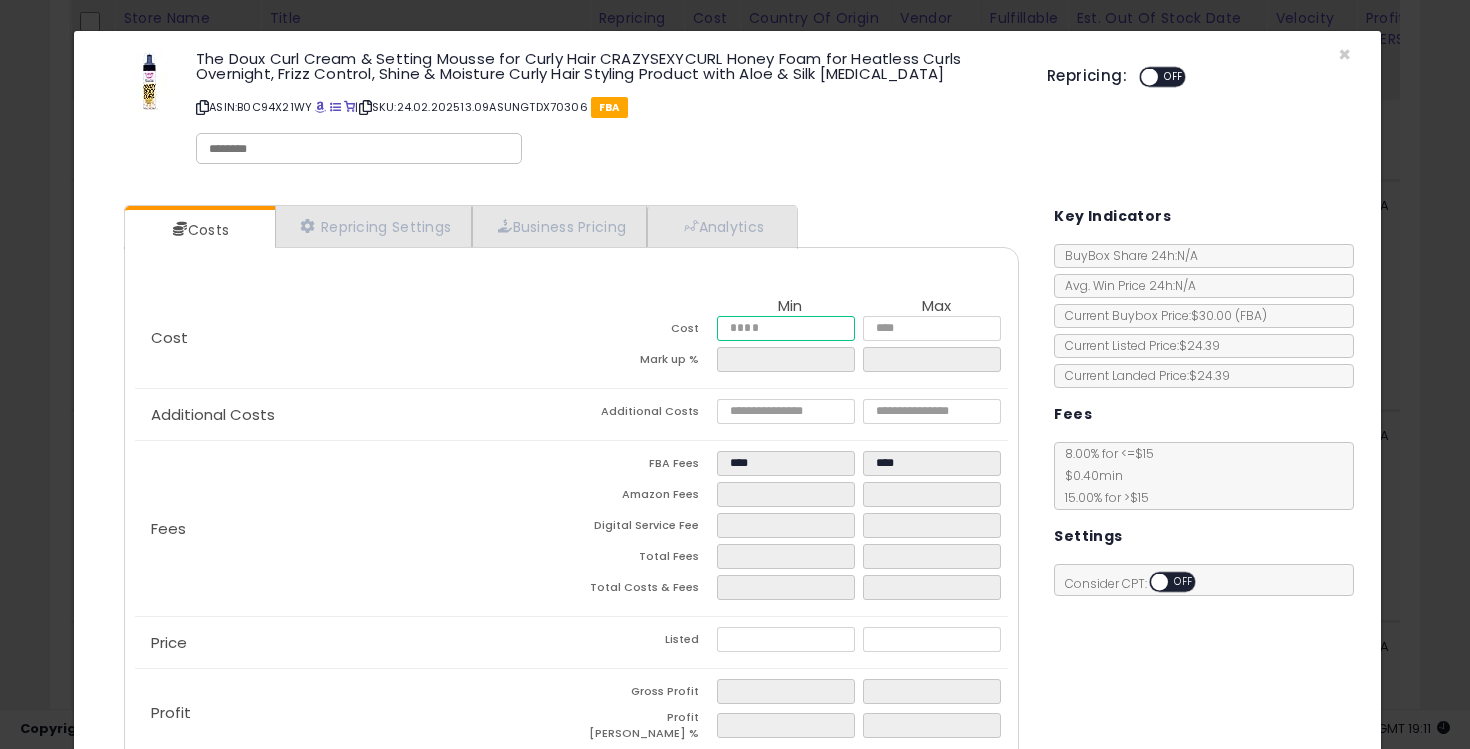 click at bounding box center (786, 328) 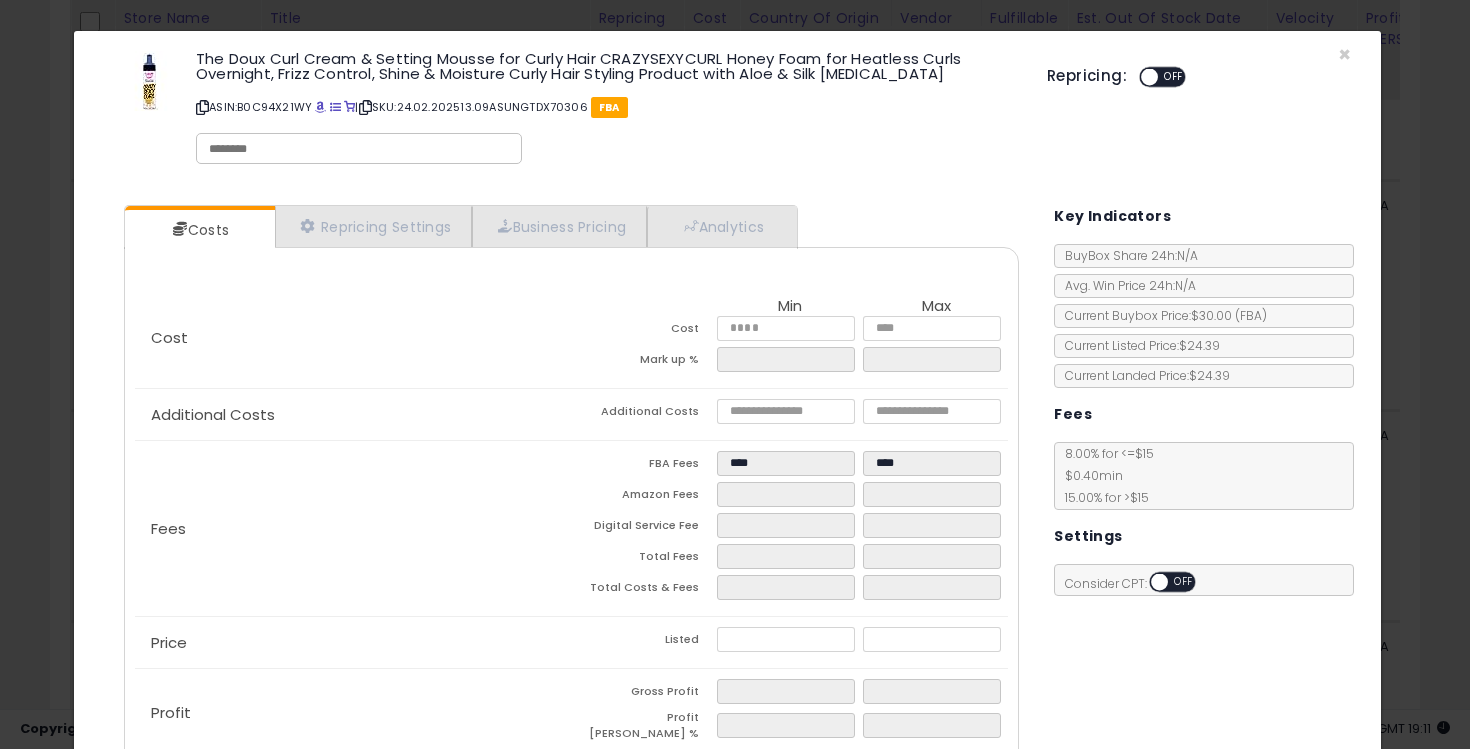 click on "× Close
The Doux Curl Cream & Setting Mousse for Curly Hair CRAZYSEXYCURL Honey Foam for Heatless Curls Overnight, Frizz Control, Shine & Moisture  Curly Hair Styling Product with Aloe & Silk [MEDICAL_DATA]
ASIN:  B0C94X21WY
|
SKU:  24.02.202513.09ASUNGTDX70306
FBA
Repricing:
ON   OFF" at bounding box center [728, 110] 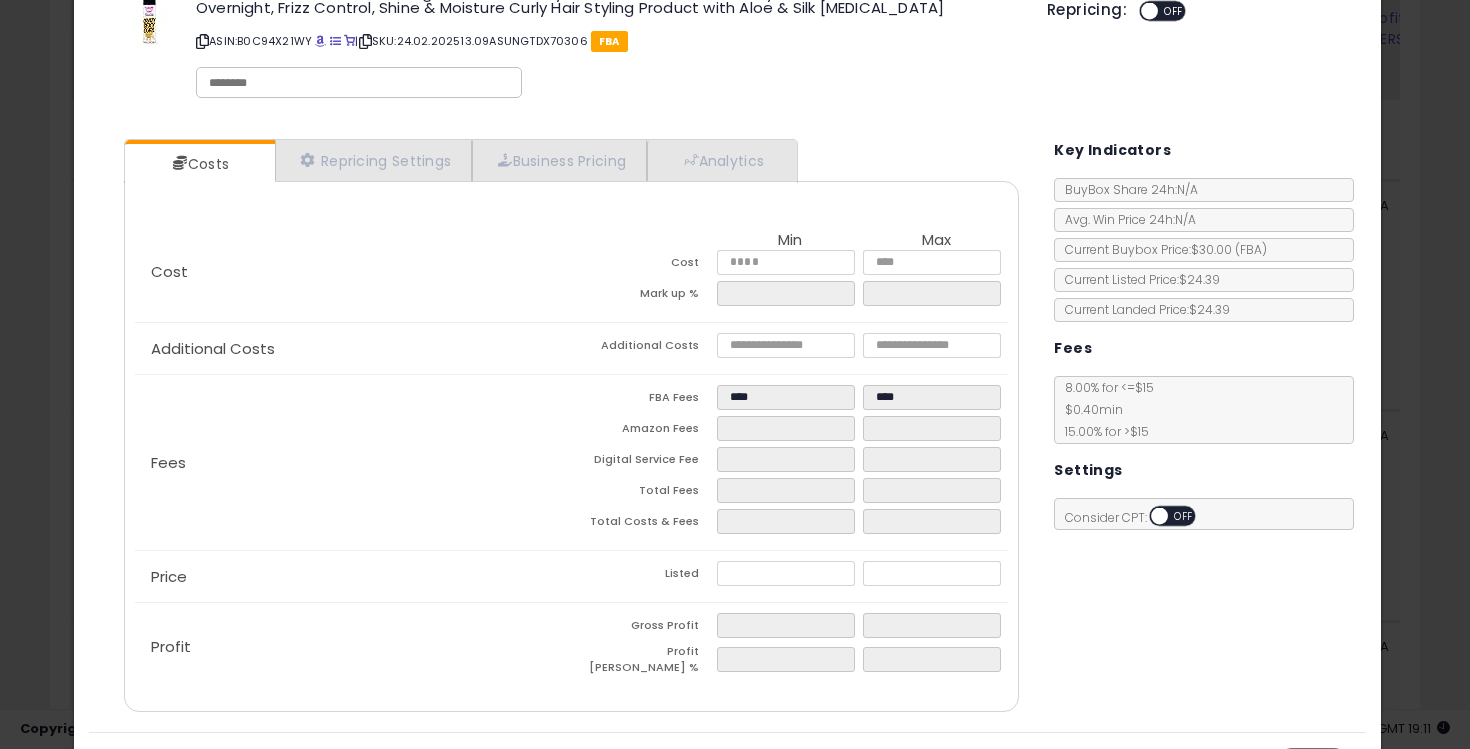scroll, scrollTop: 107, scrollLeft: 0, axis: vertical 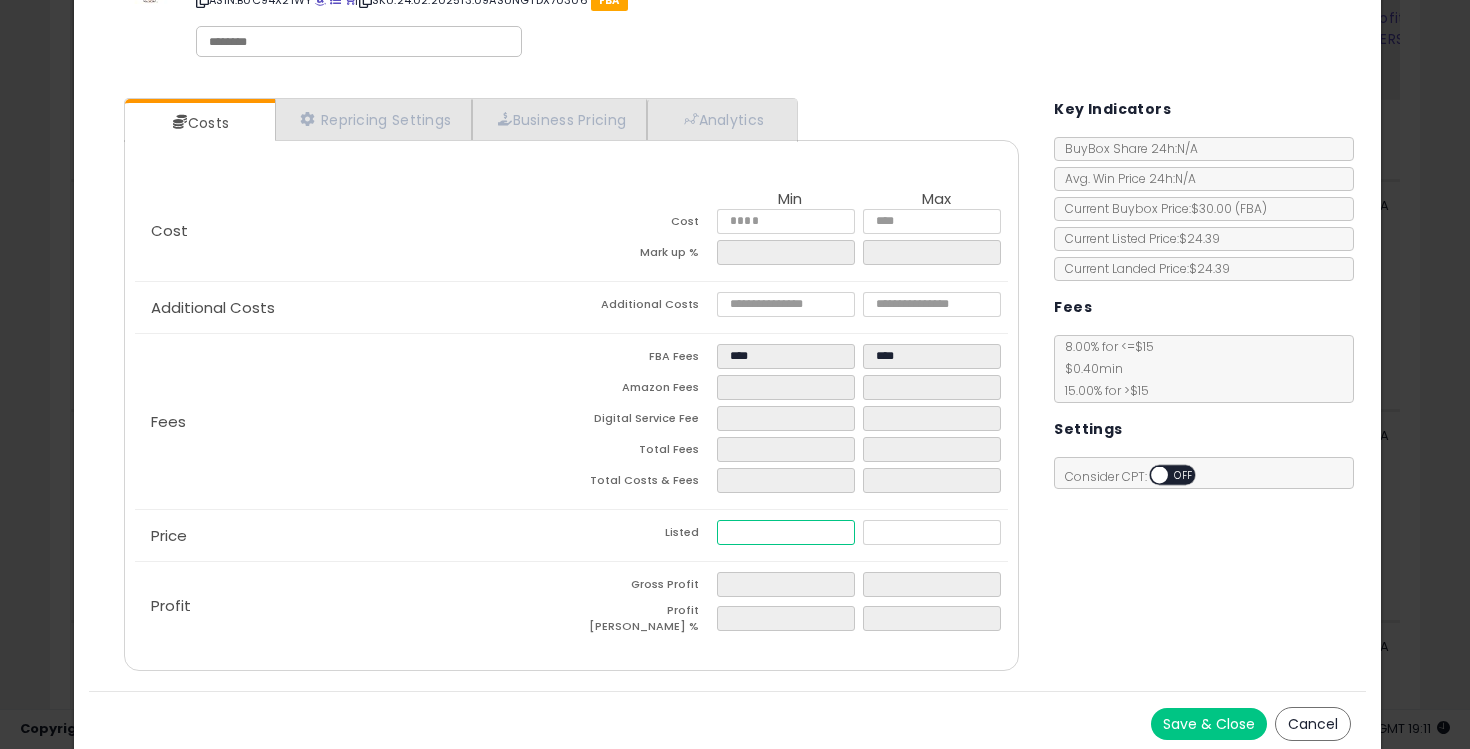 click at bounding box center [786, 532] 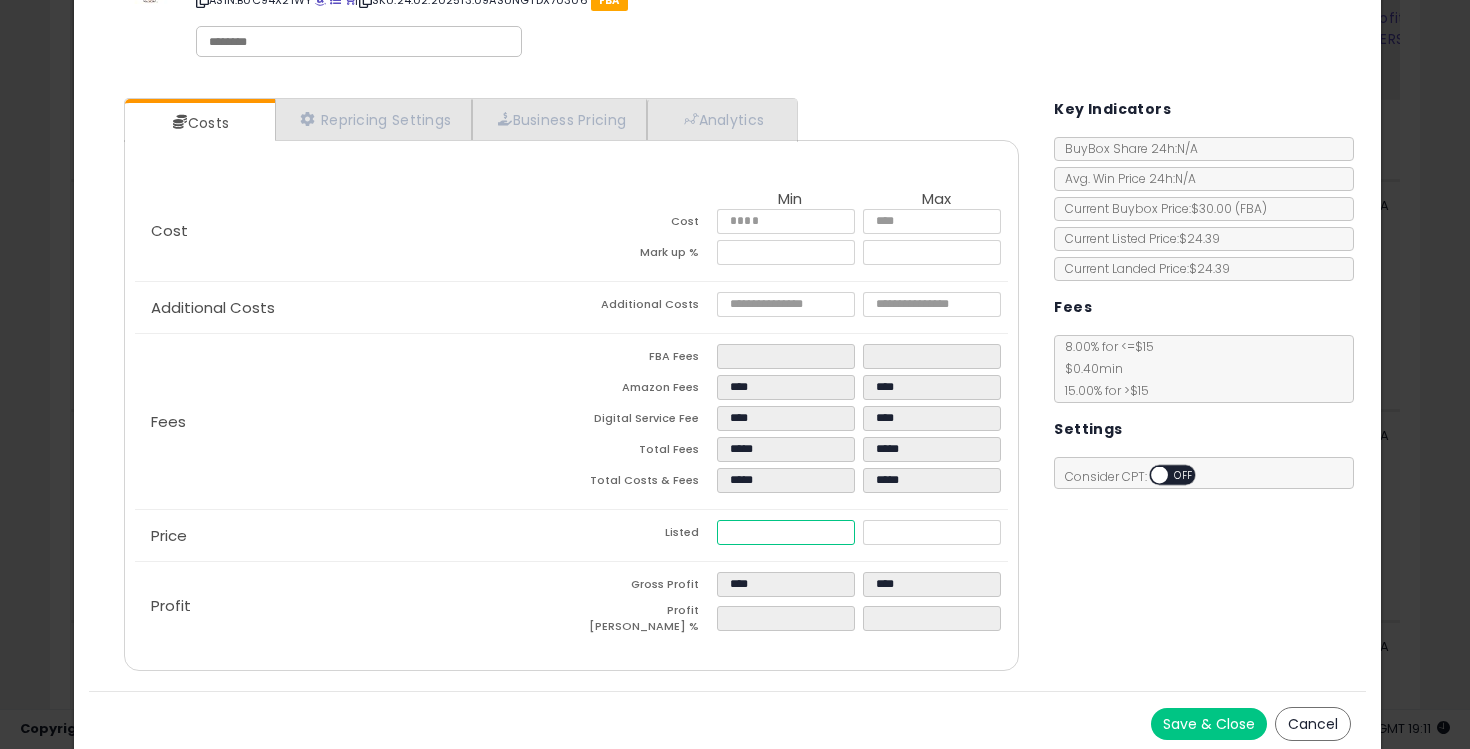 click on "*****" at bounding box center [786, 532] 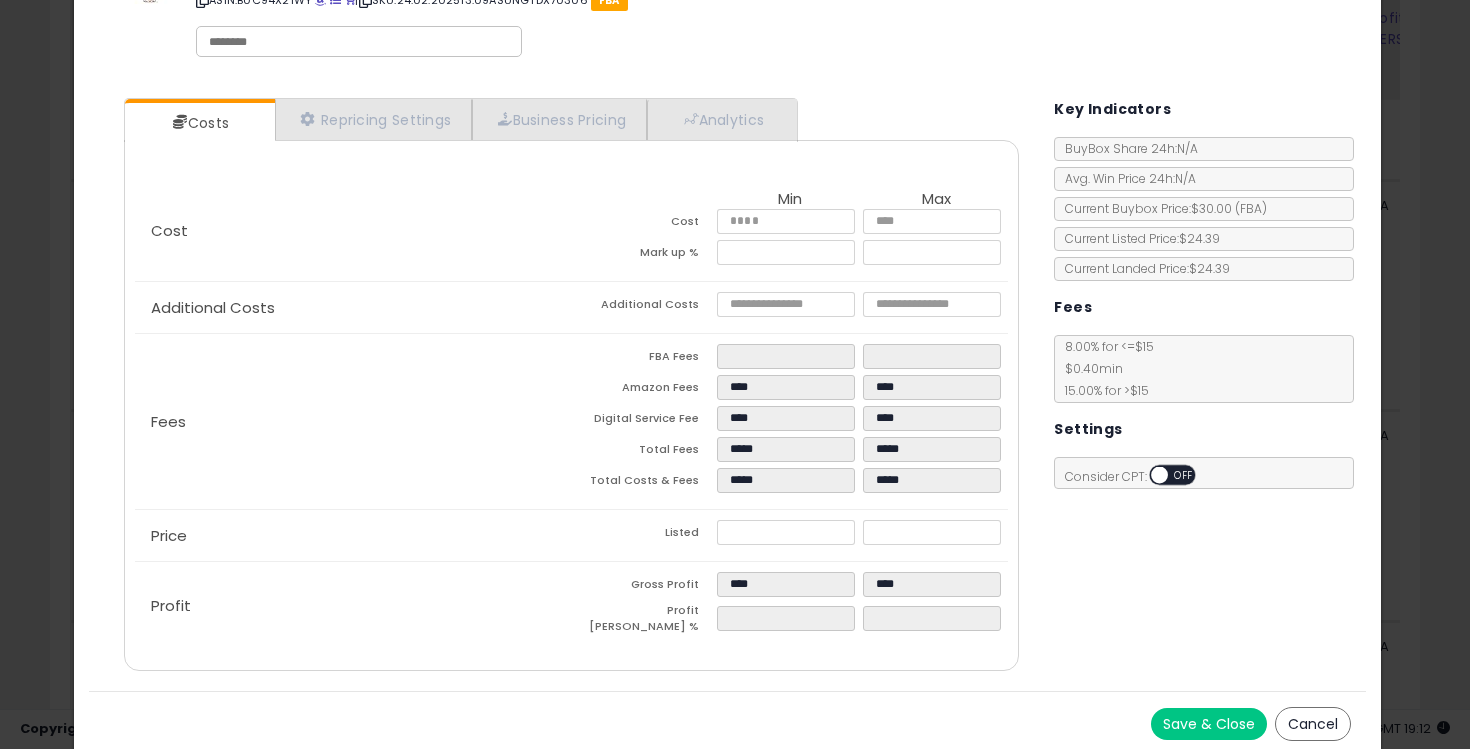 click on "*****" at bounding box center (936, 535) 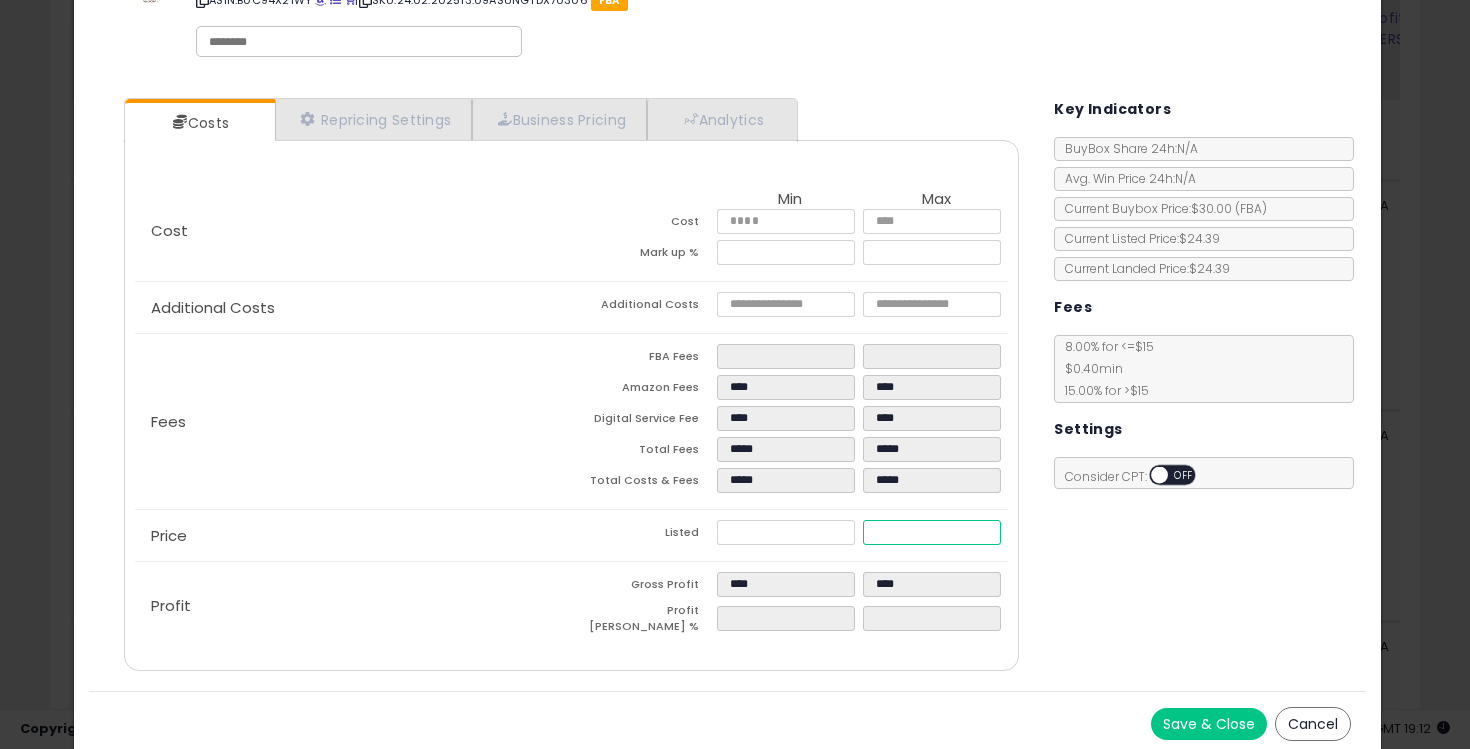 drag, startPoint x: 880, startPoint y: 527, endPoint x: 833, endPoint y: 526, distance: 47.010635 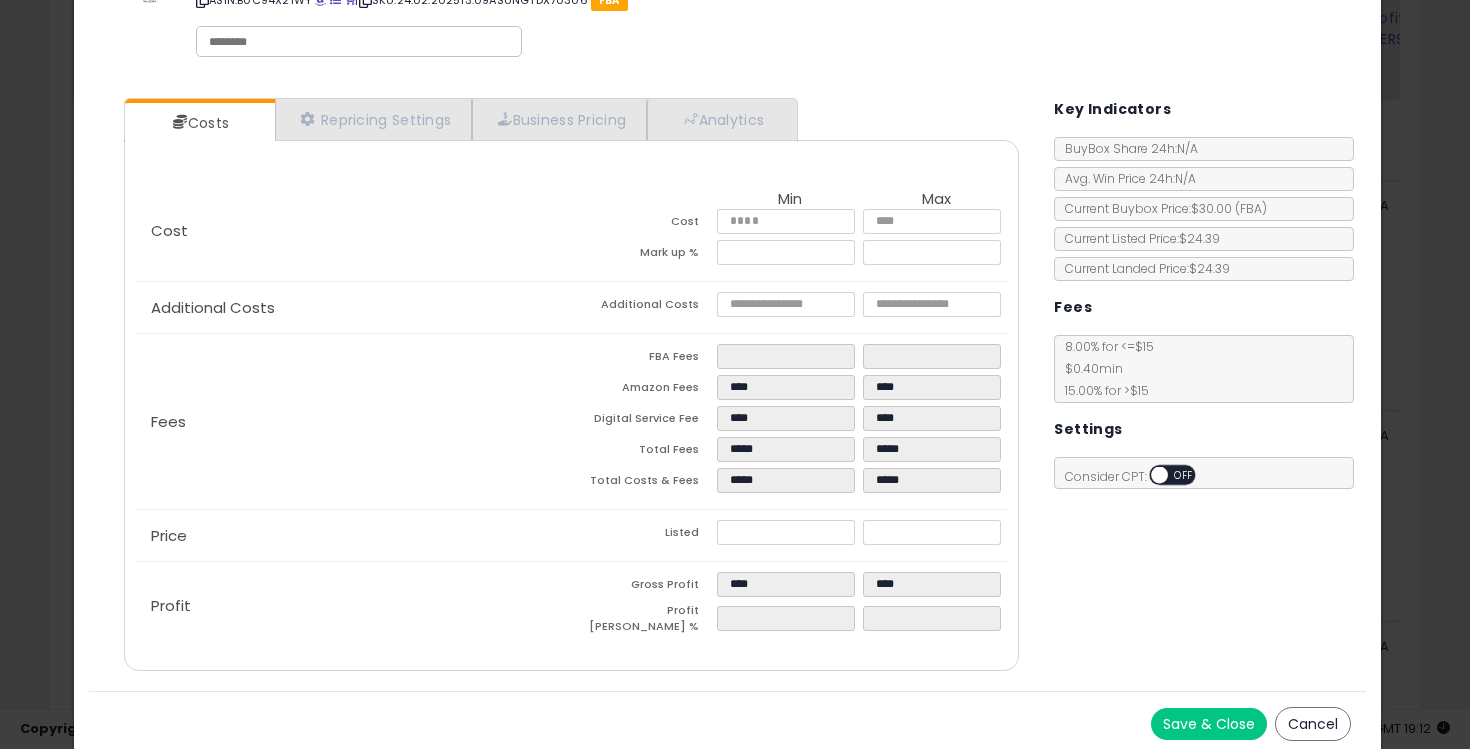 click on "Costs
Repricing Settings
Business Pricing
Analytics
Cost" at bounding box center (728, 387) 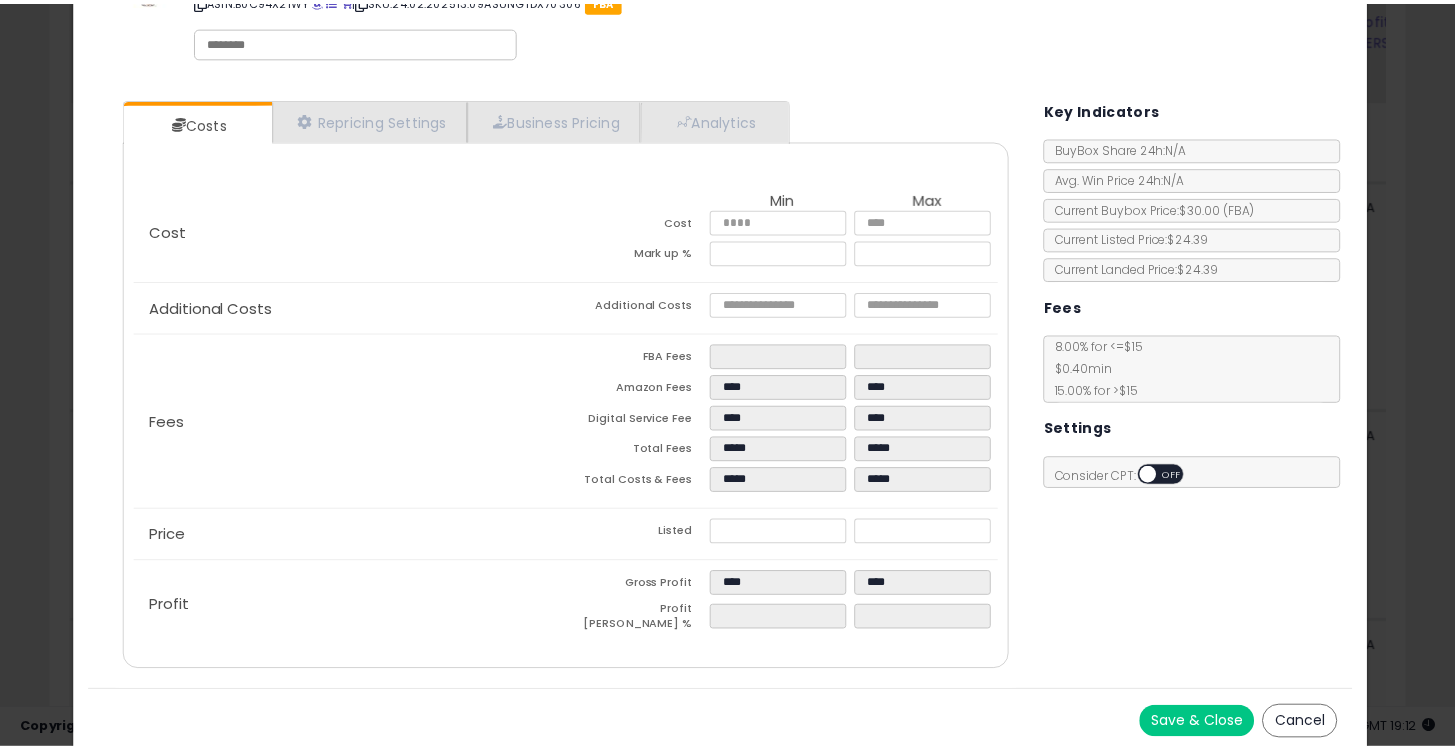 scroll, scrollTop: 0, scrollLeft: 0, axis: both 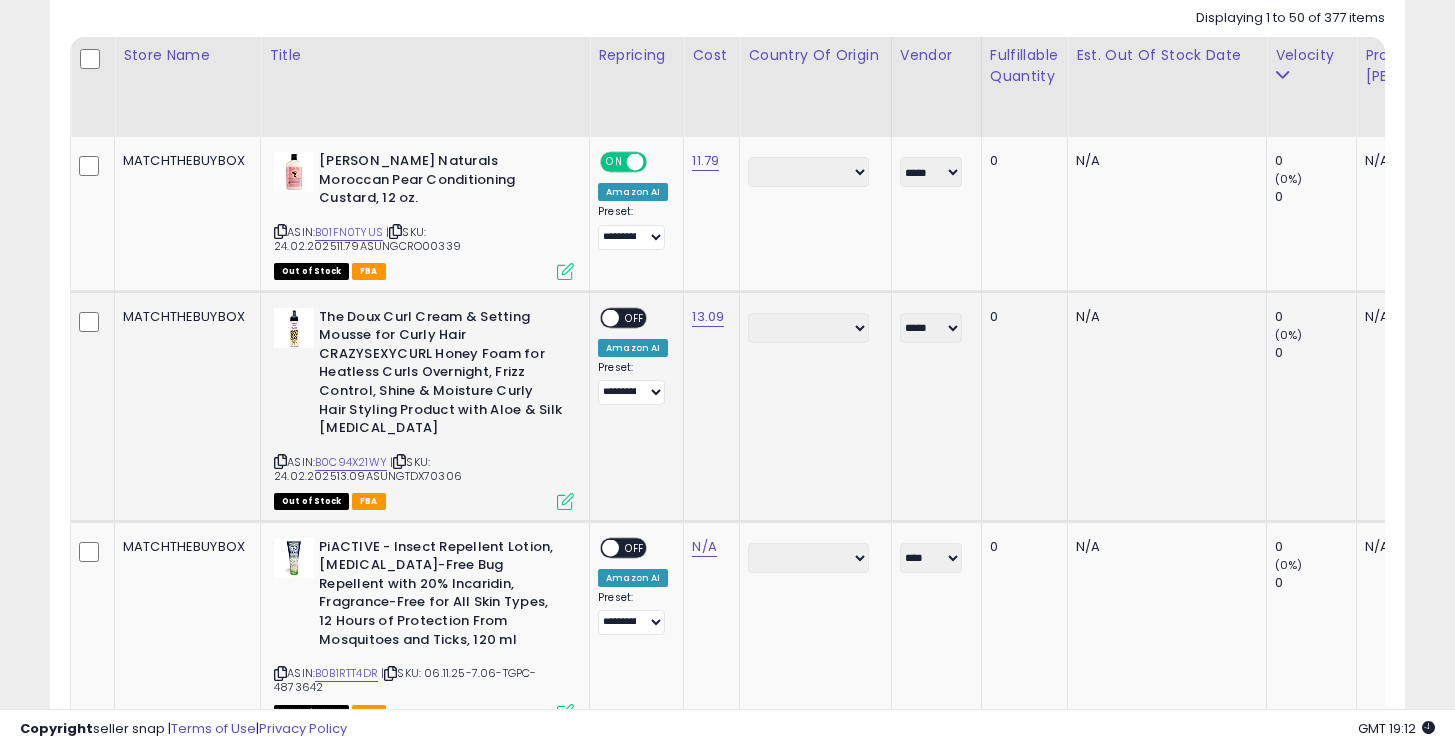 click on "OFF" at bounding box center [635, 317] 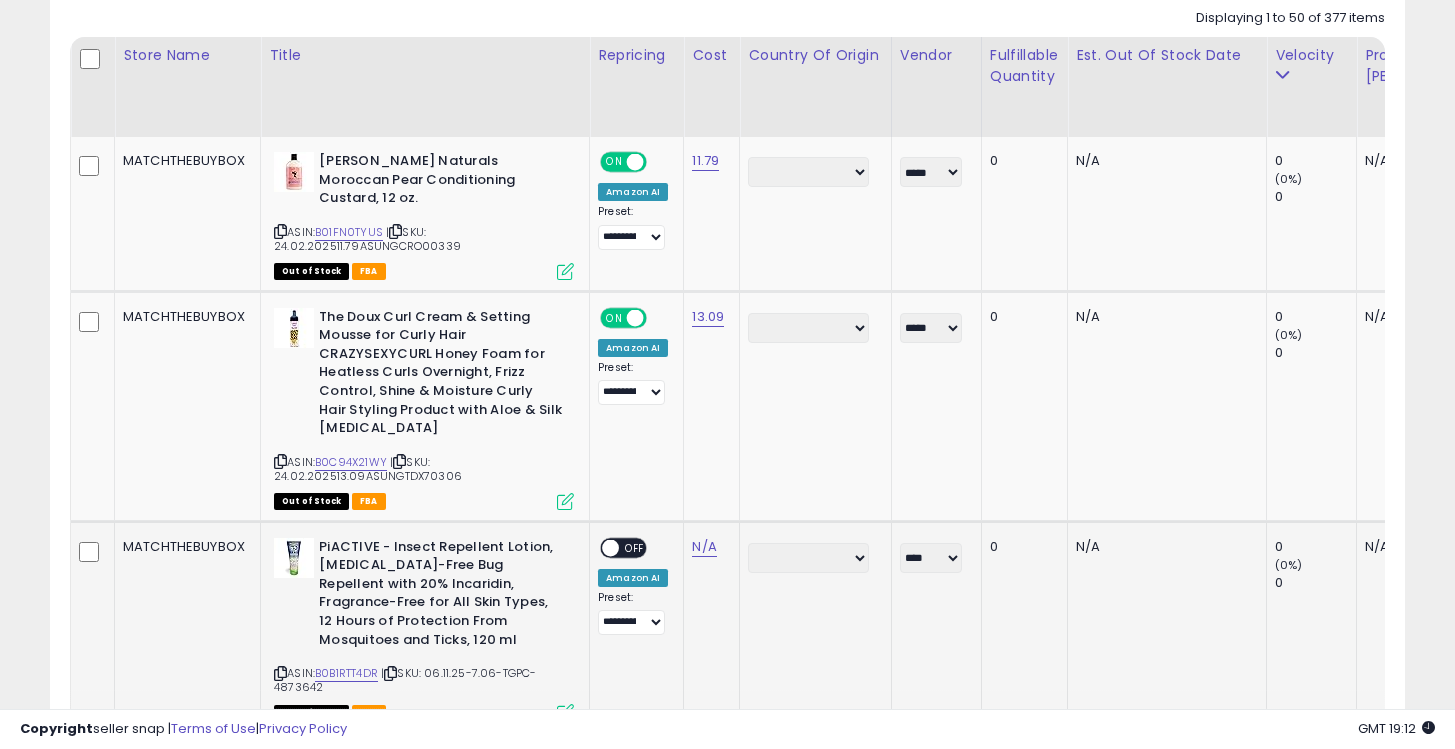 scroll, scrollTop: 1067, scrollLeft: 0, axis: vertical 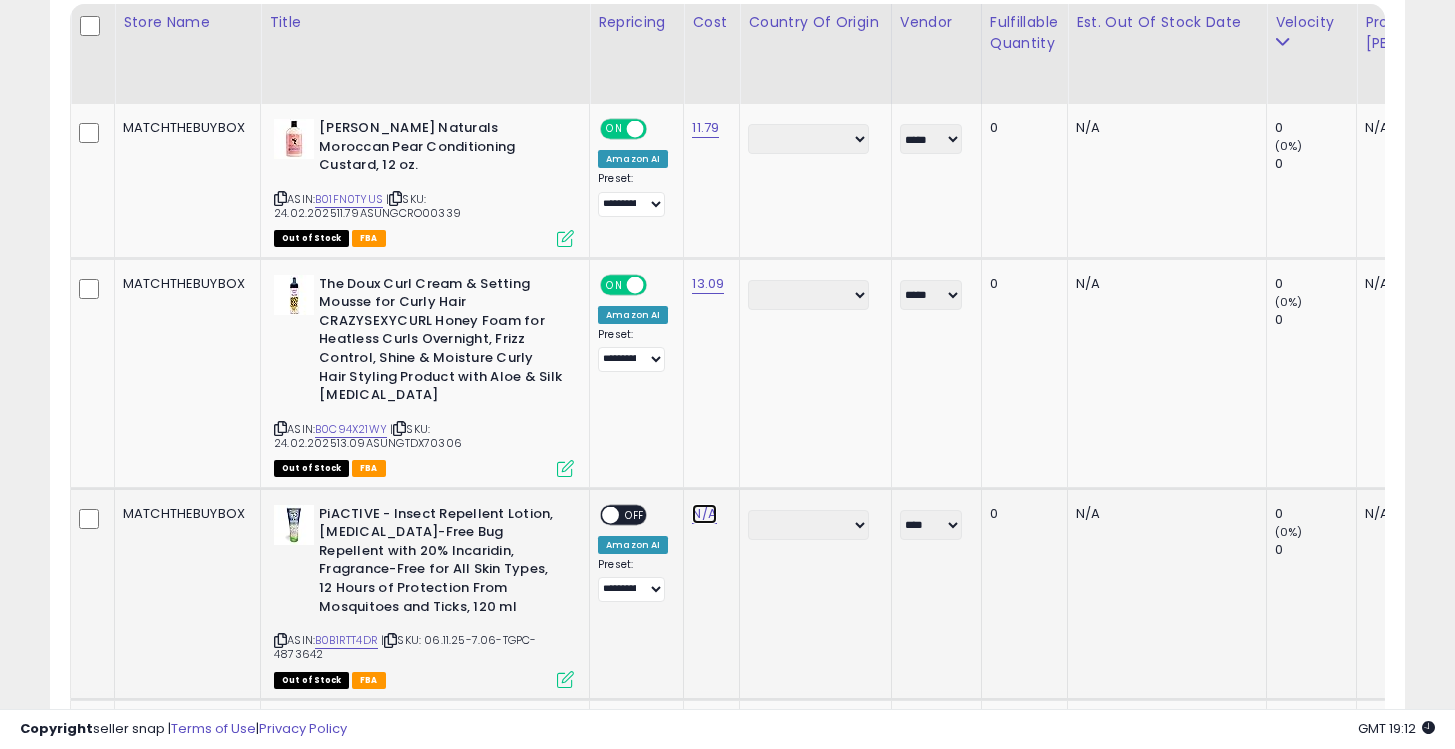 click on "N/A" at bounding box center [704, 514] 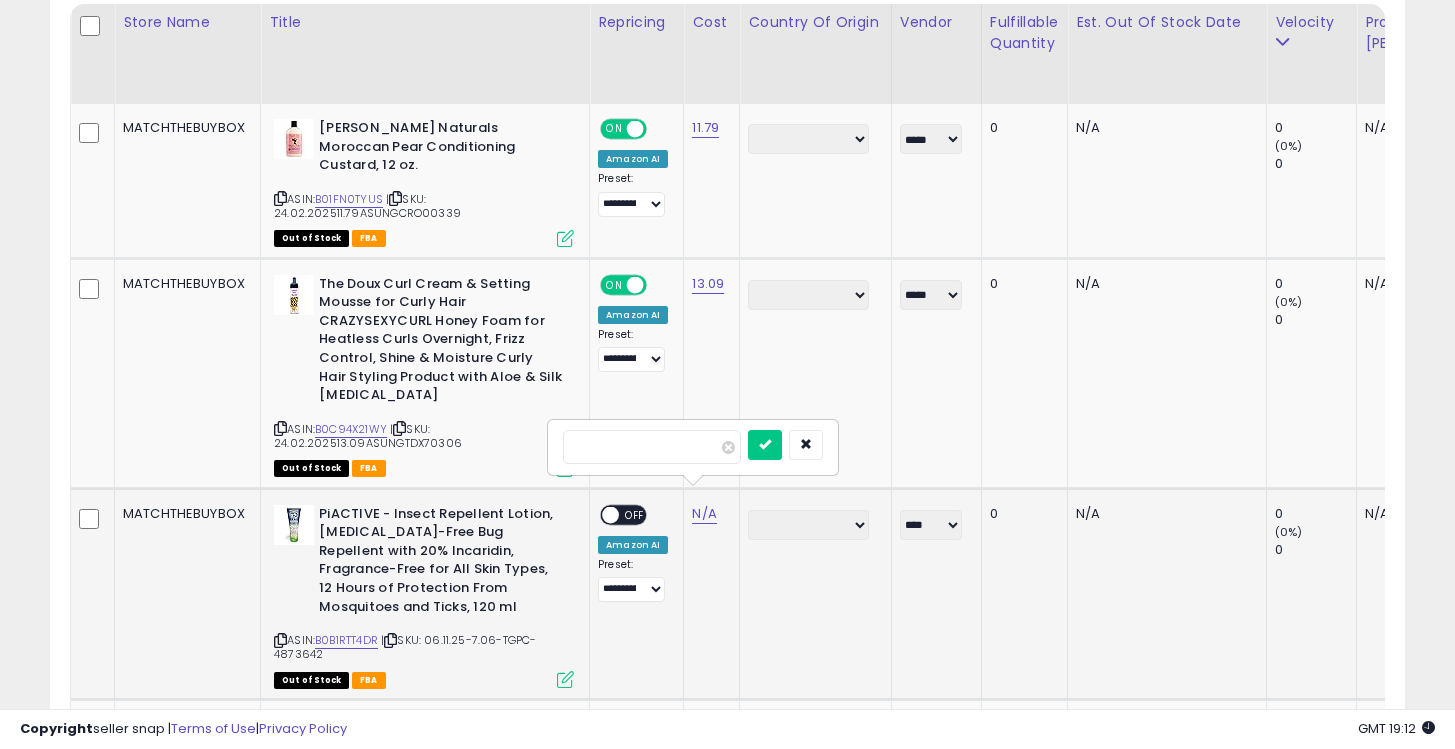 click at bounding box center [765, 445] 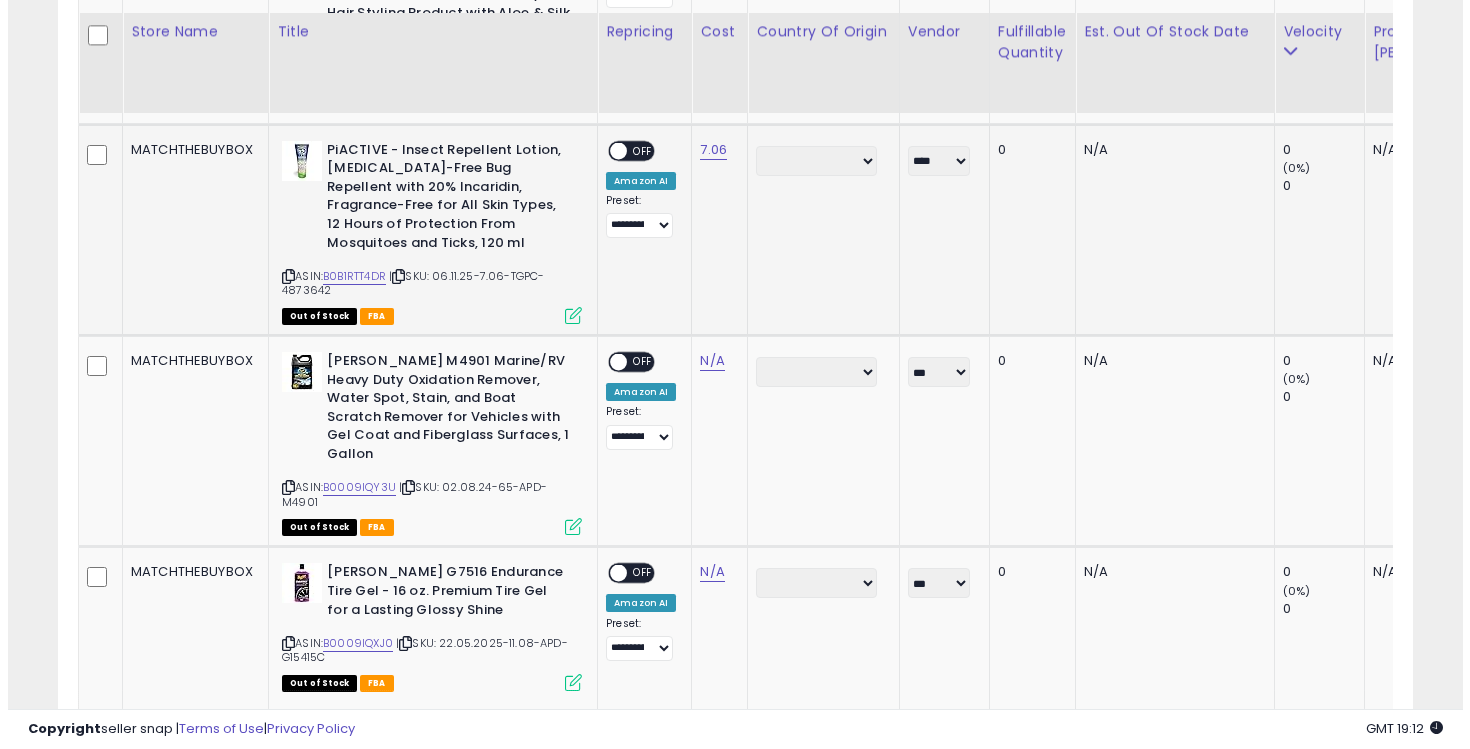 scroll, scrollTop: 1408, scrollLeft: 0, axis: vertical 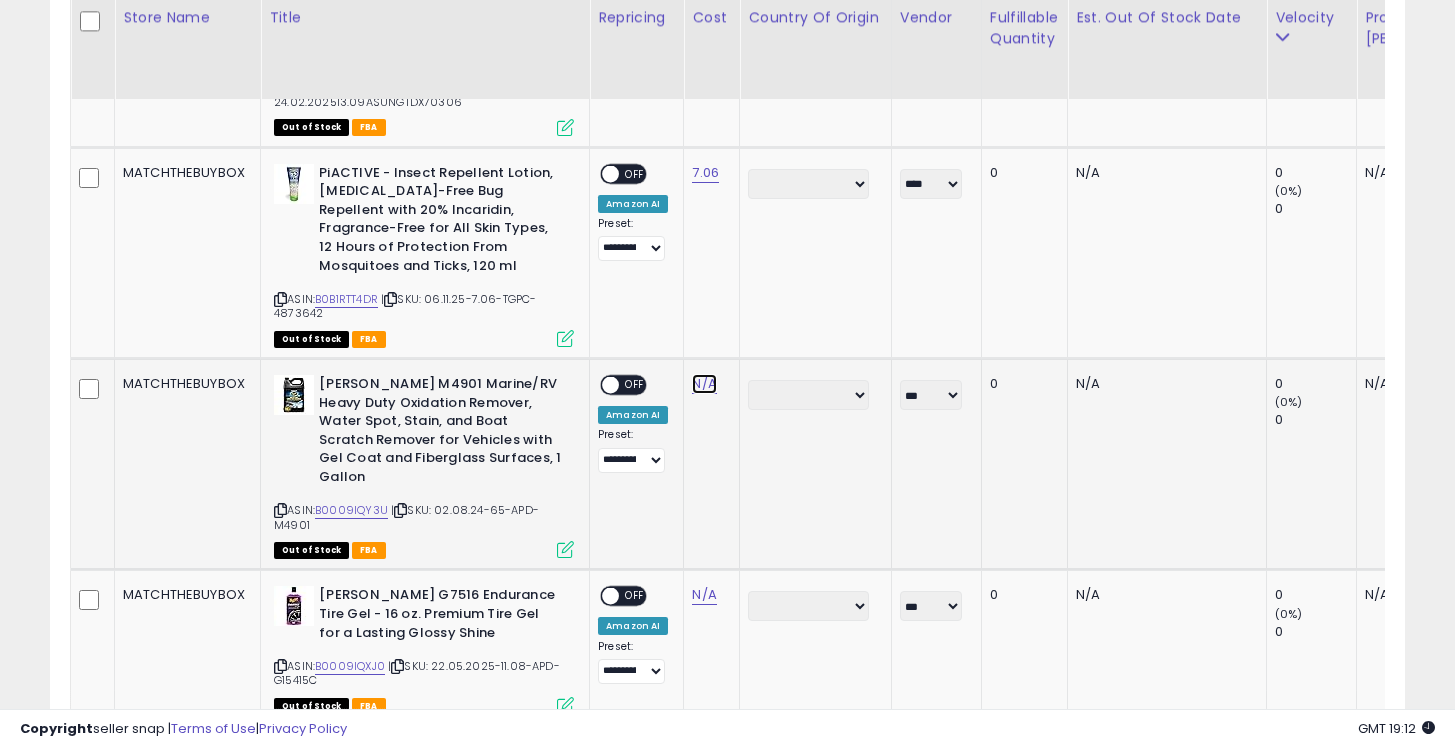 click on "N/A" at bounding box center (704, 384) 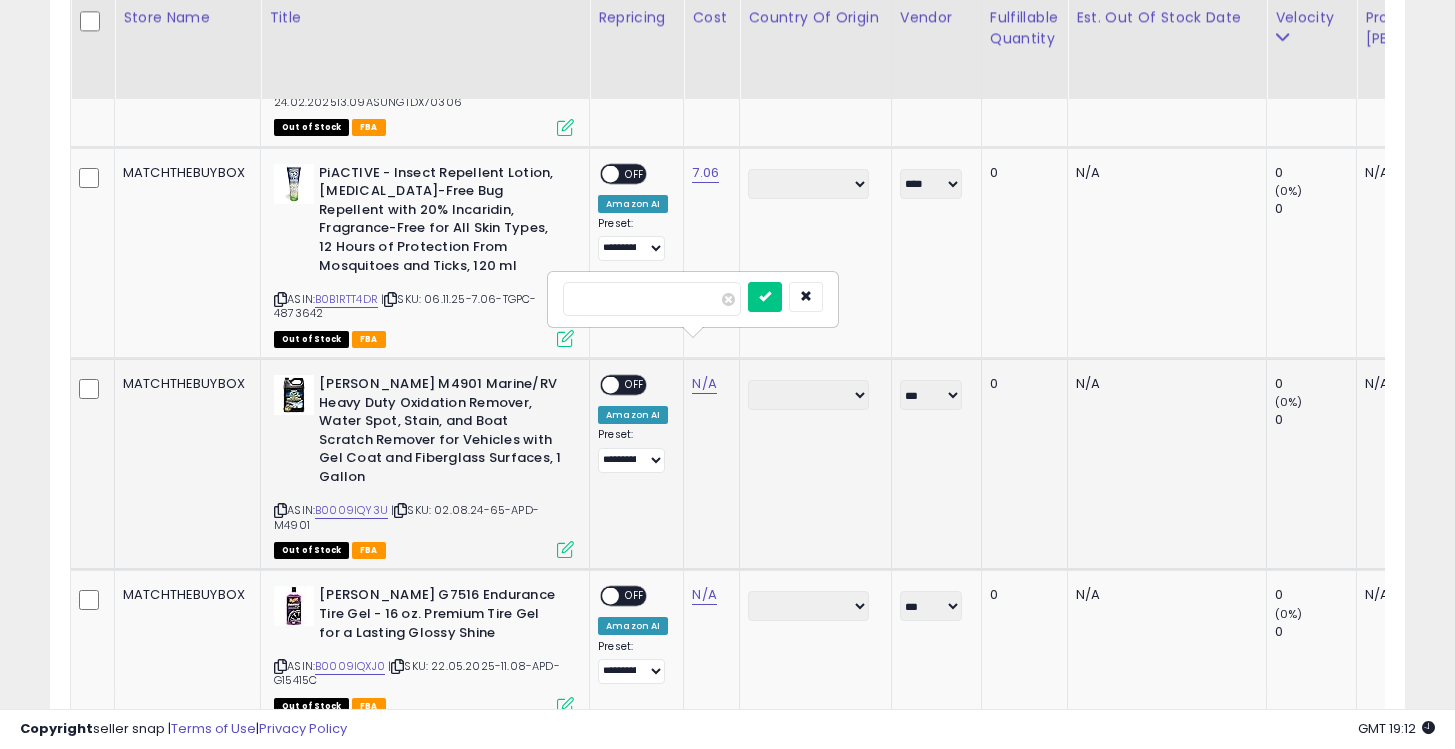 click at bounding box center (765, 297) 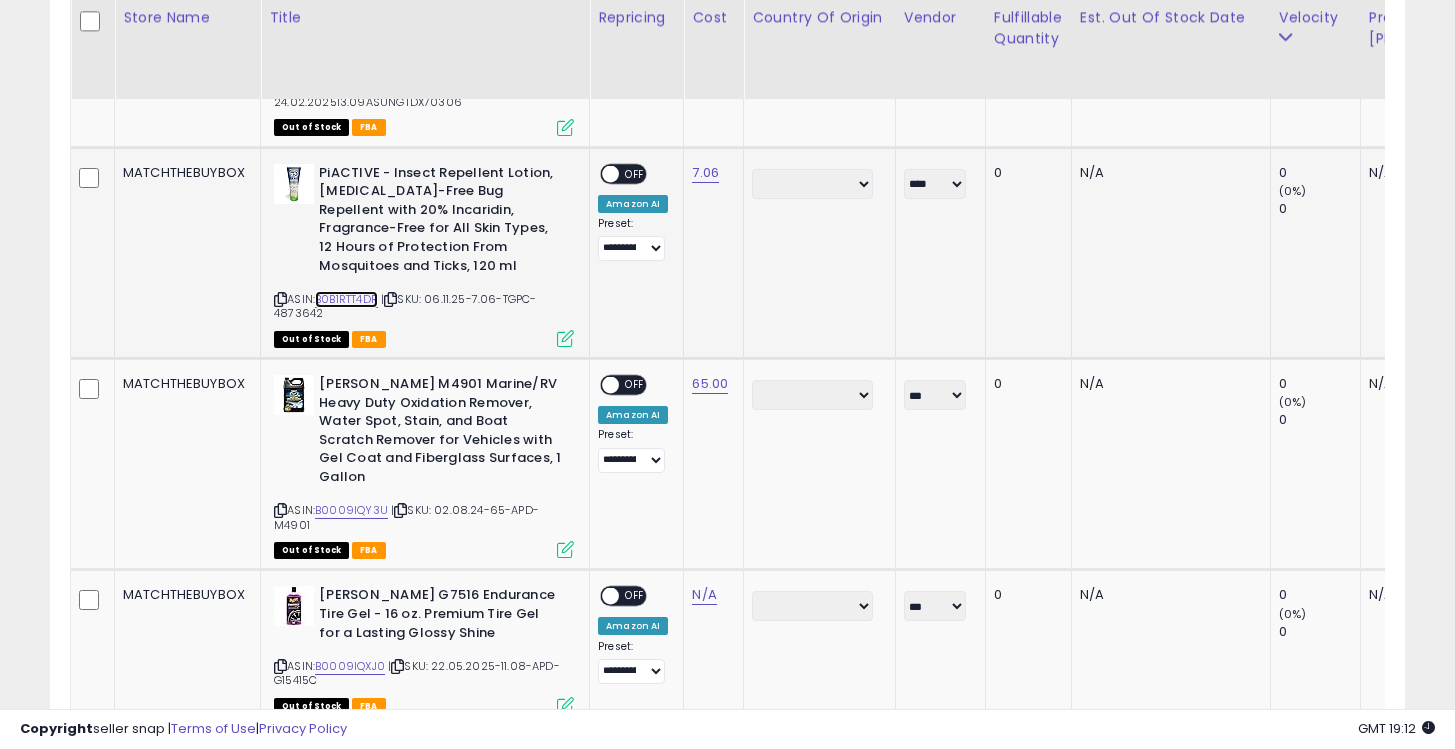 click on "B0B1RTT4DR" at bounding box center [346, 299] 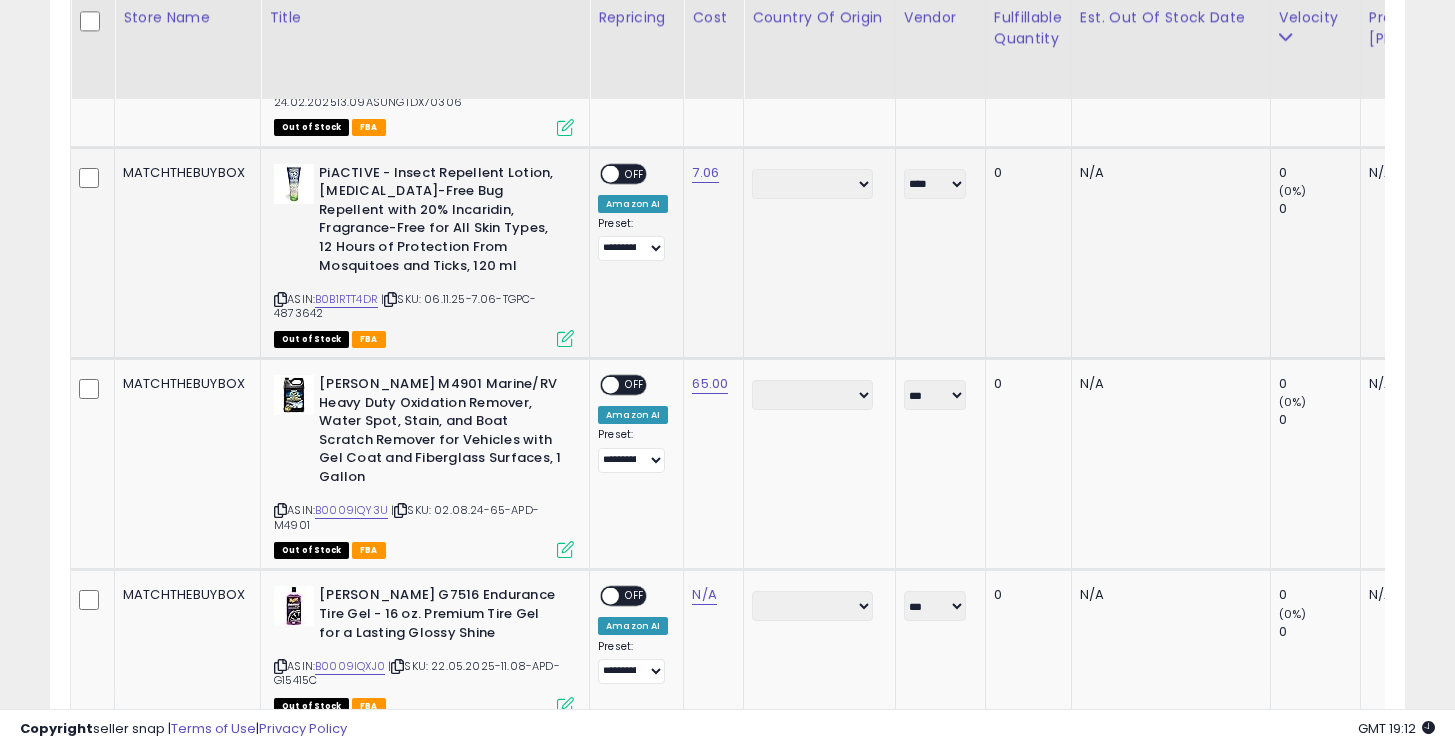 click at bounding box center [565, 338] 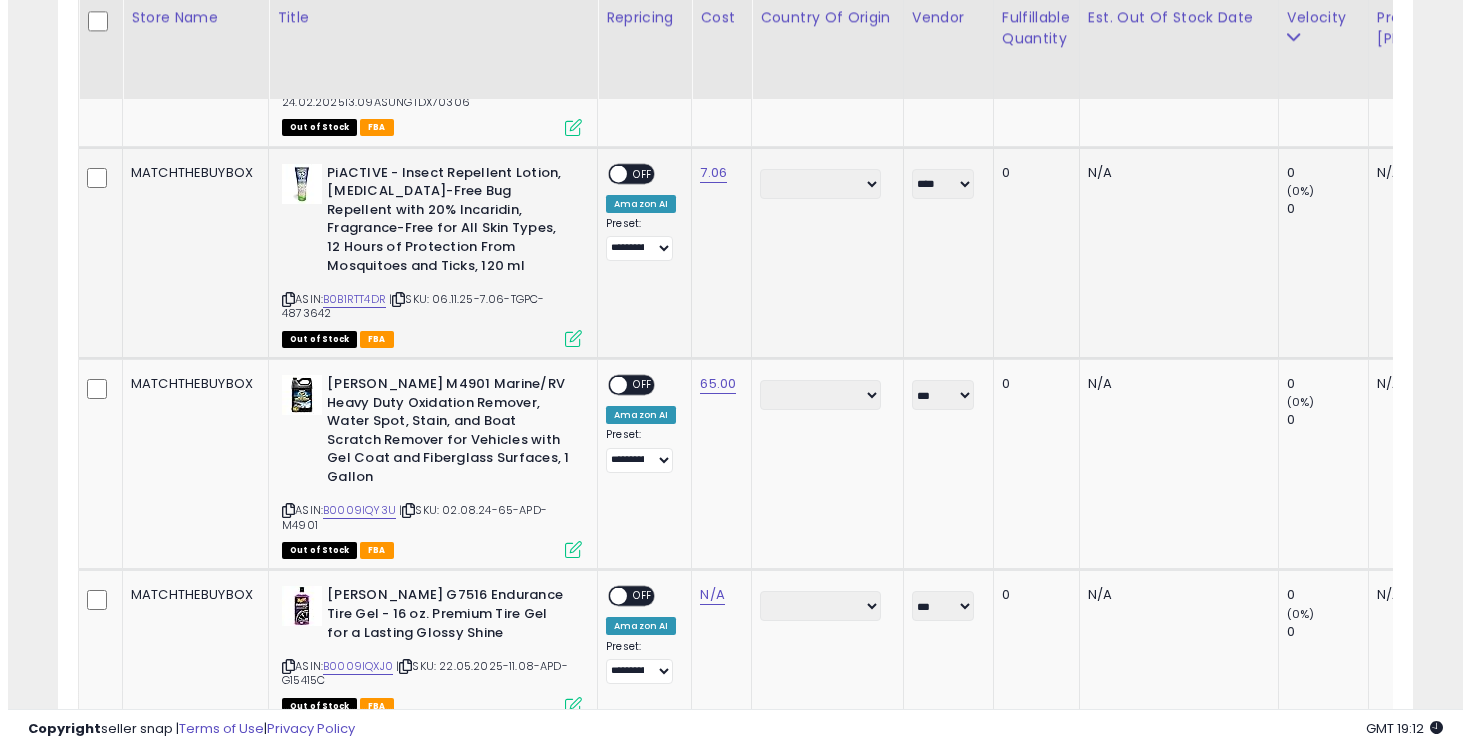 scroll, scrollTop: 999590, scrollLeft: 999206, axis: both 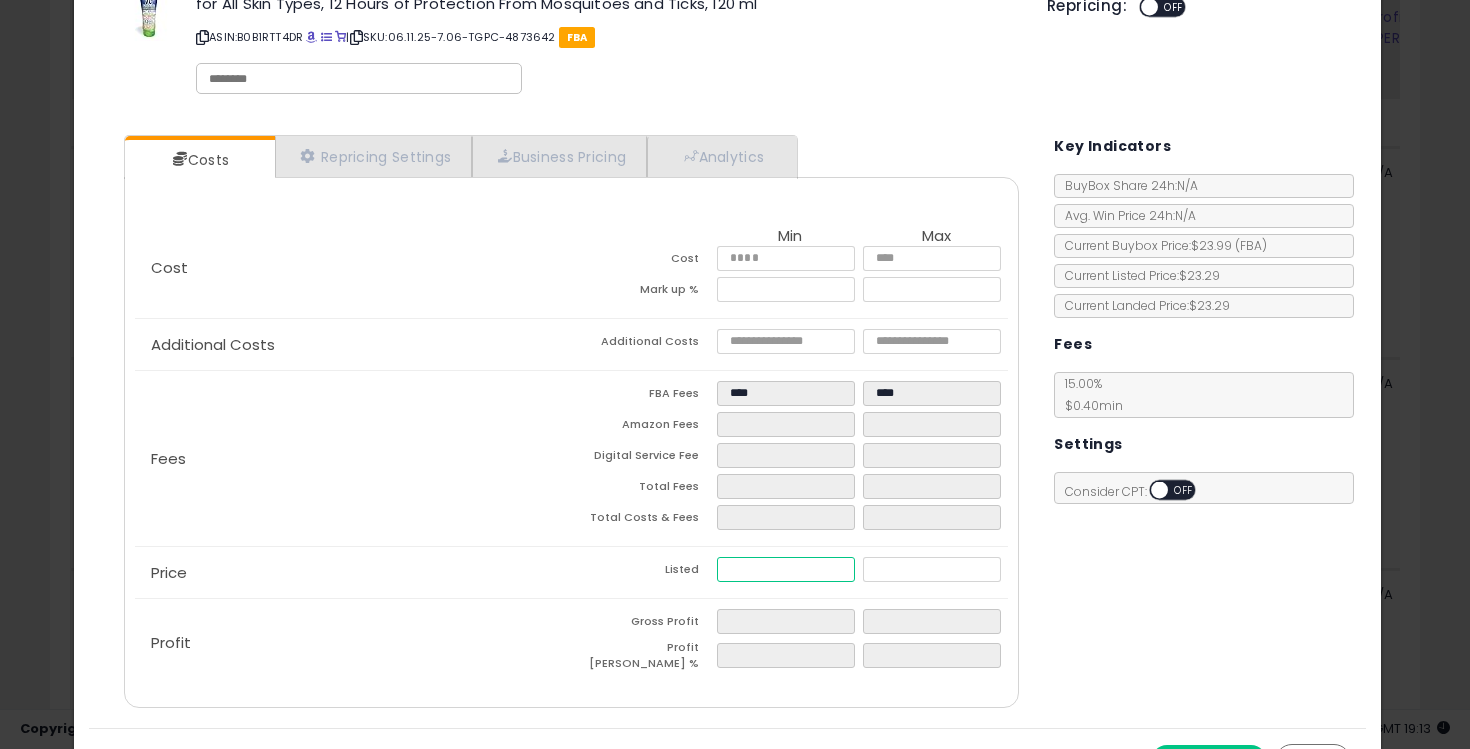click at bounding box center (786, 569) 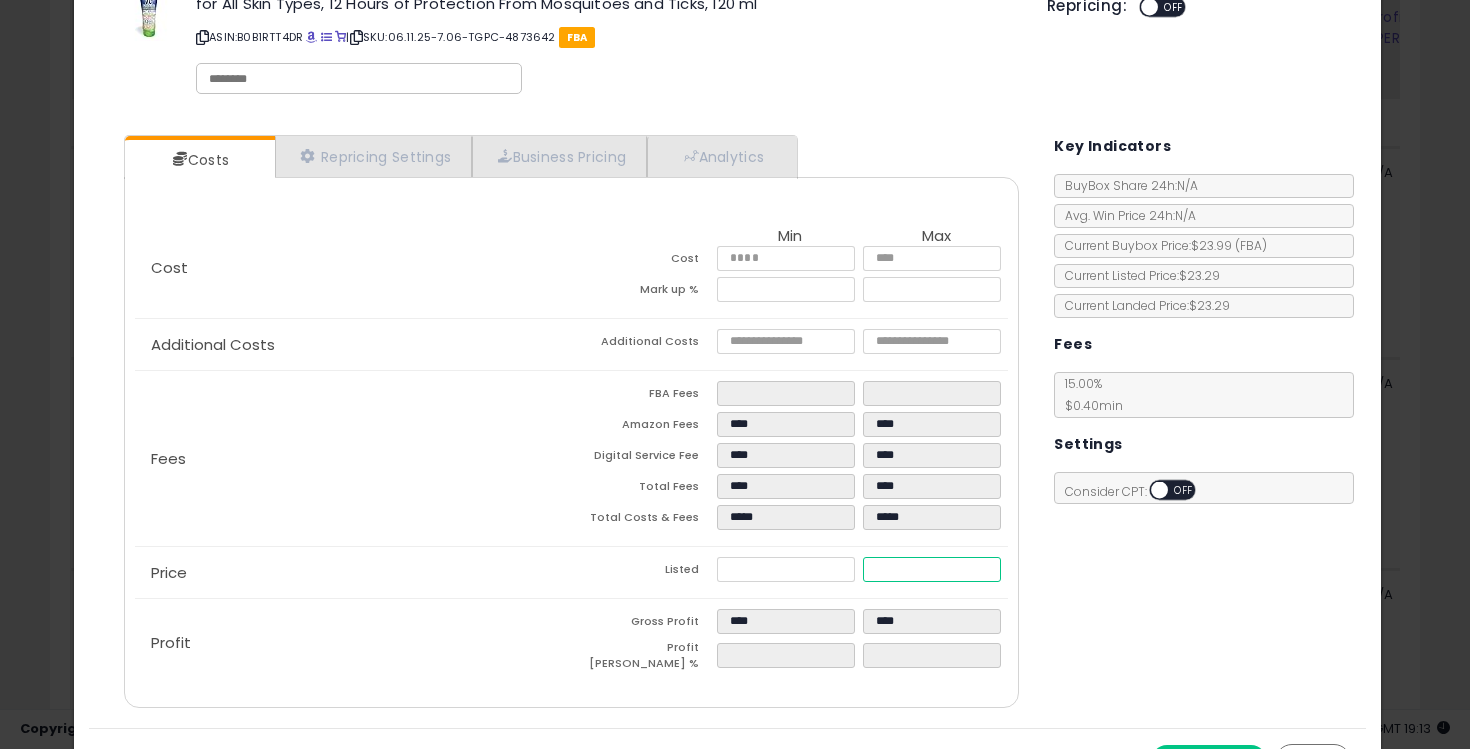 scroll, scrollTop: 107, scrollLeft: 0, axis: vertical 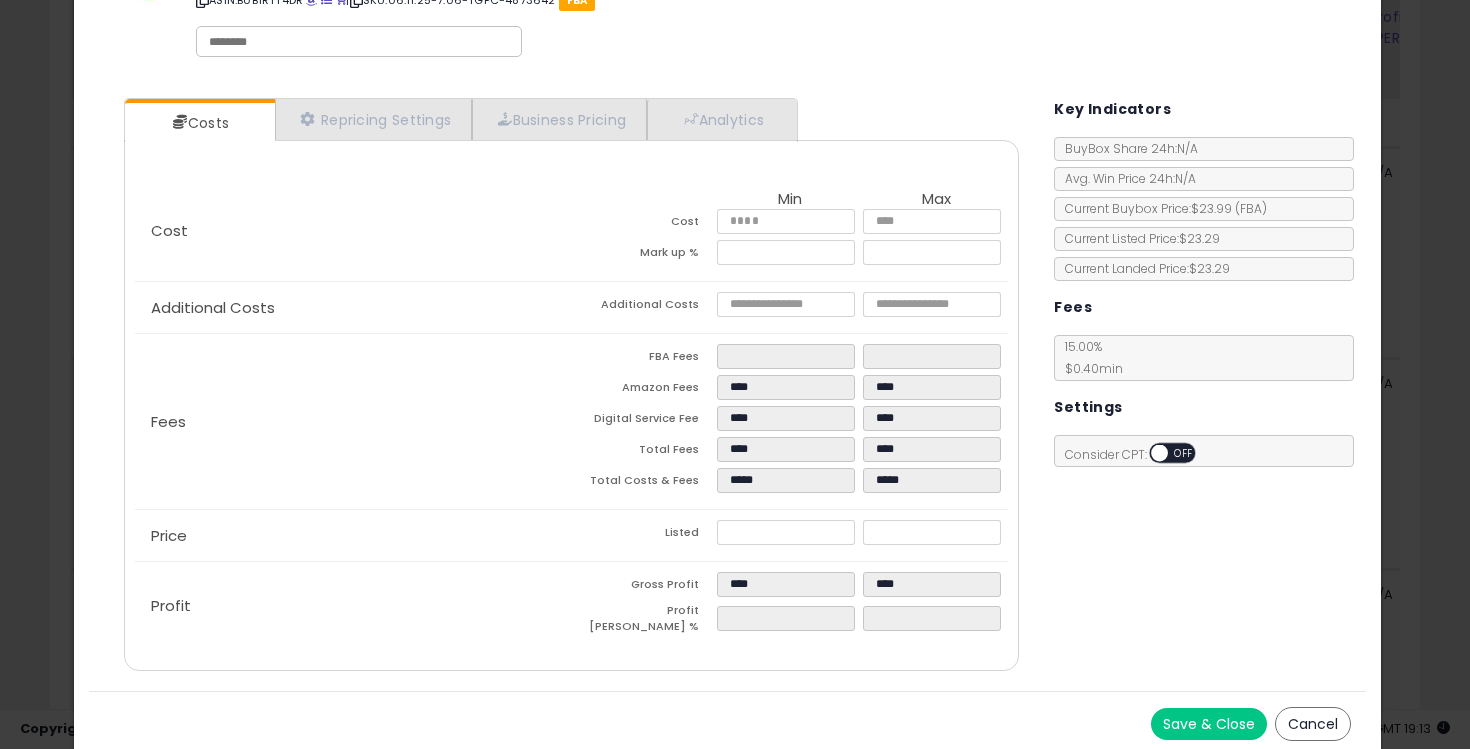 click on "Save & Close" at bounding box center [1209, 724] 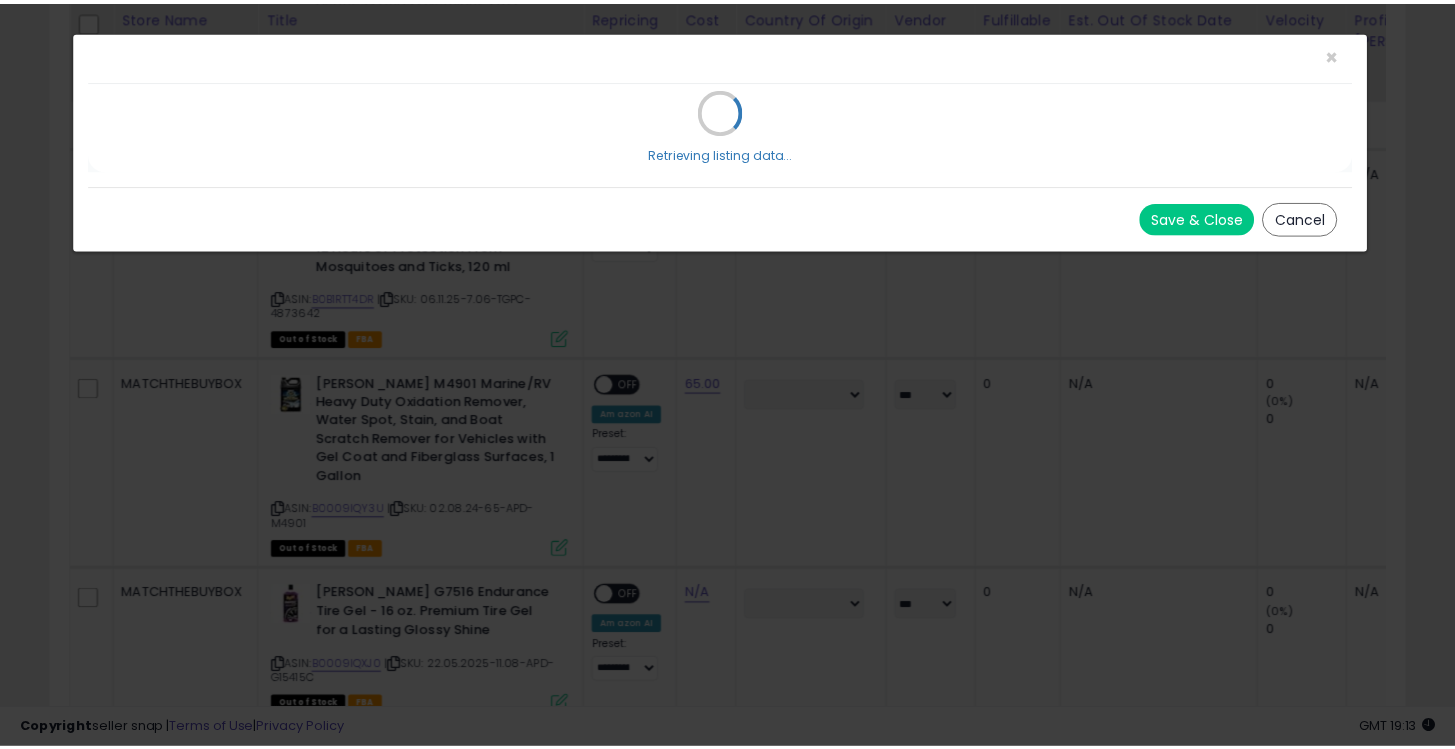 scroll, scrollTop: 0, scrollLeft: 0, axis: both 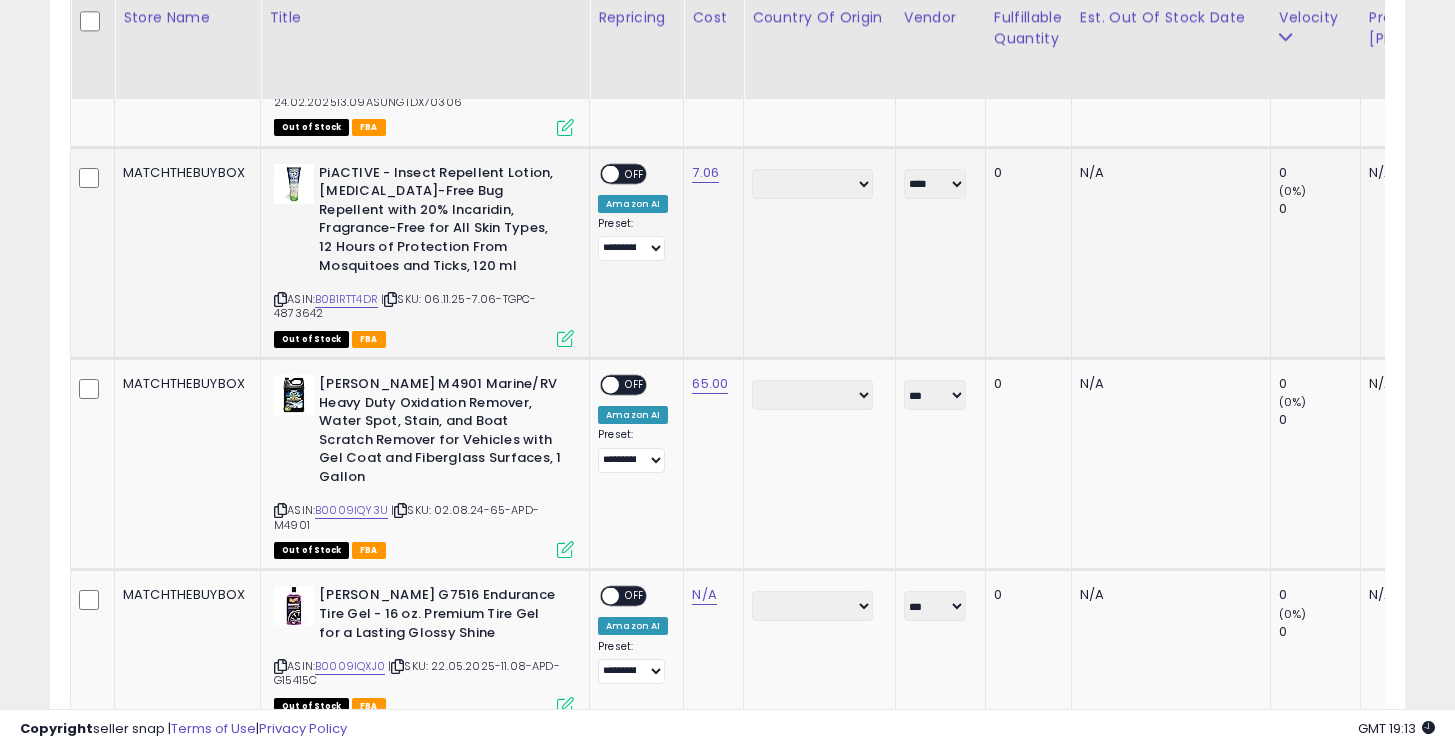 click on "OFF" at bounding box center [635, 173] 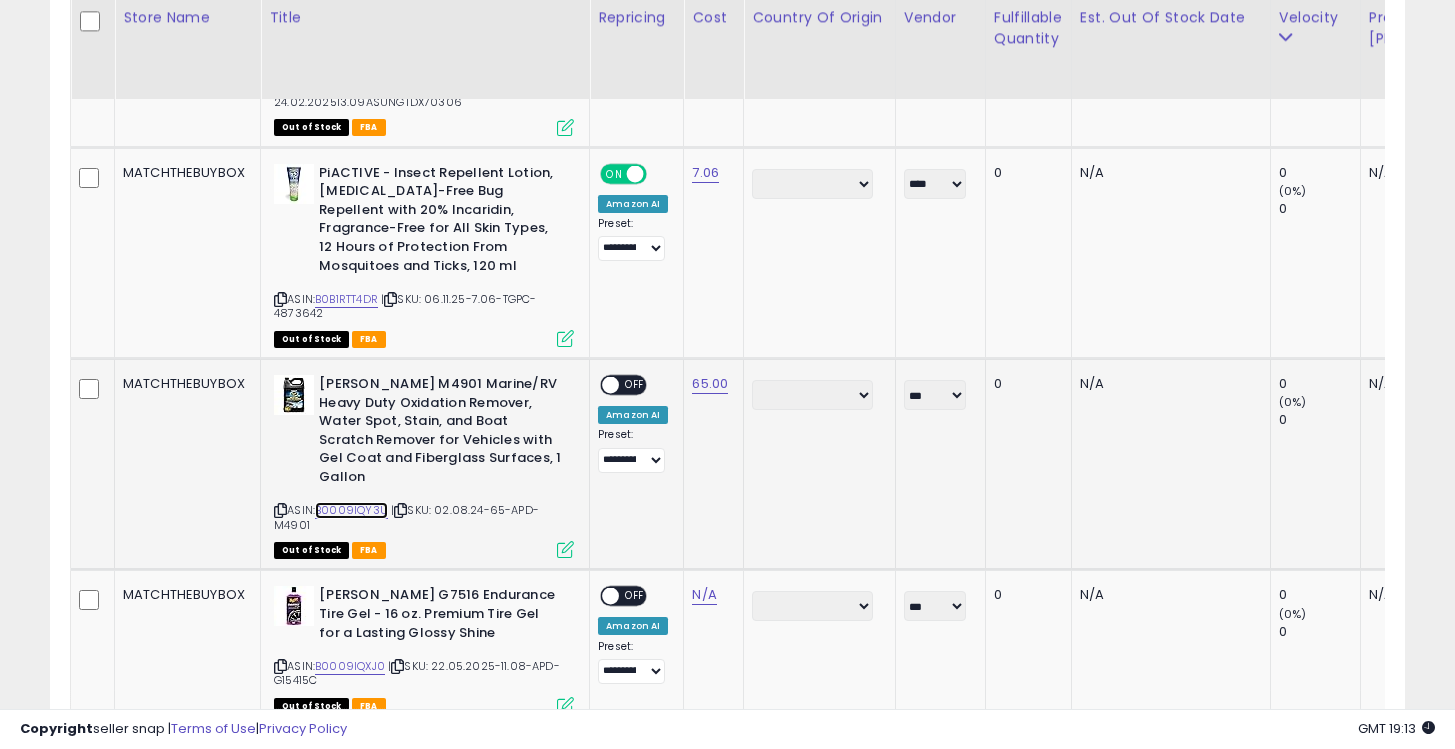click on "B0009IQY3U" at bounding box center [351, 510] 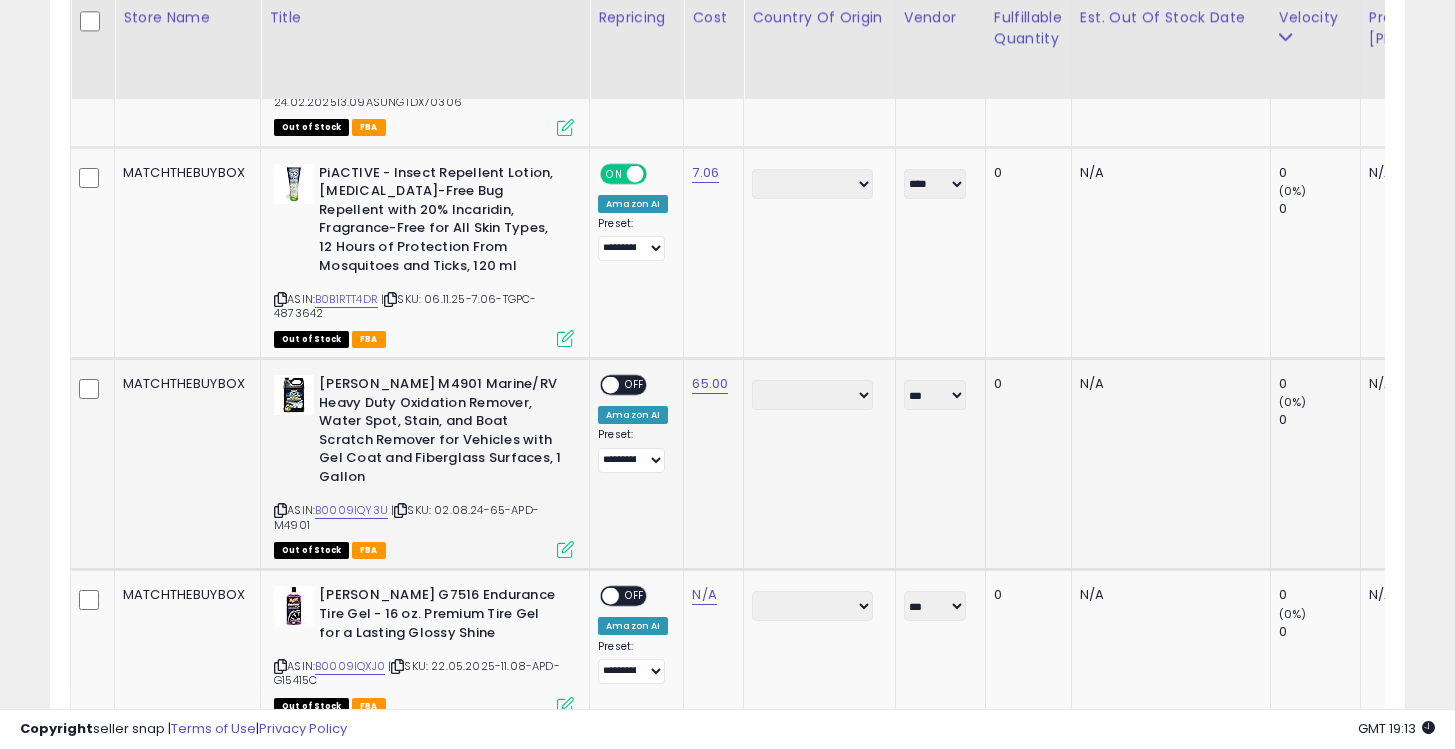 click at bounding box center (565, 549) 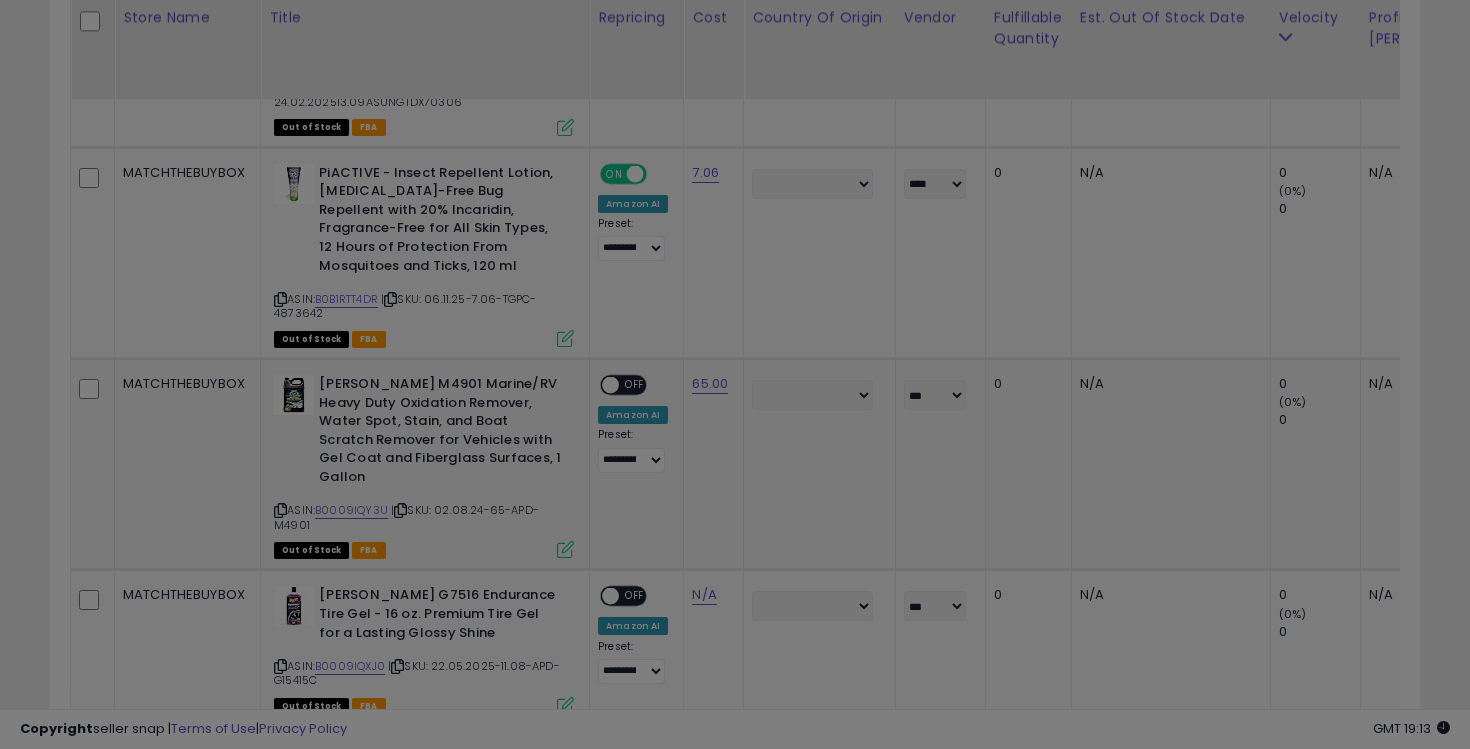 scroll, scrollTop: 999590, scrollLeft: 999206, axis: both 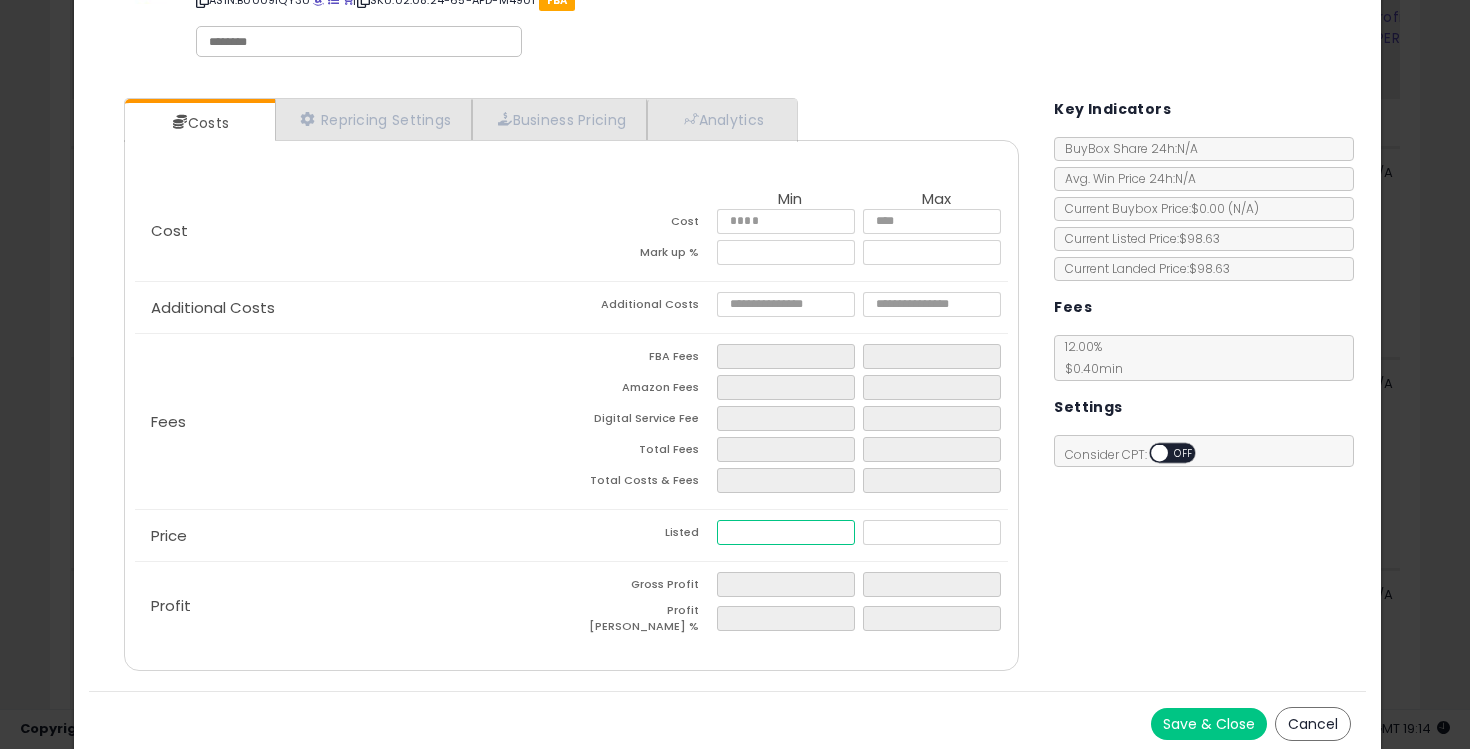 click at bounding box center [786, 532] 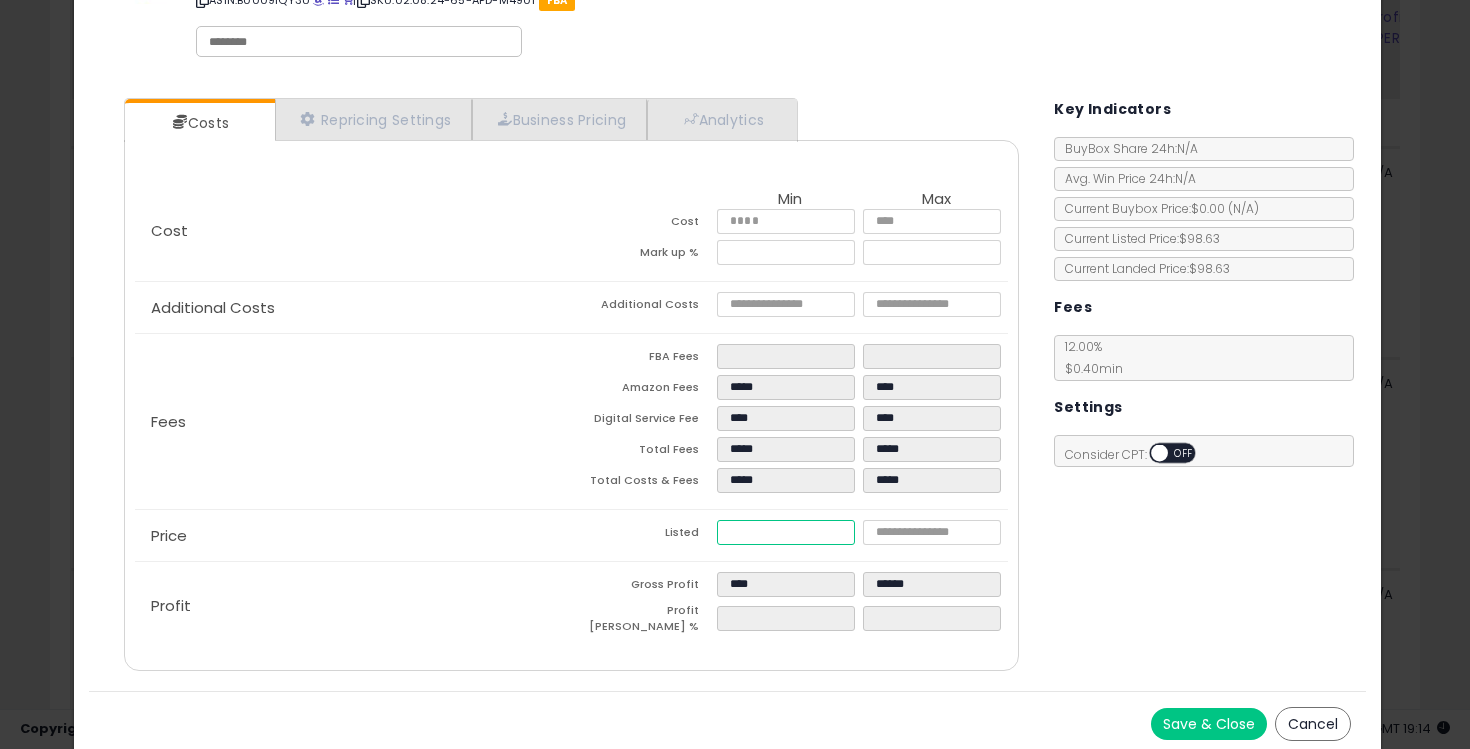 click on "*****" at bounding box center (786, 532) 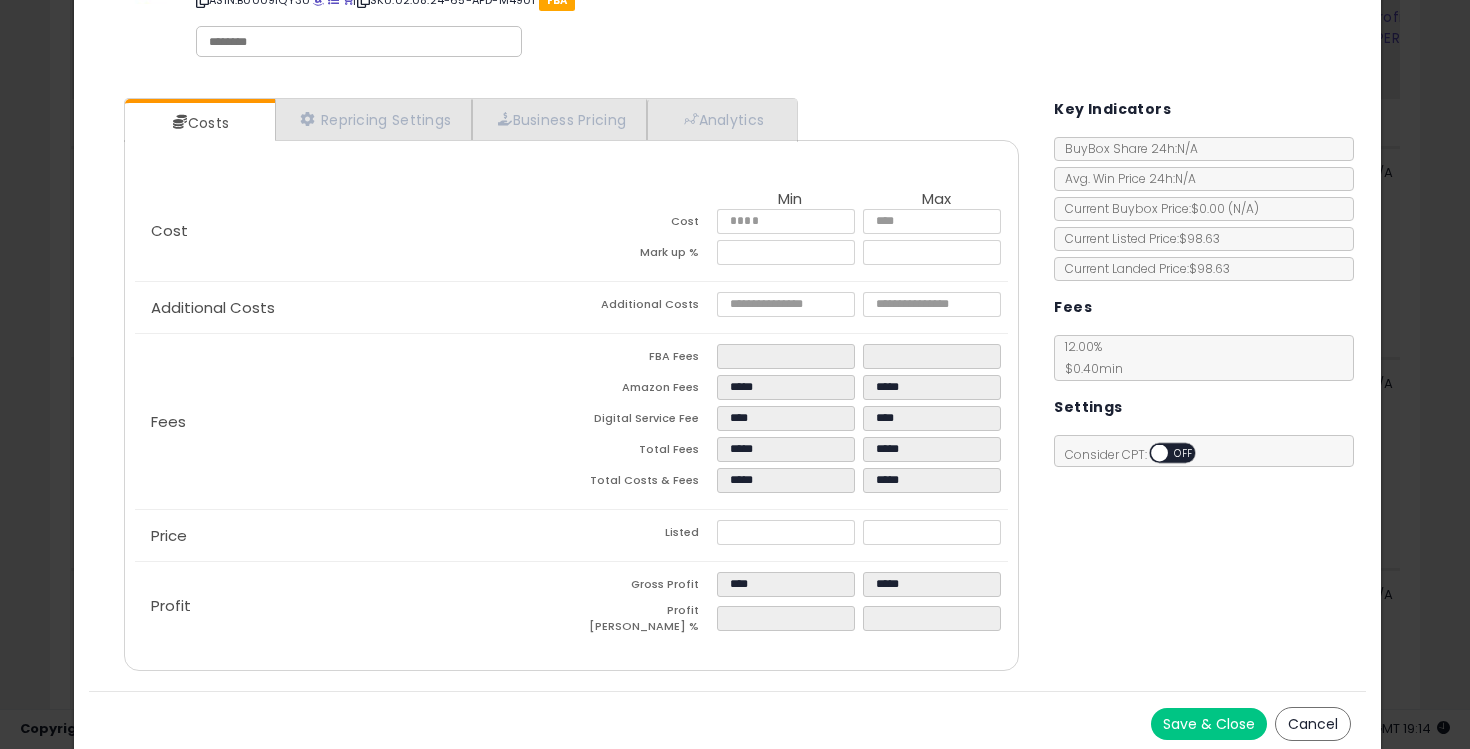 click on "Save & Close" at bounding box center (1209, 724) 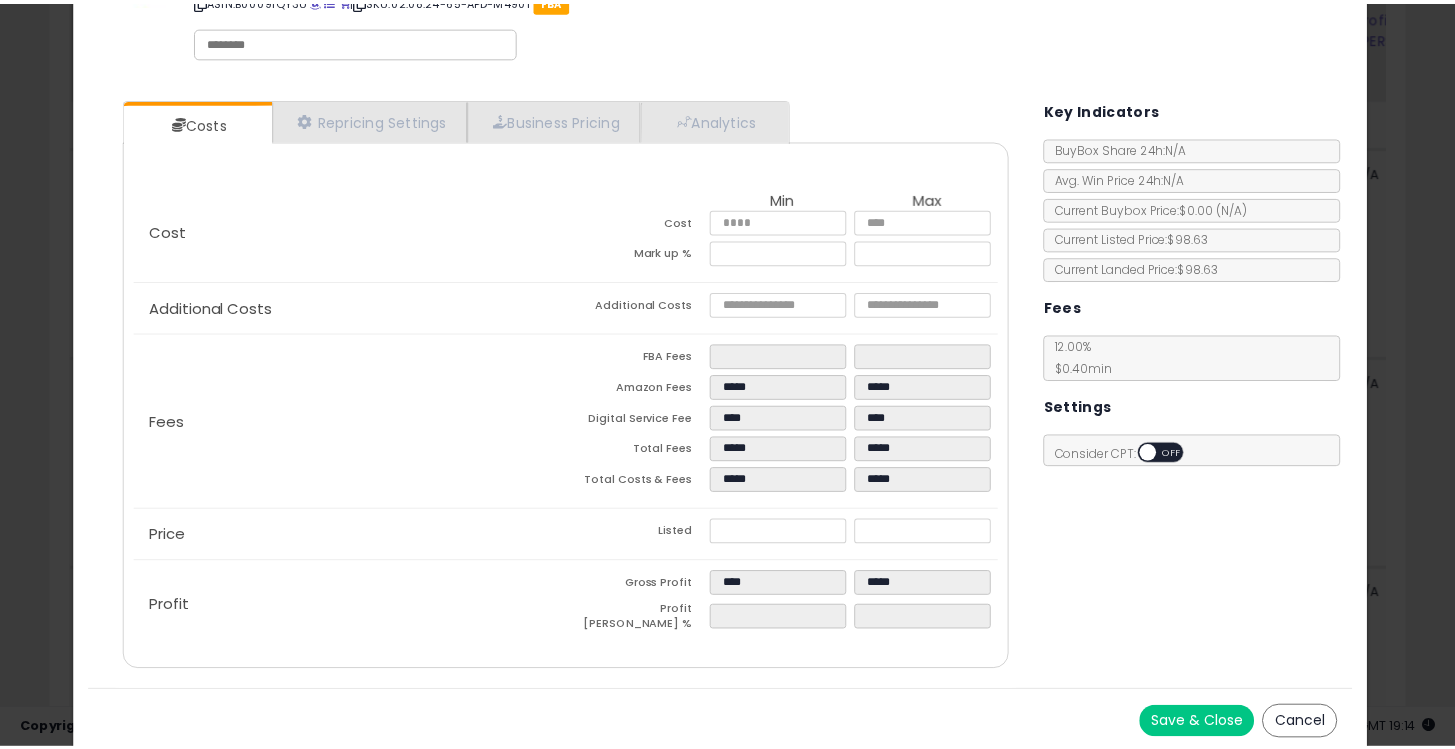 scroll, scrollTop: 0, scrollLeft: 0, axis: both 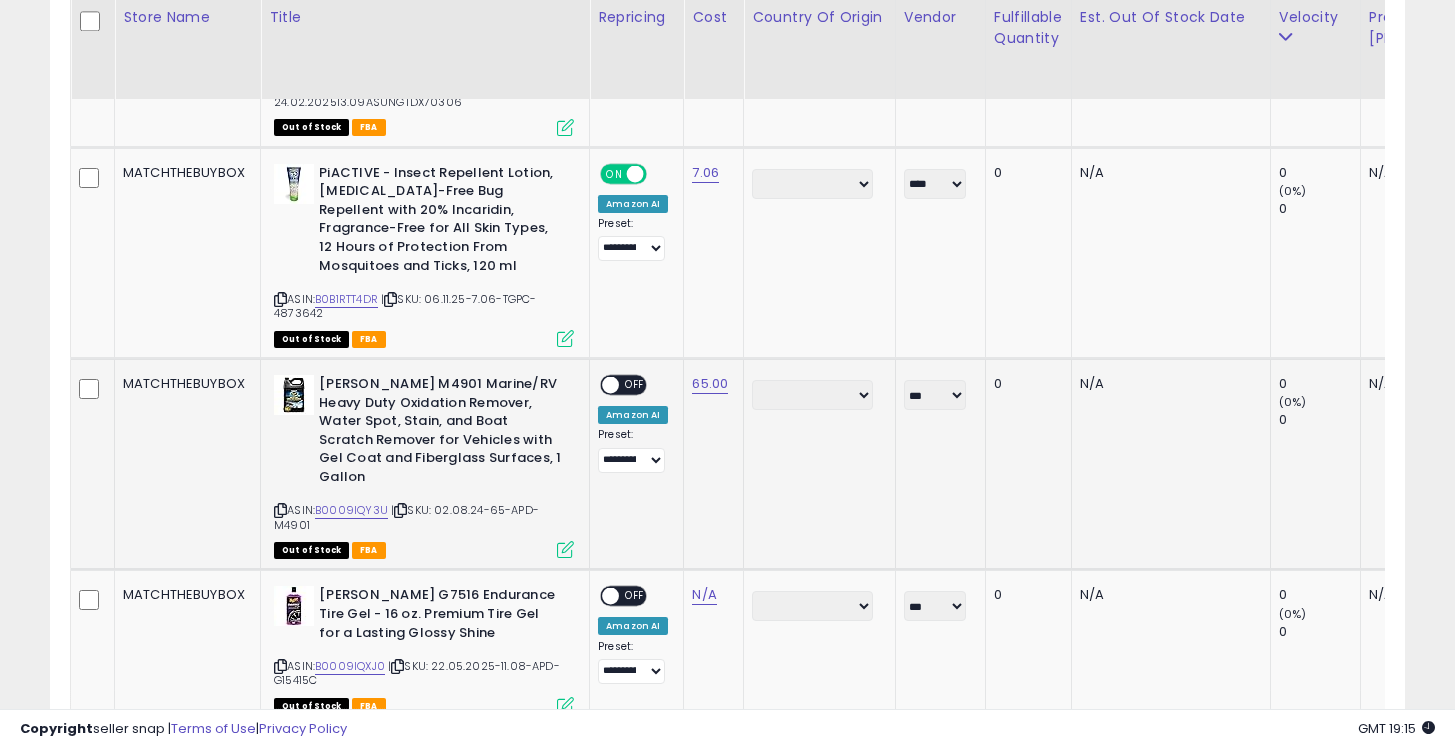 click at bounding box center (565, 549) 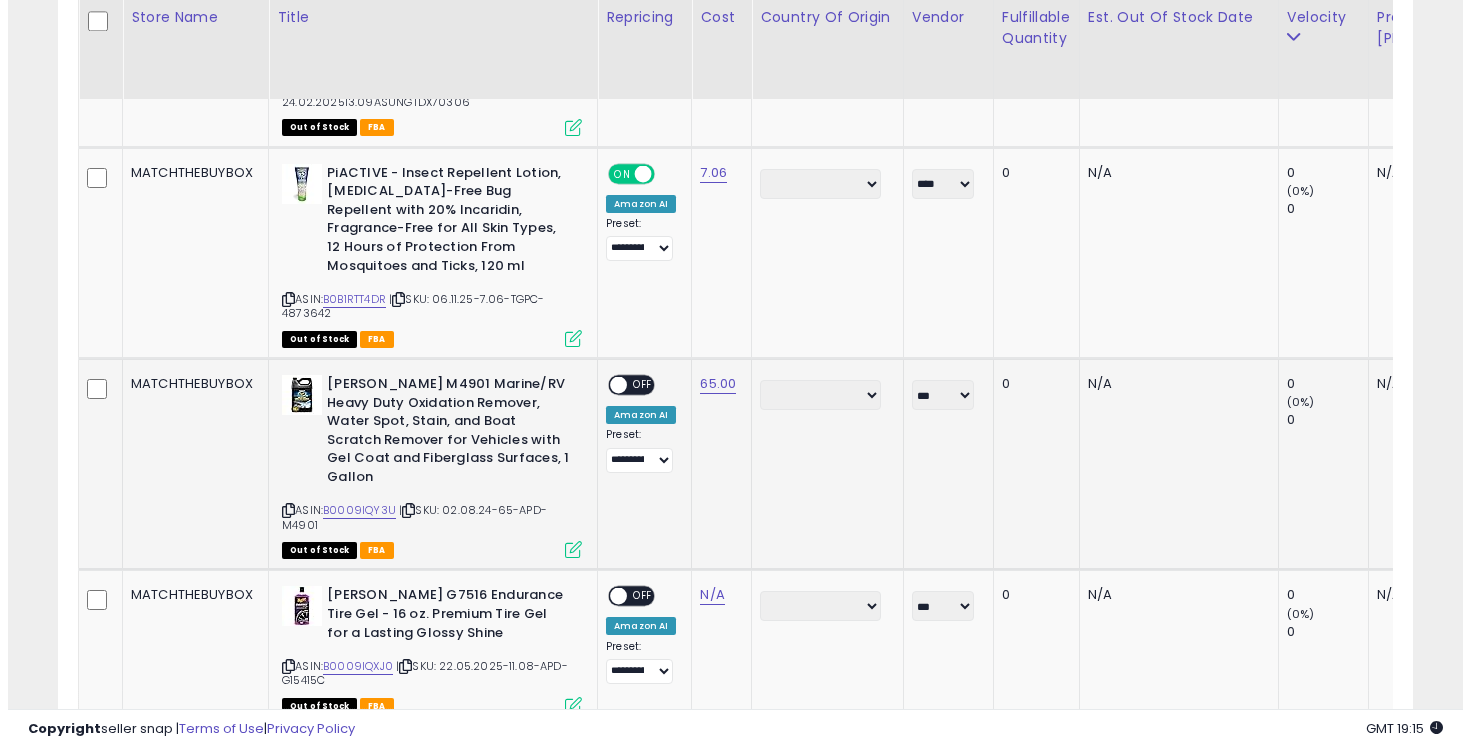 scroll, scrollTop: 999590, scrollLeft: 999206, axis: both 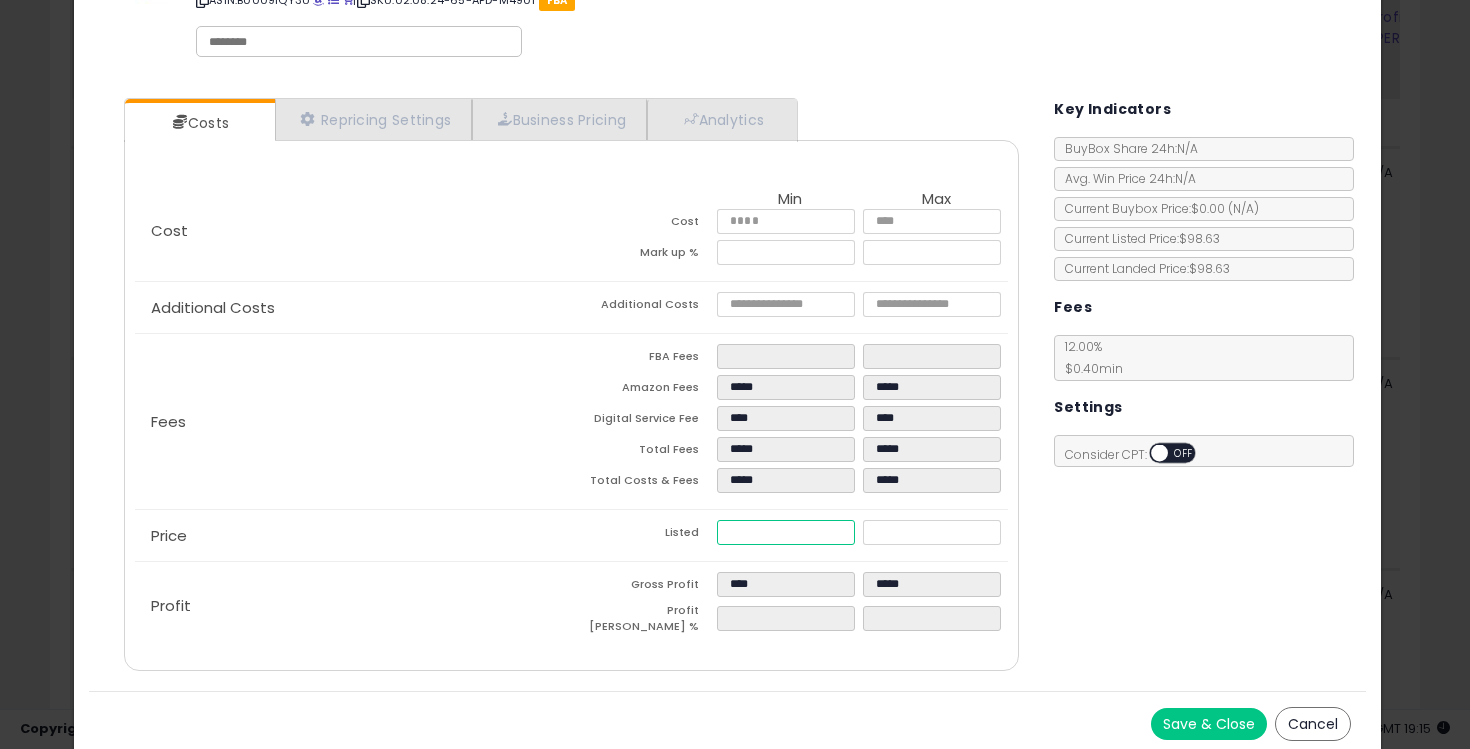 click on "*****" at bounding box center [786, 532] 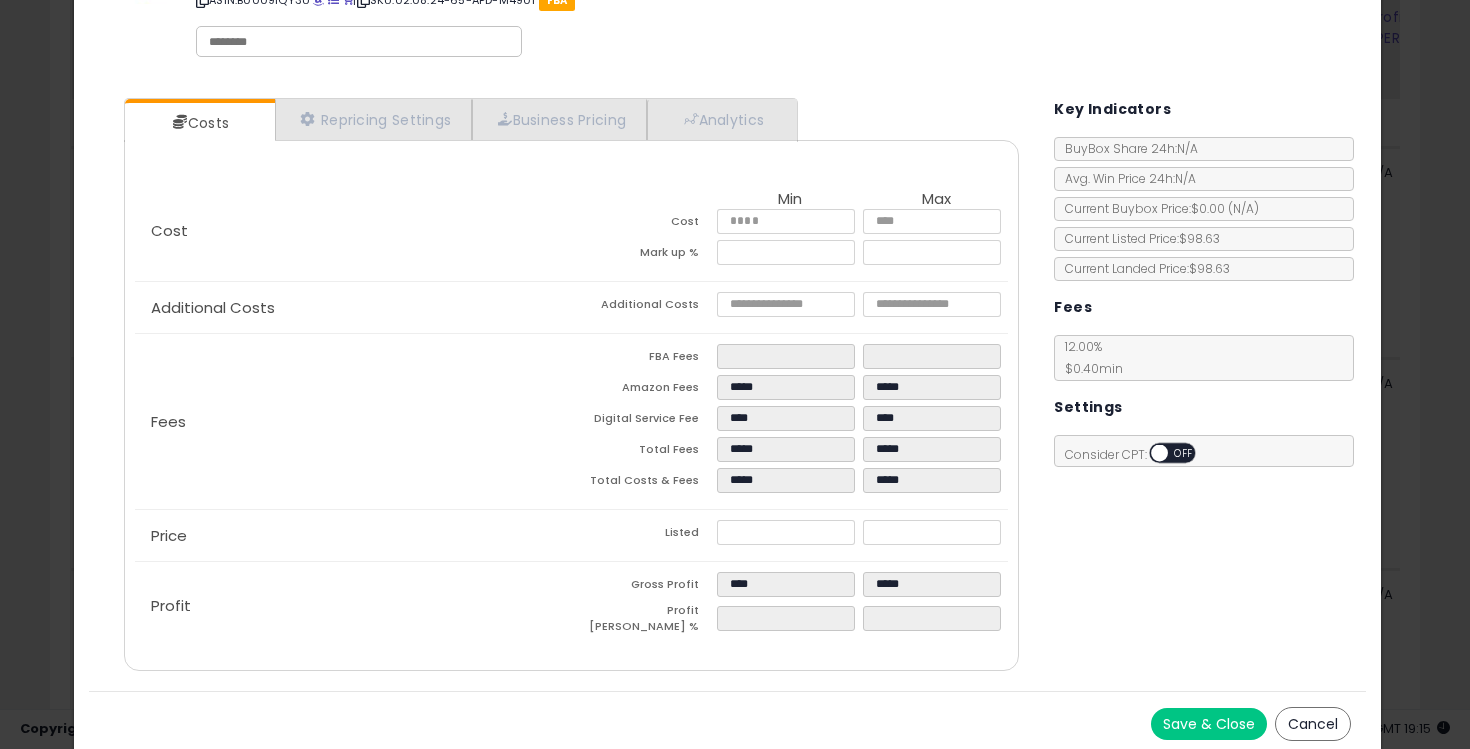 click on "Save & Close" at bounding box center (1209, 724) 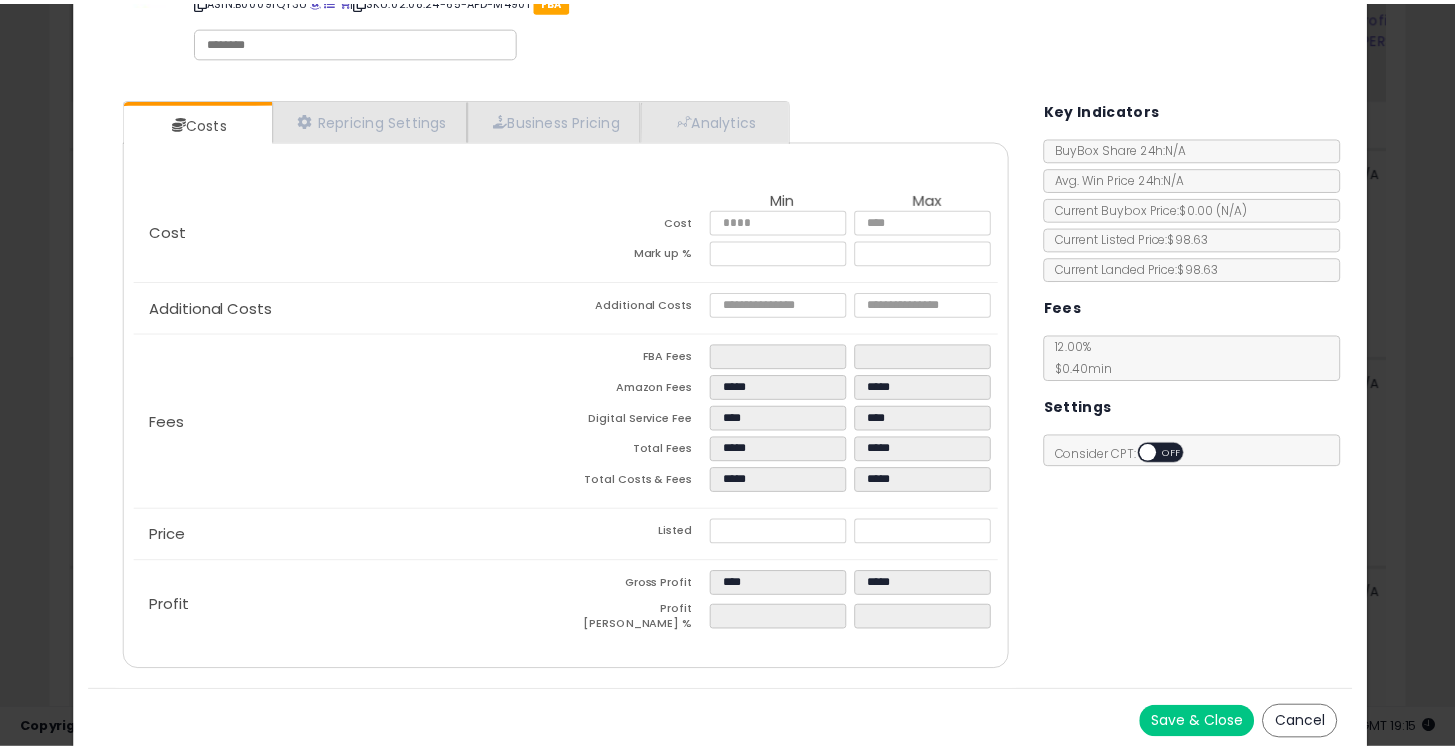 scroll, scrollTop: 0, scrollLeft: 0, axis: both 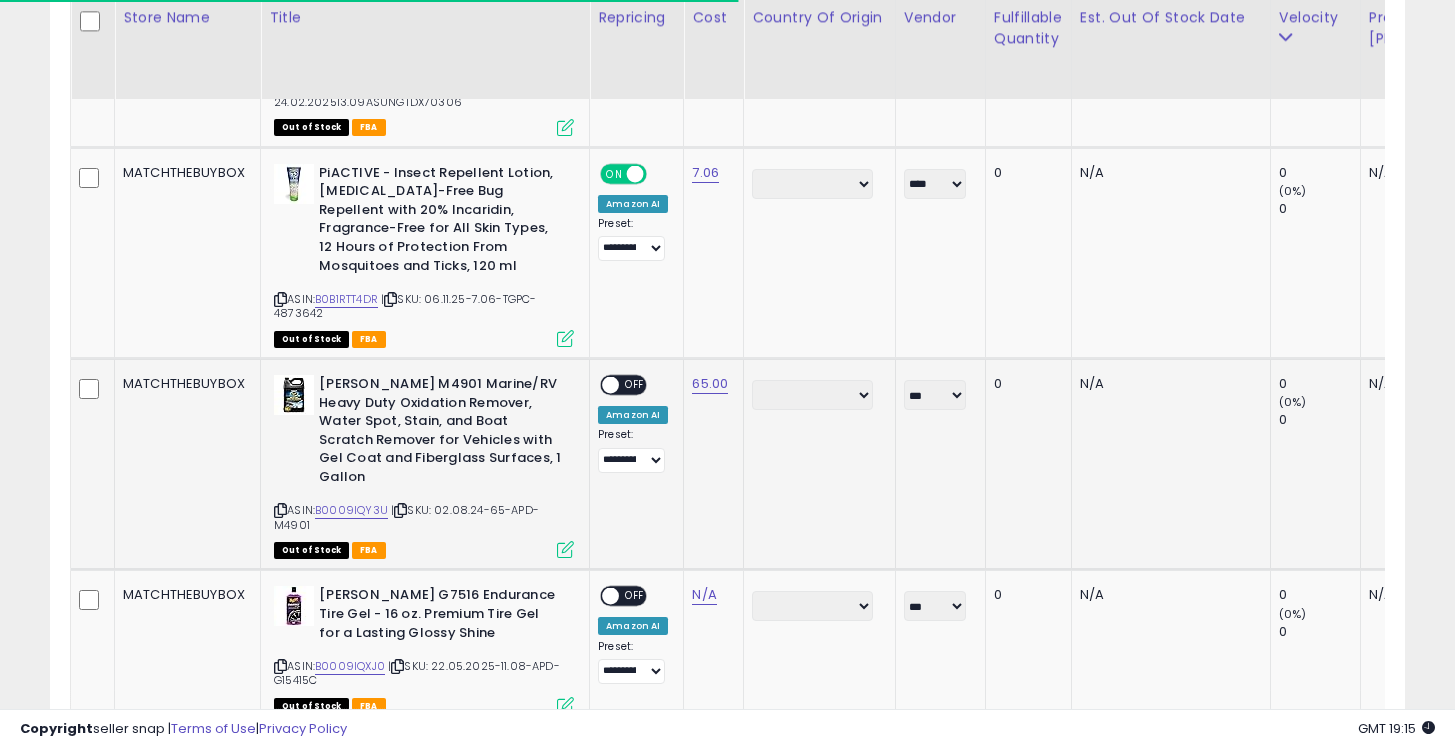 click on "OFF" at bounding box center [635, 385] 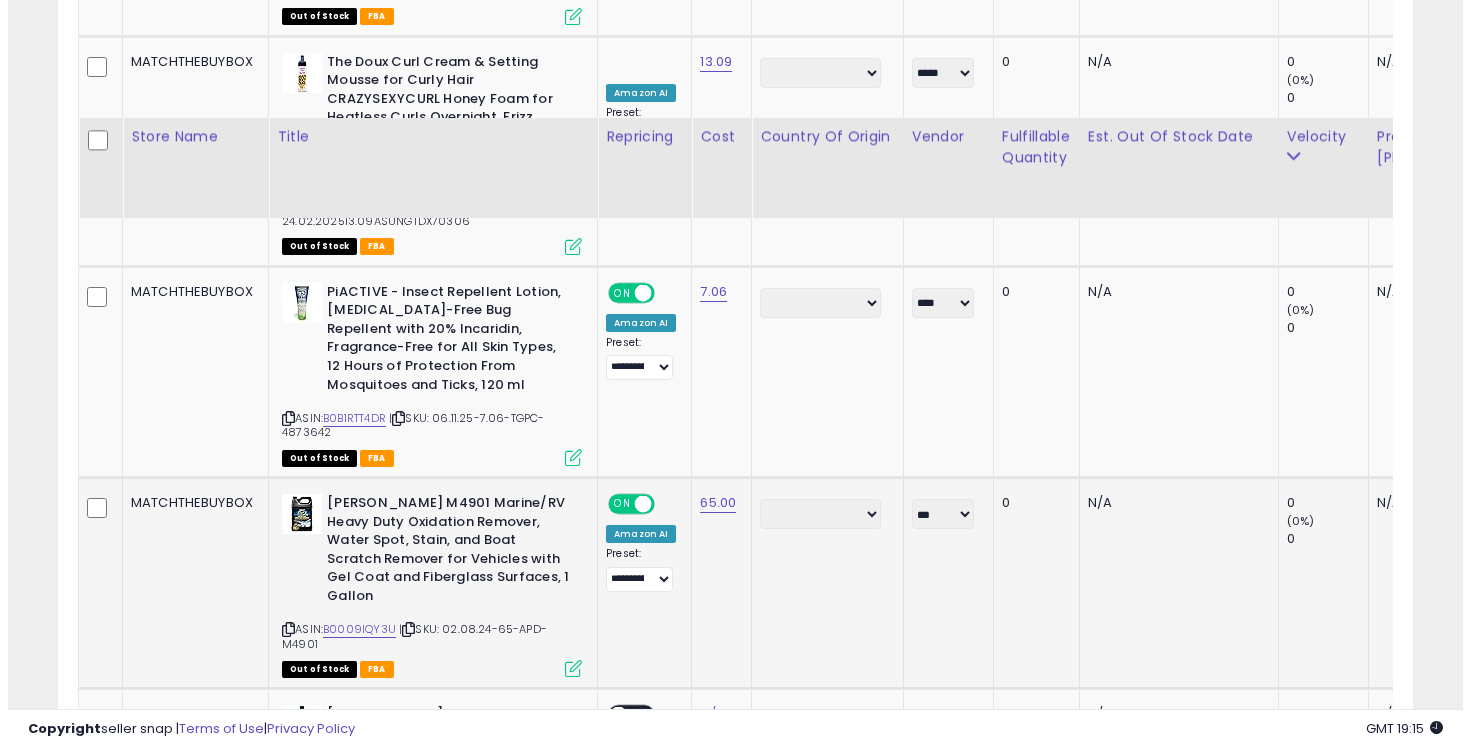 scroll, scrollTop: 555, scrollLeft: 0, axis: vertical 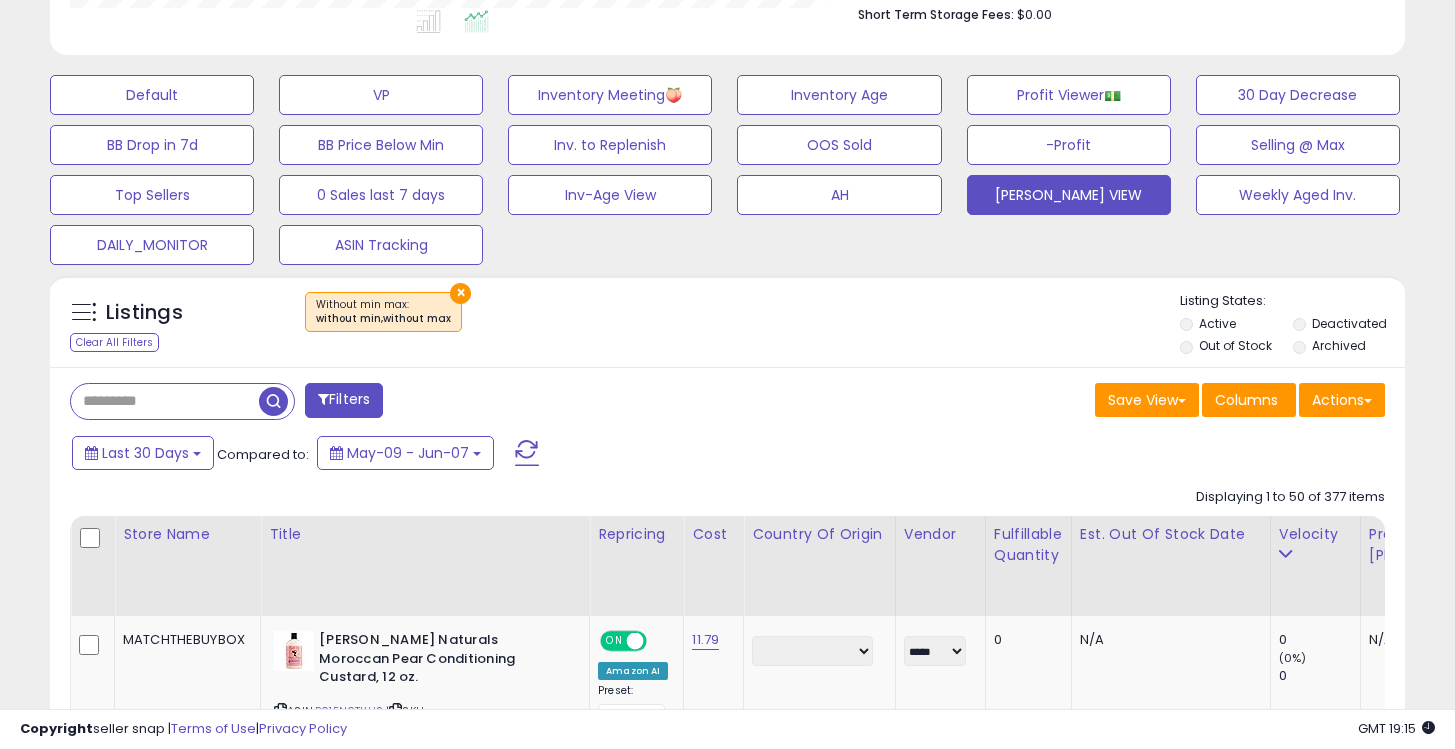 drag, startPoint x: 271, startPoint y: 394, endPoint x: 403, endPoint y: 368, distance: 134.53624 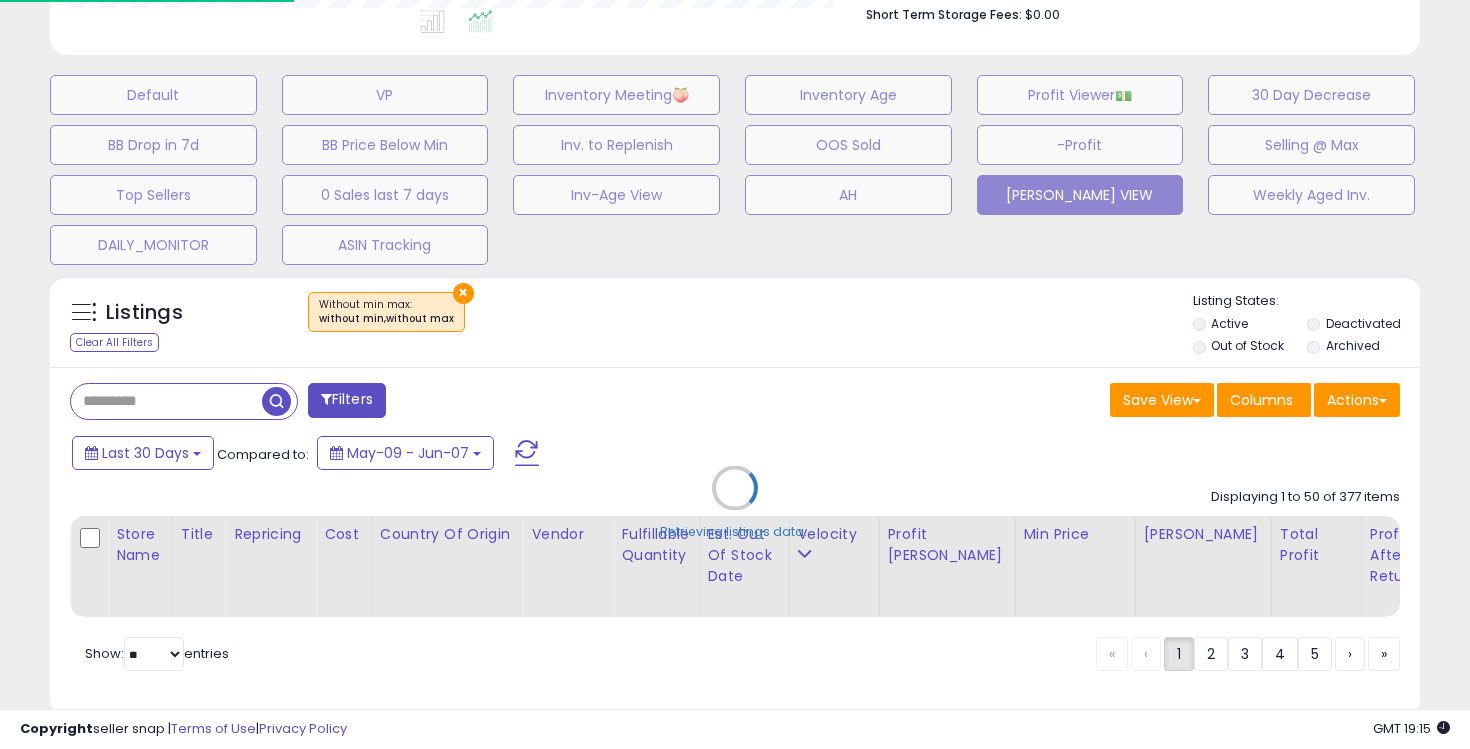 scroll, scrollTop: 999590, scrollLeft: 999206, axis: both 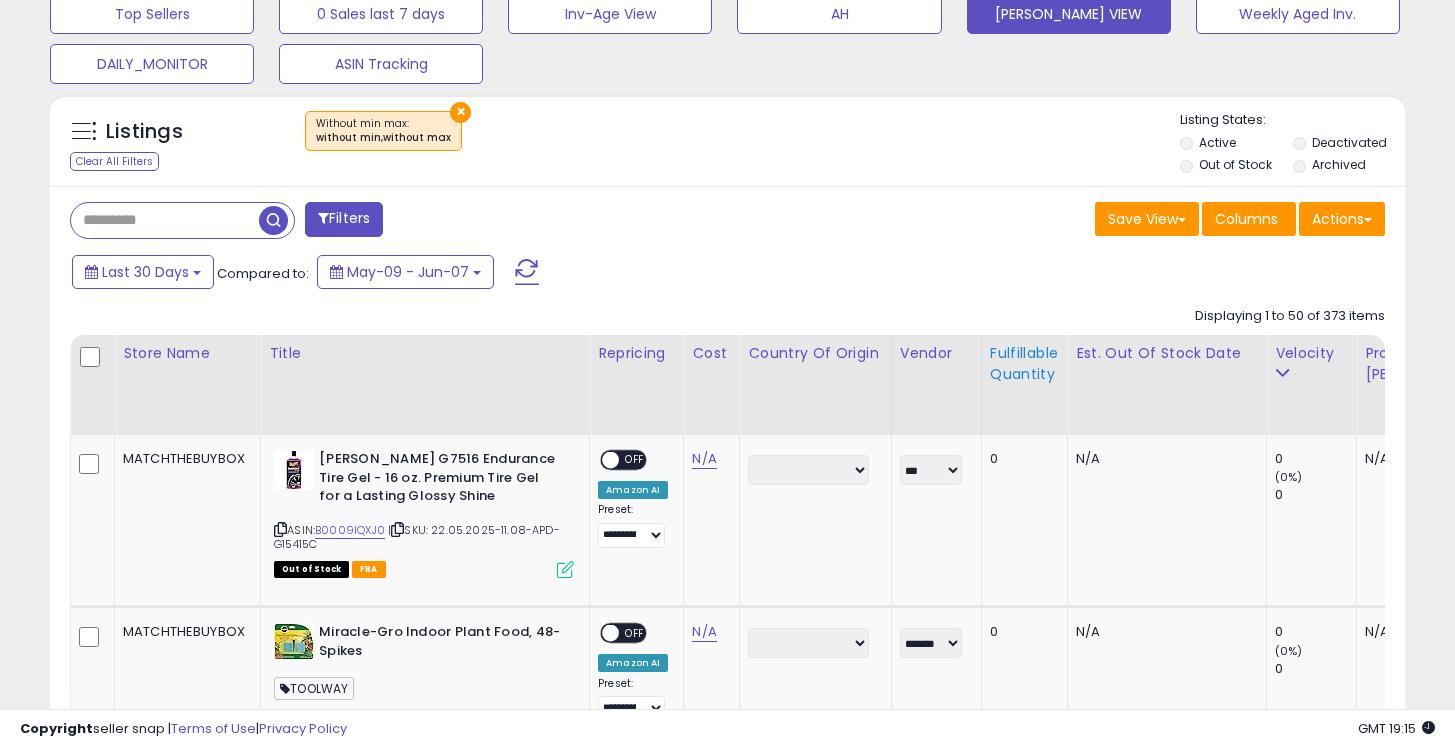 click on "Fulfillable Quantity" at bounding box center (1024, 364) 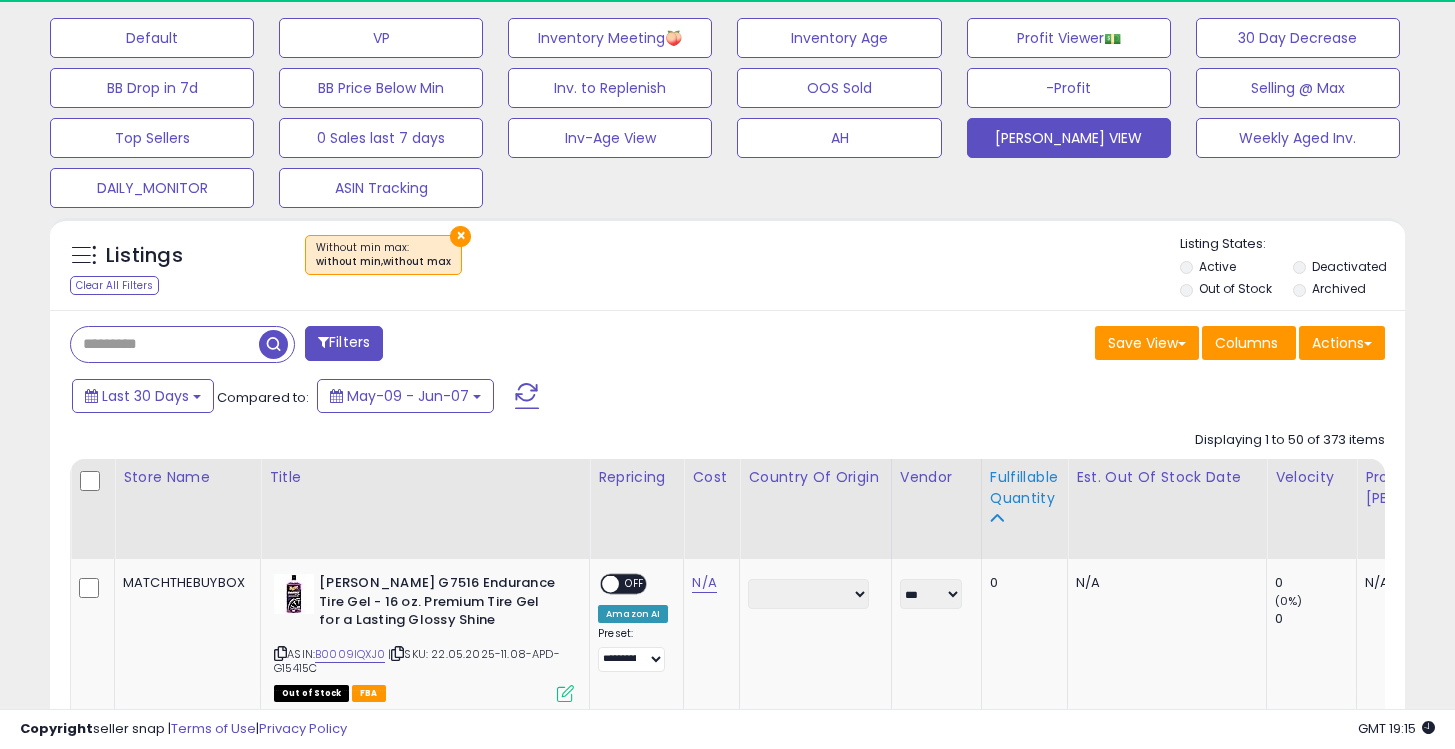 scroll, scrollTop: 736, scrollLeft: 0, axis: vertical 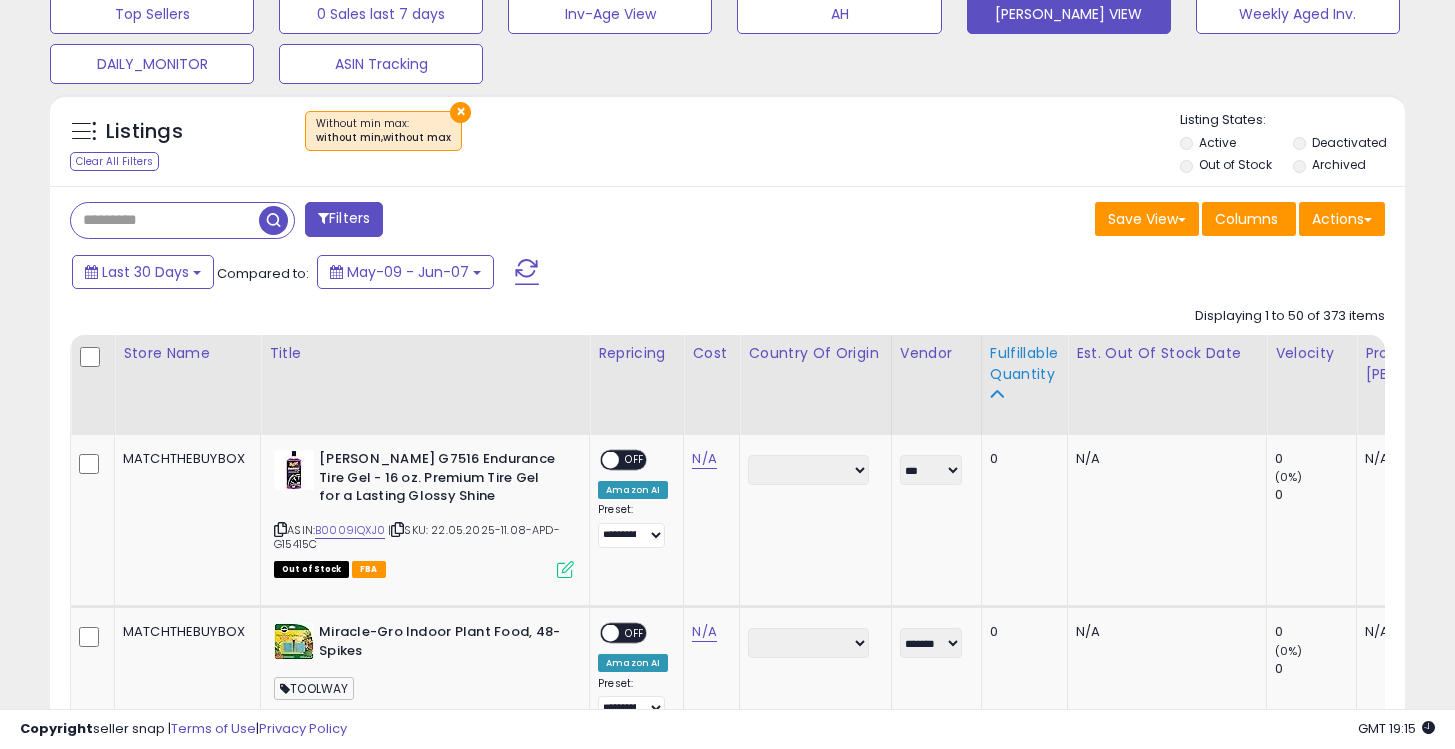 click on "Fulfillable Quantity" at bounding box center [1024, 364] 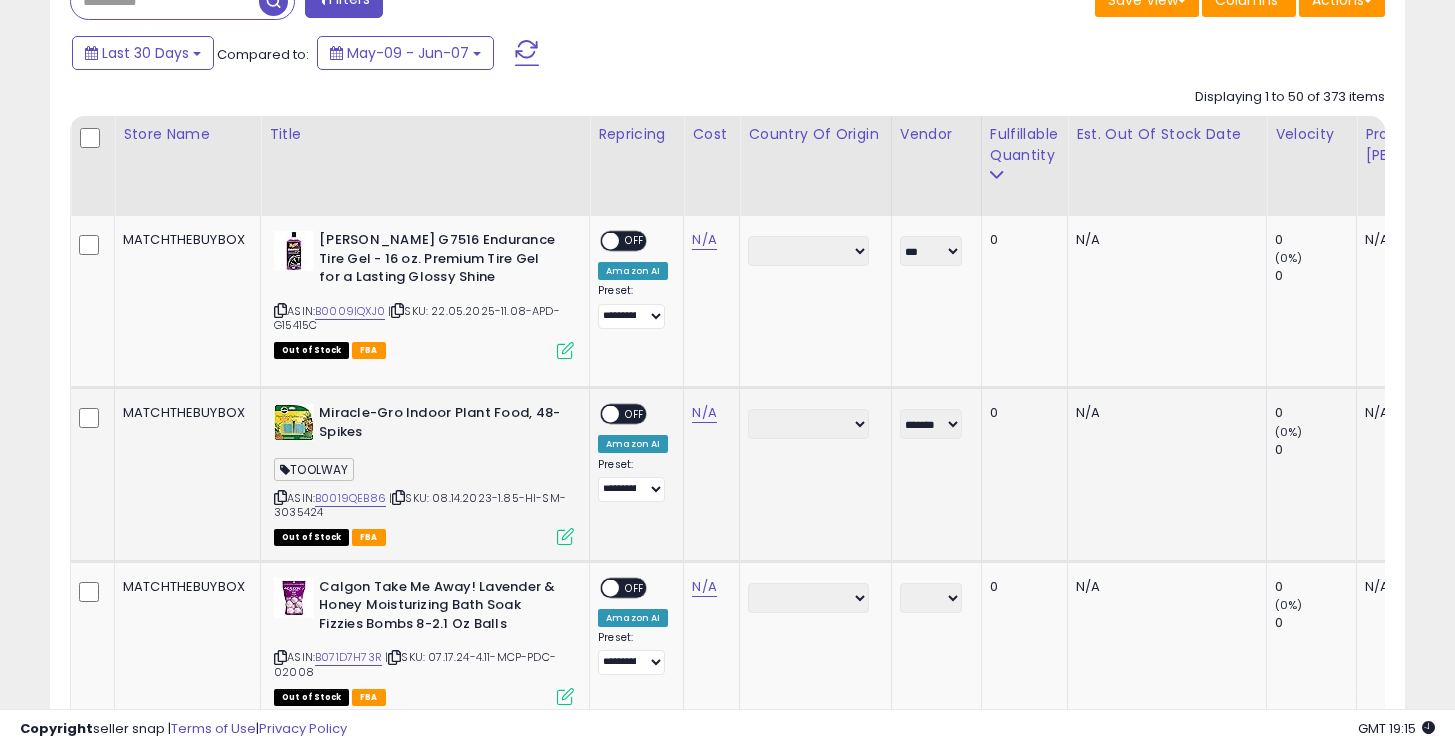 scroll, scrollTop: 956, scrollLeft: 0, axis: vertical 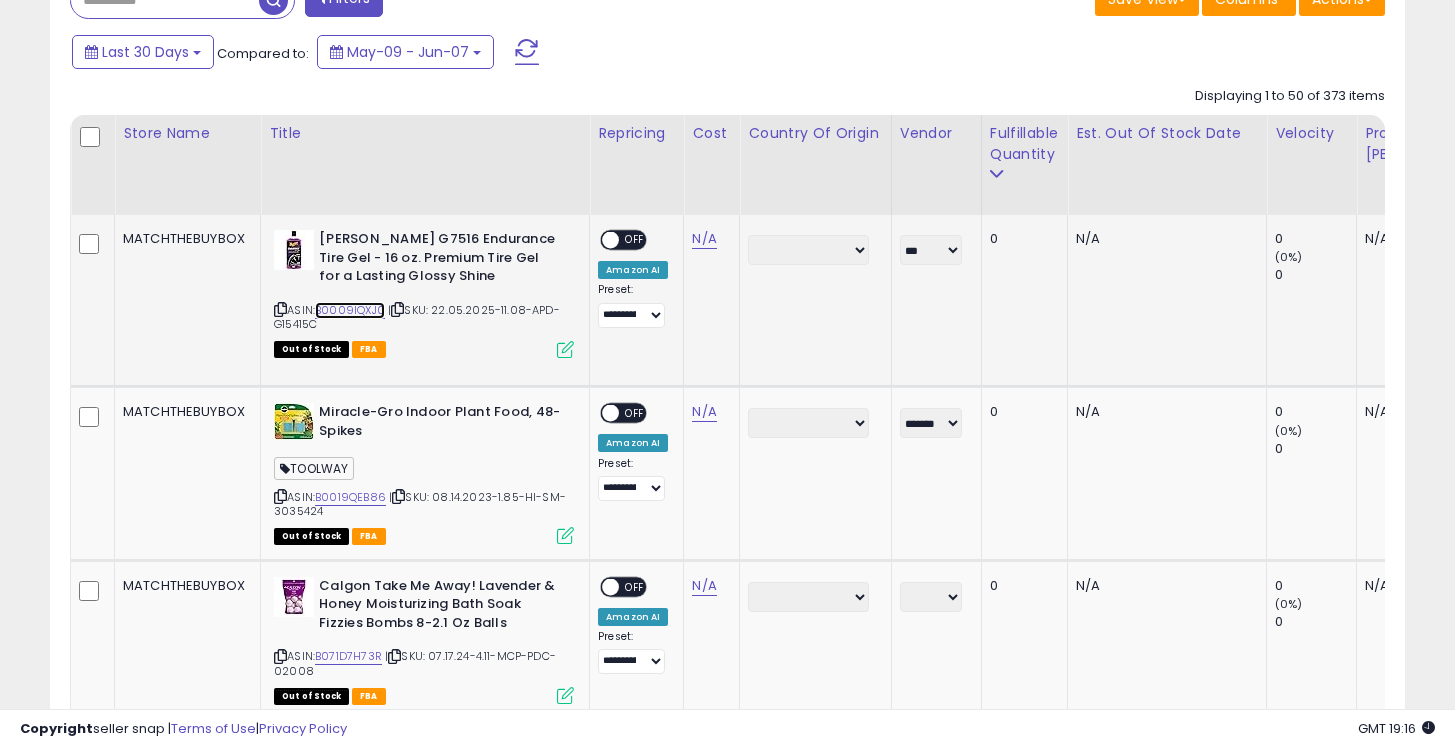 click on "B0009IQXJ0" at bounding box center [350, 310] 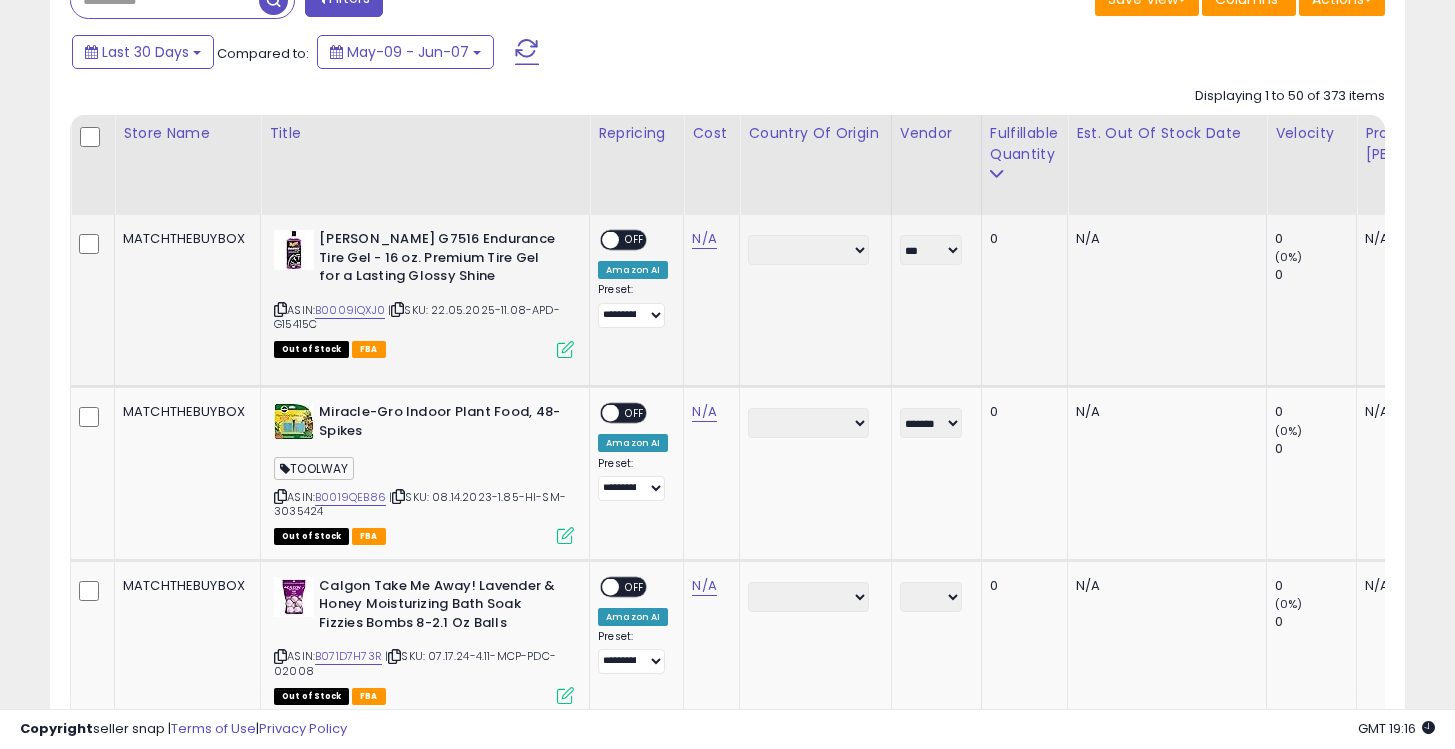 click at bounding box center [565, 349] 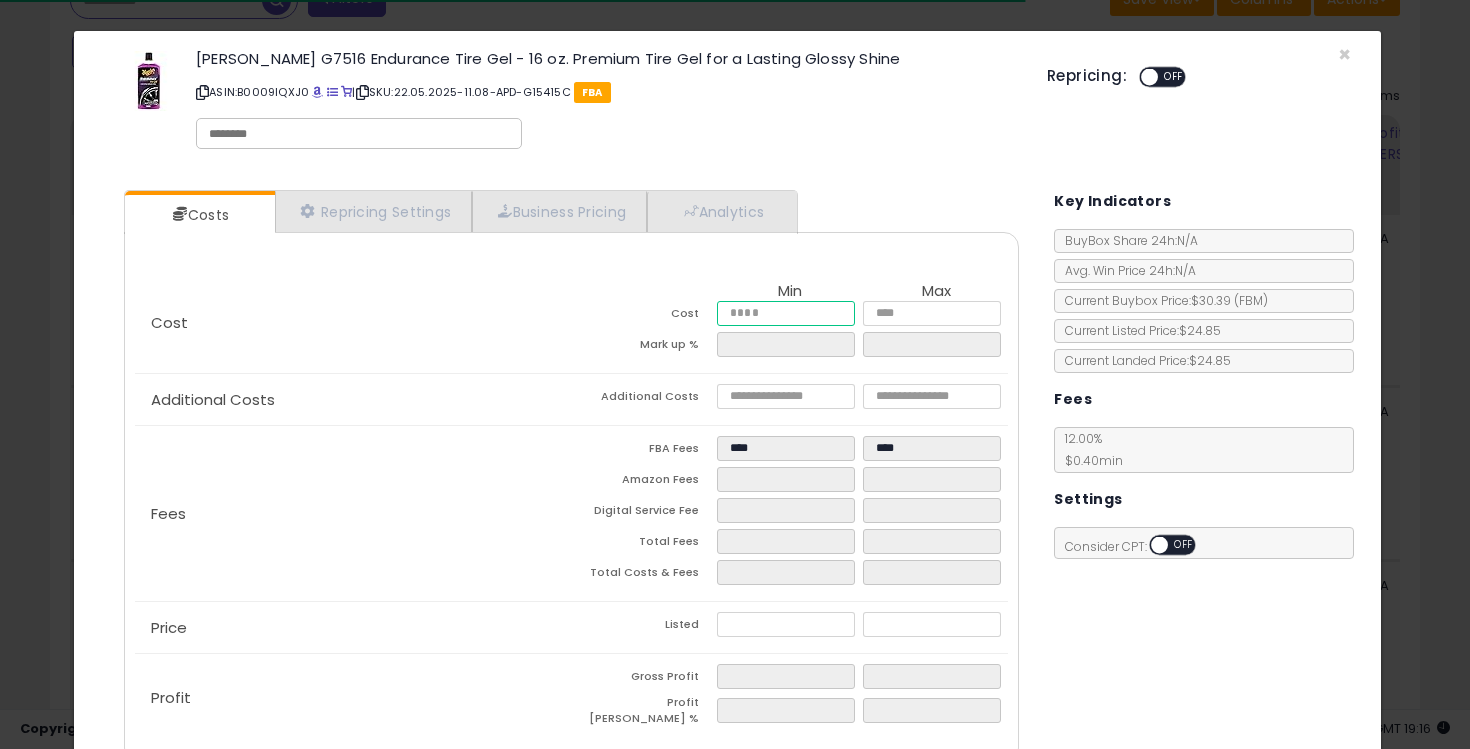 click at bounding box center (786, 313) 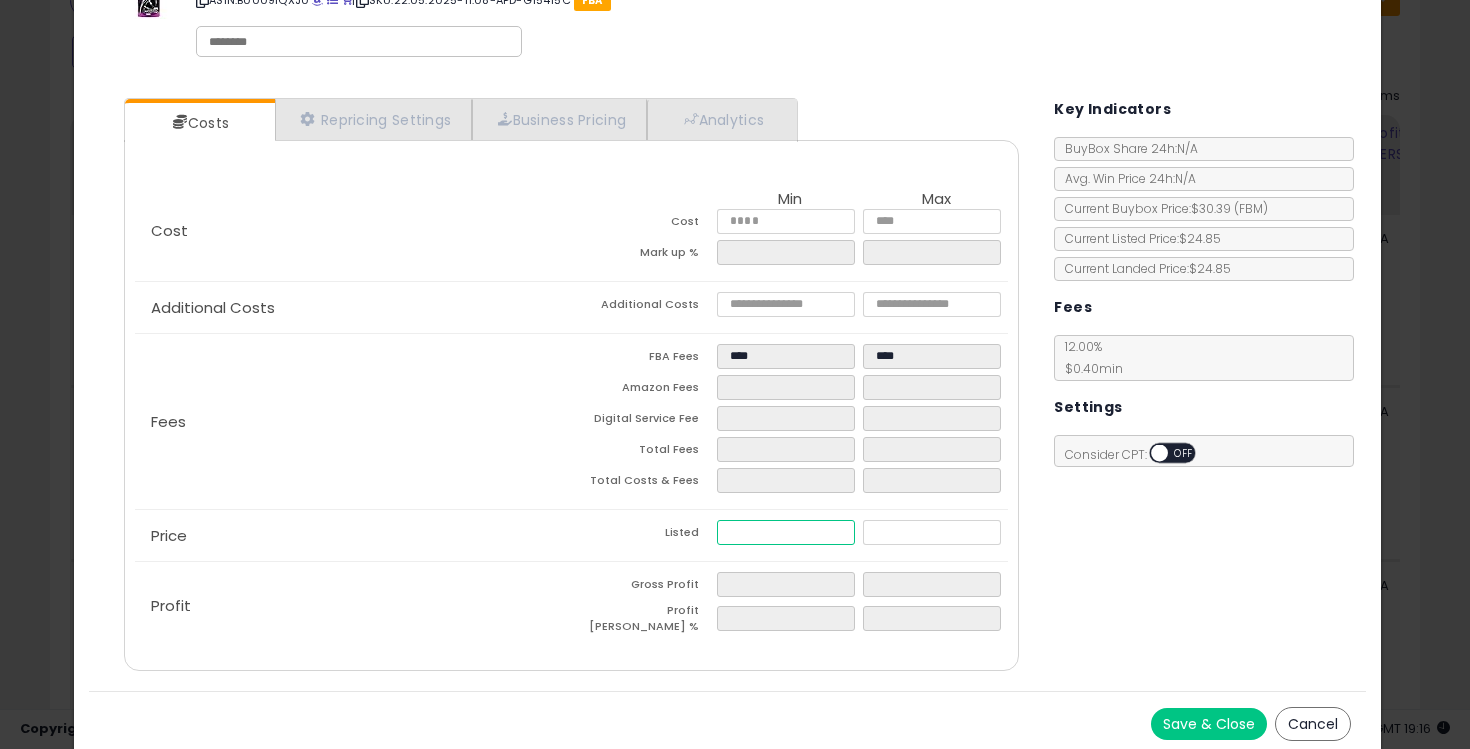 click at bounding box center [786, 532] 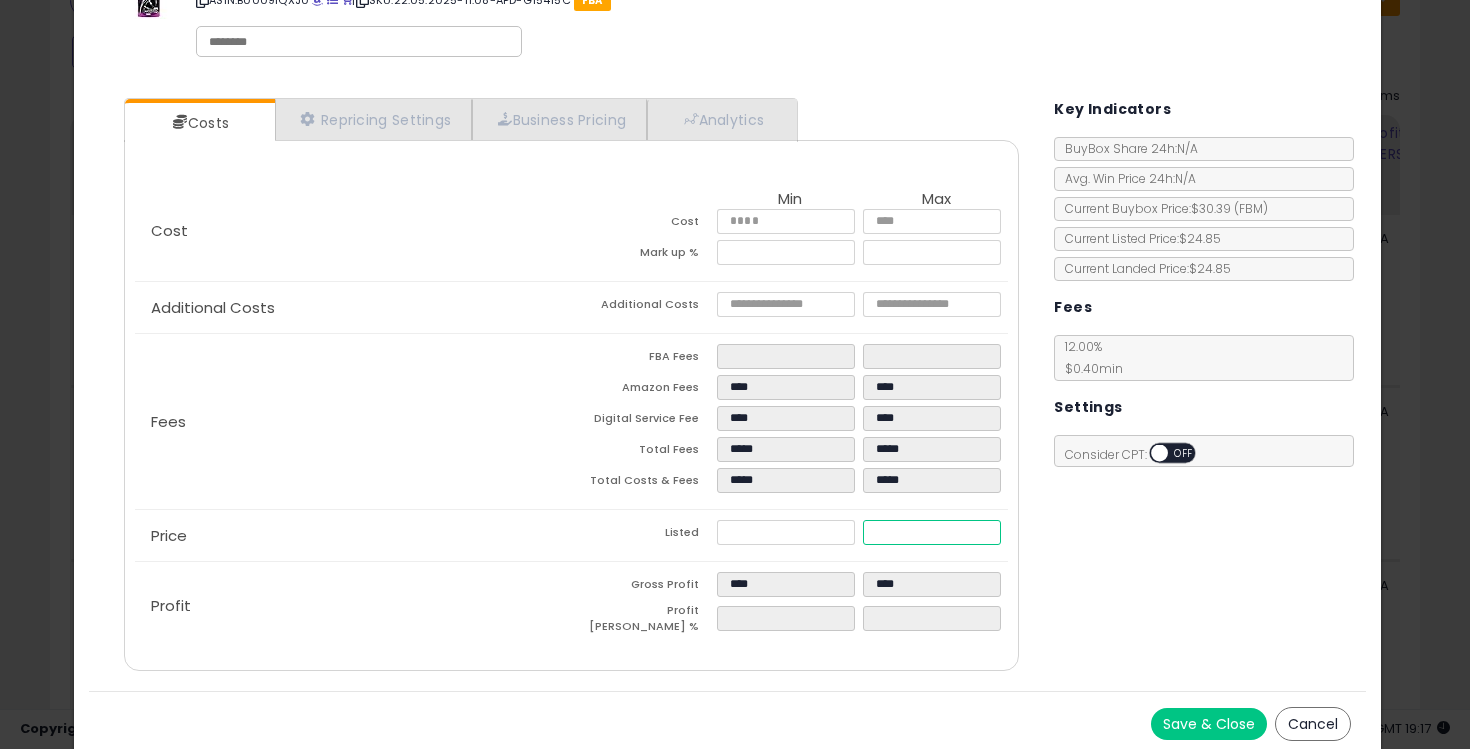 click on "*****" at bounding box center [932, 532] 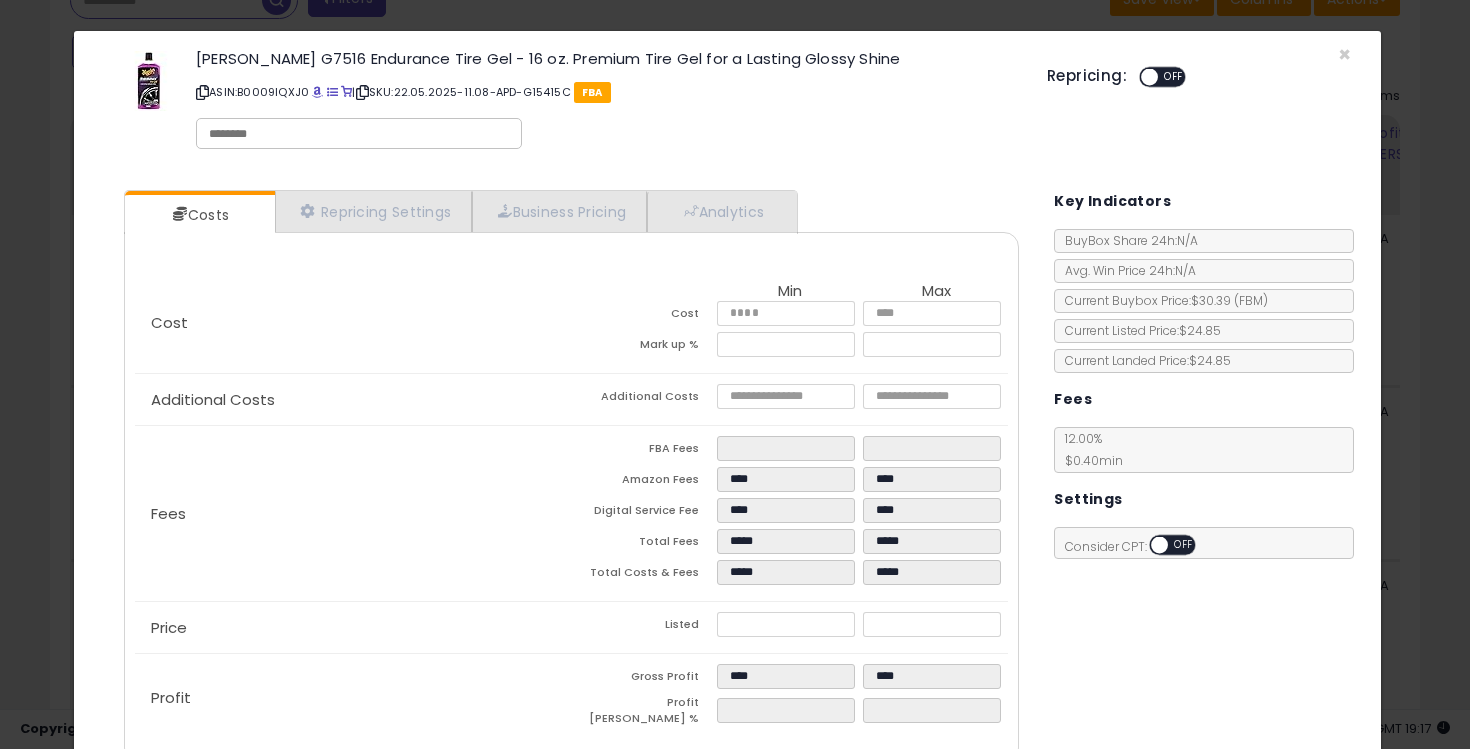 click on "OFF" at bounding box center [1174, 77] 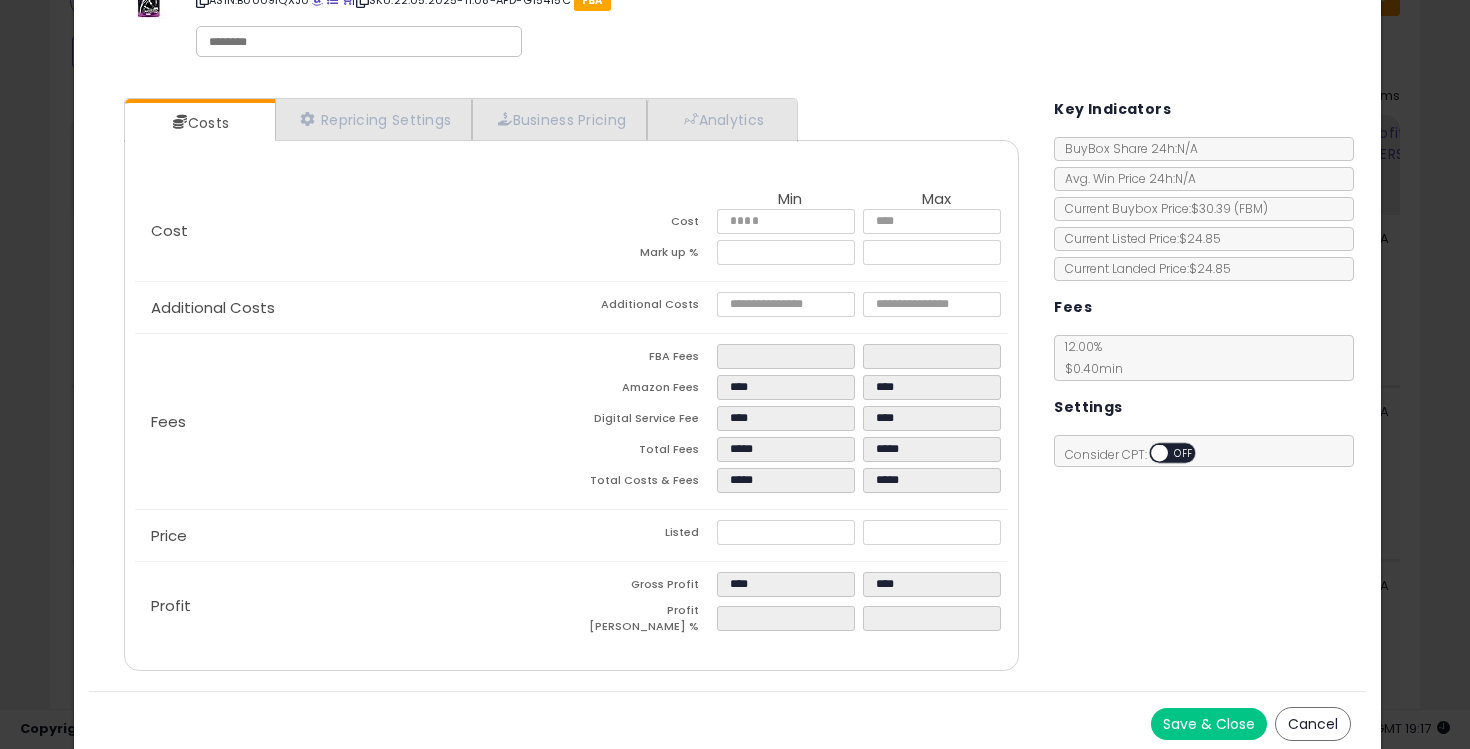 click on "Save & Close" at bounding box center [1209, 724] 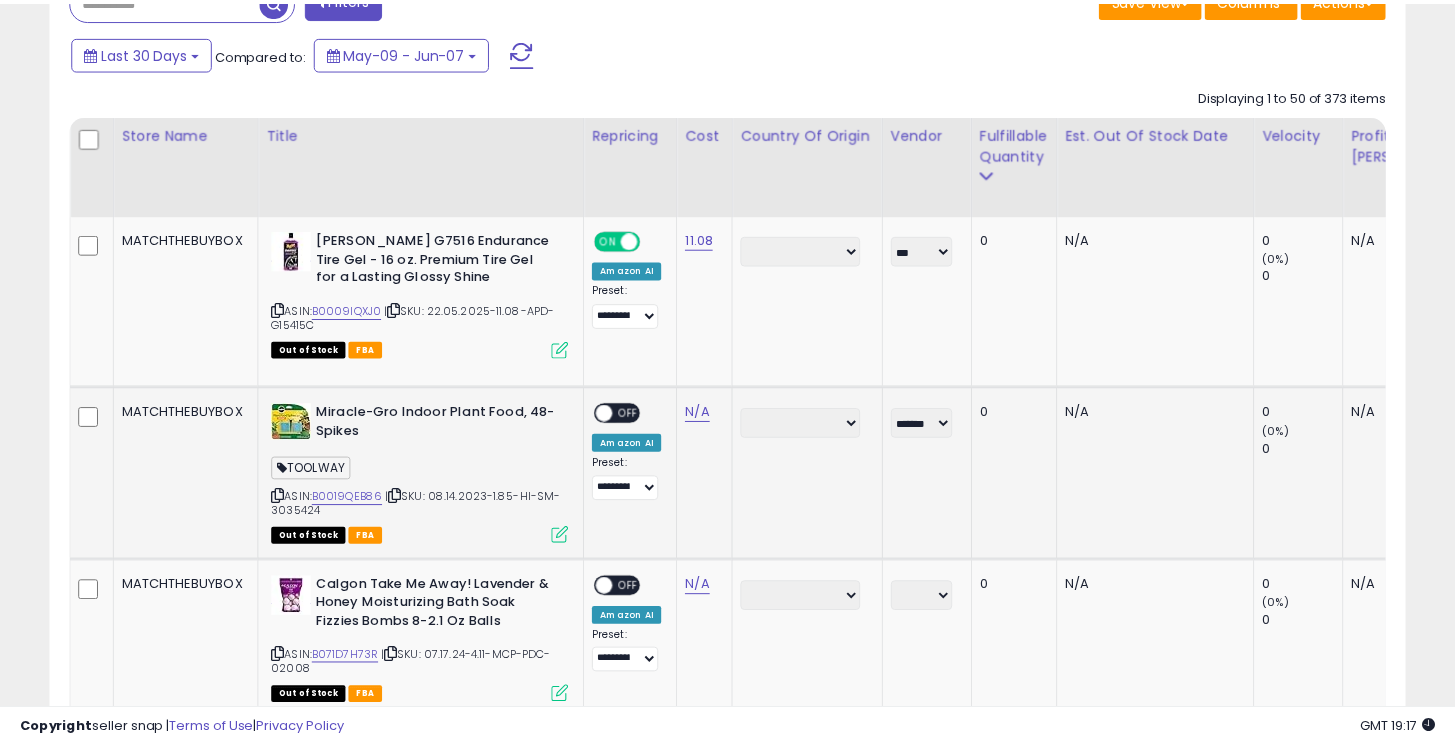 scroll, scrollTop: 410, scrollLeft: 784, axis: both 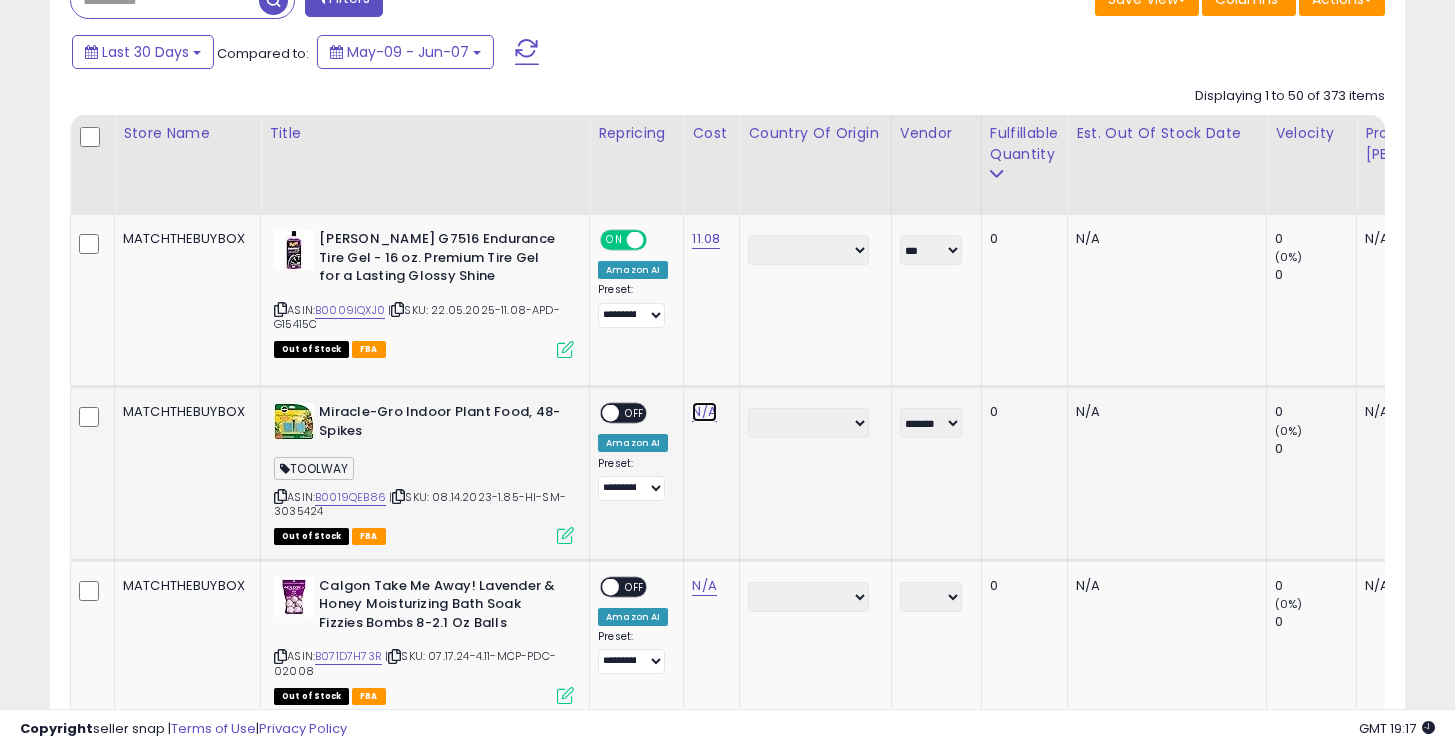 click on "N/A" at bounding box center (704, 412) 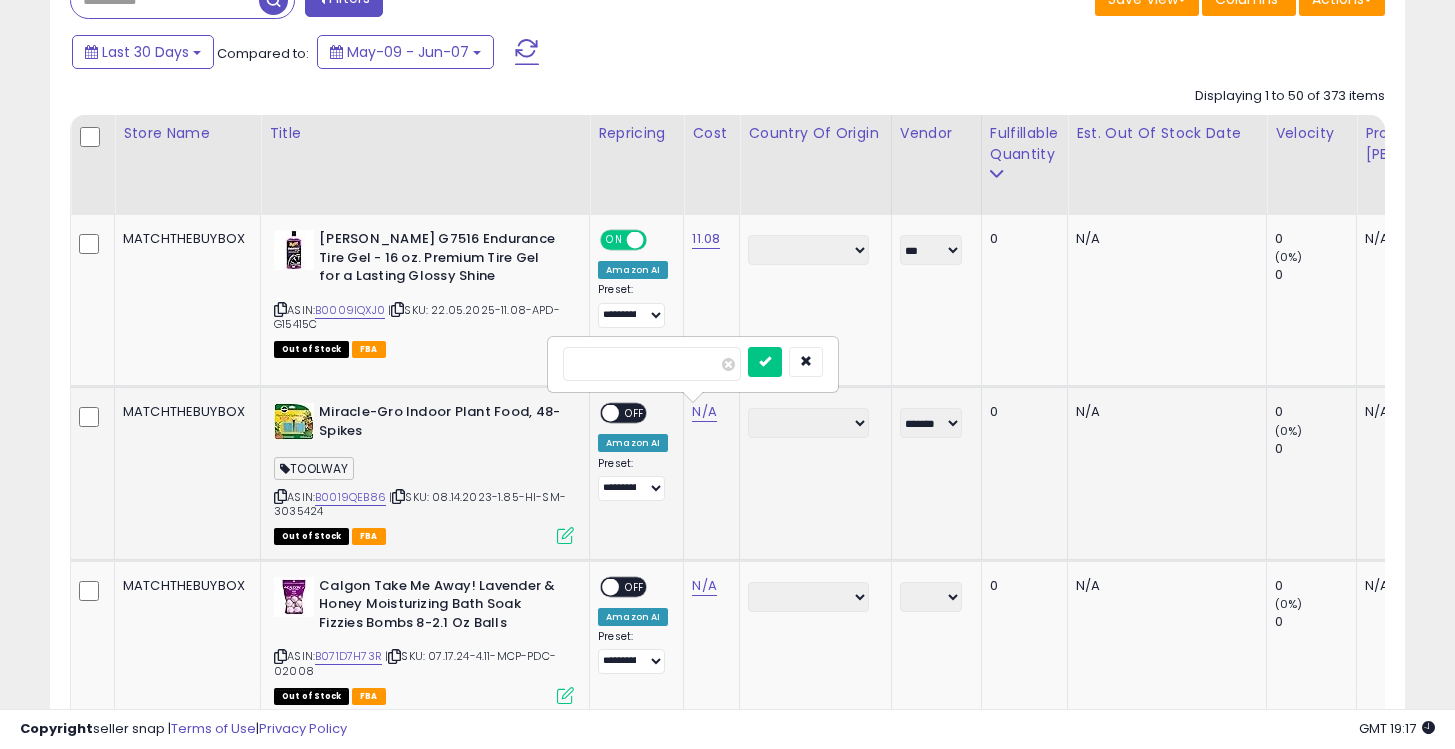click at bounding box center (765, 362) 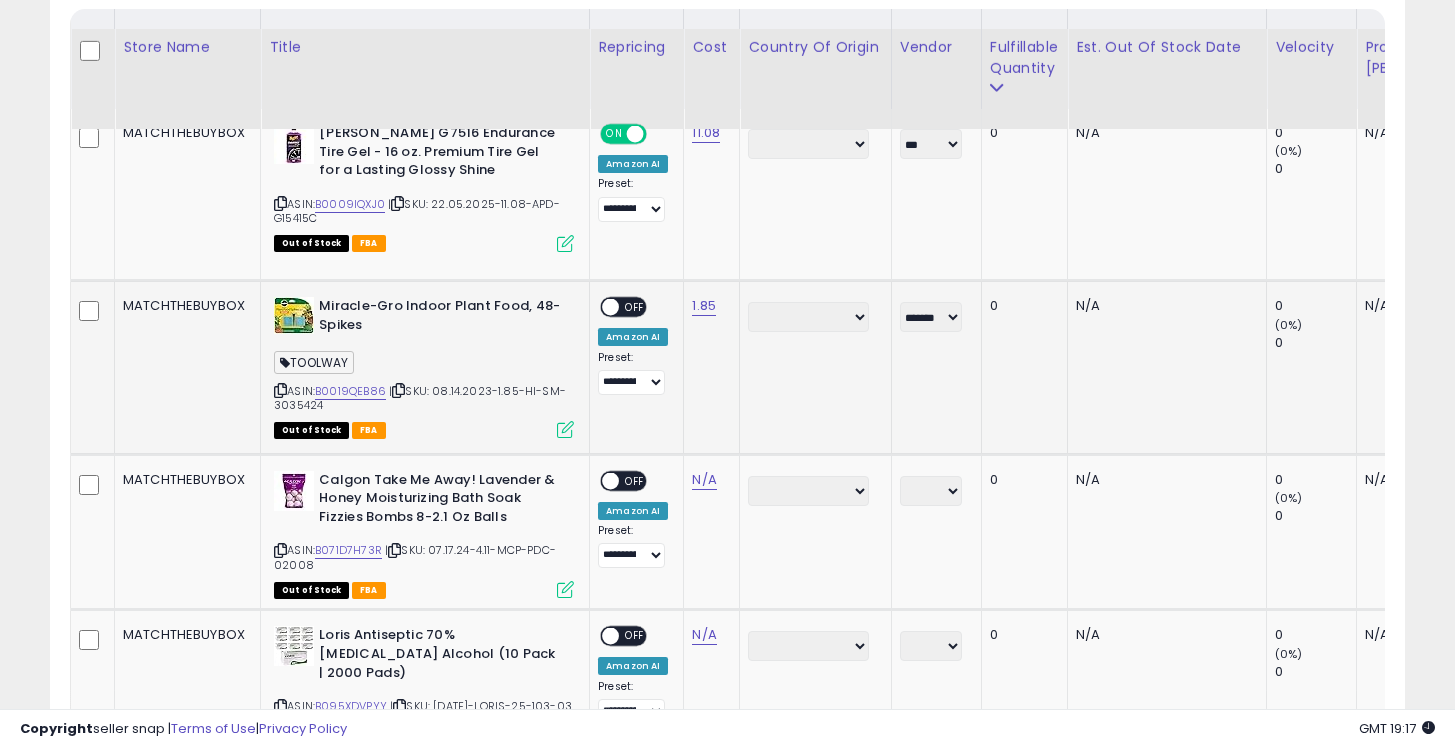 scroll, scrollTop: 1094, scrollLeft: 0, axis: vertical 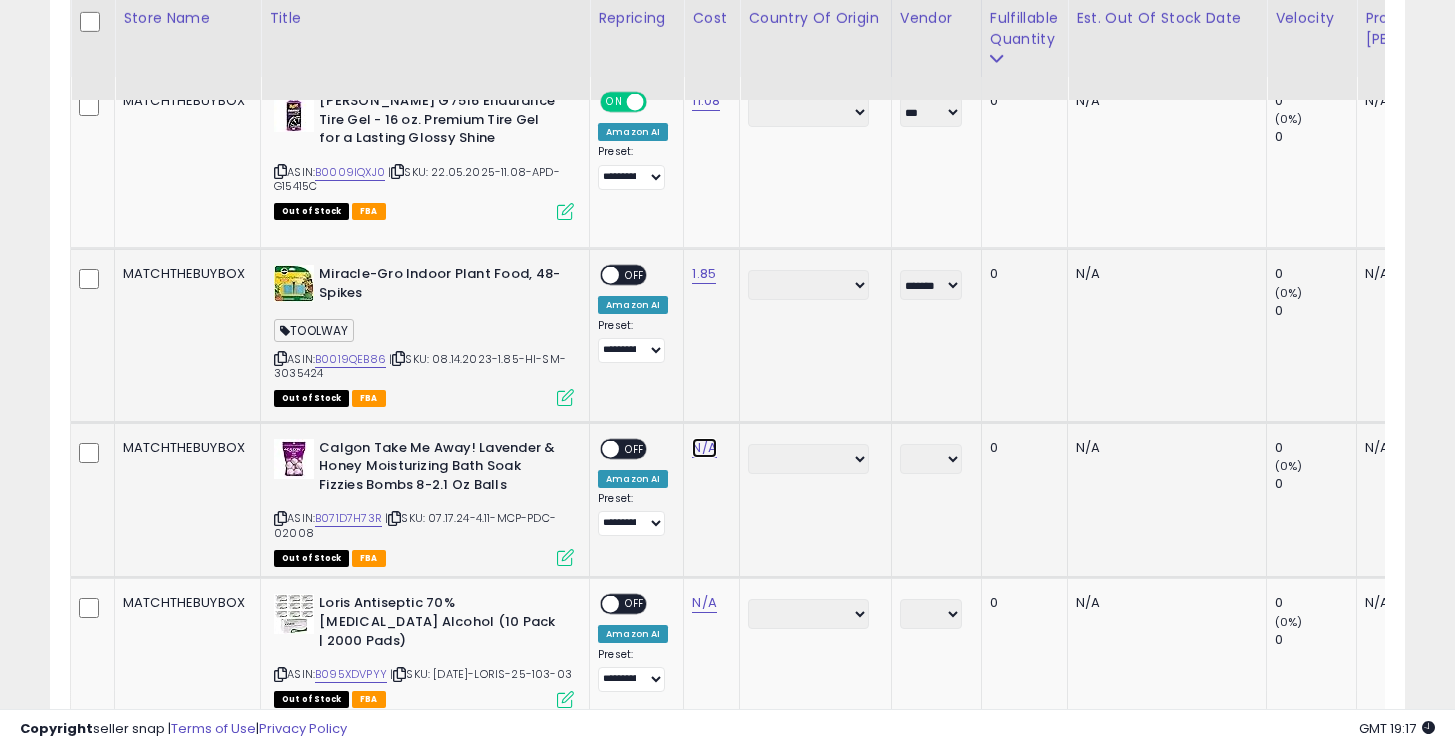 click on "N/A" at bounding box center (704, 448) 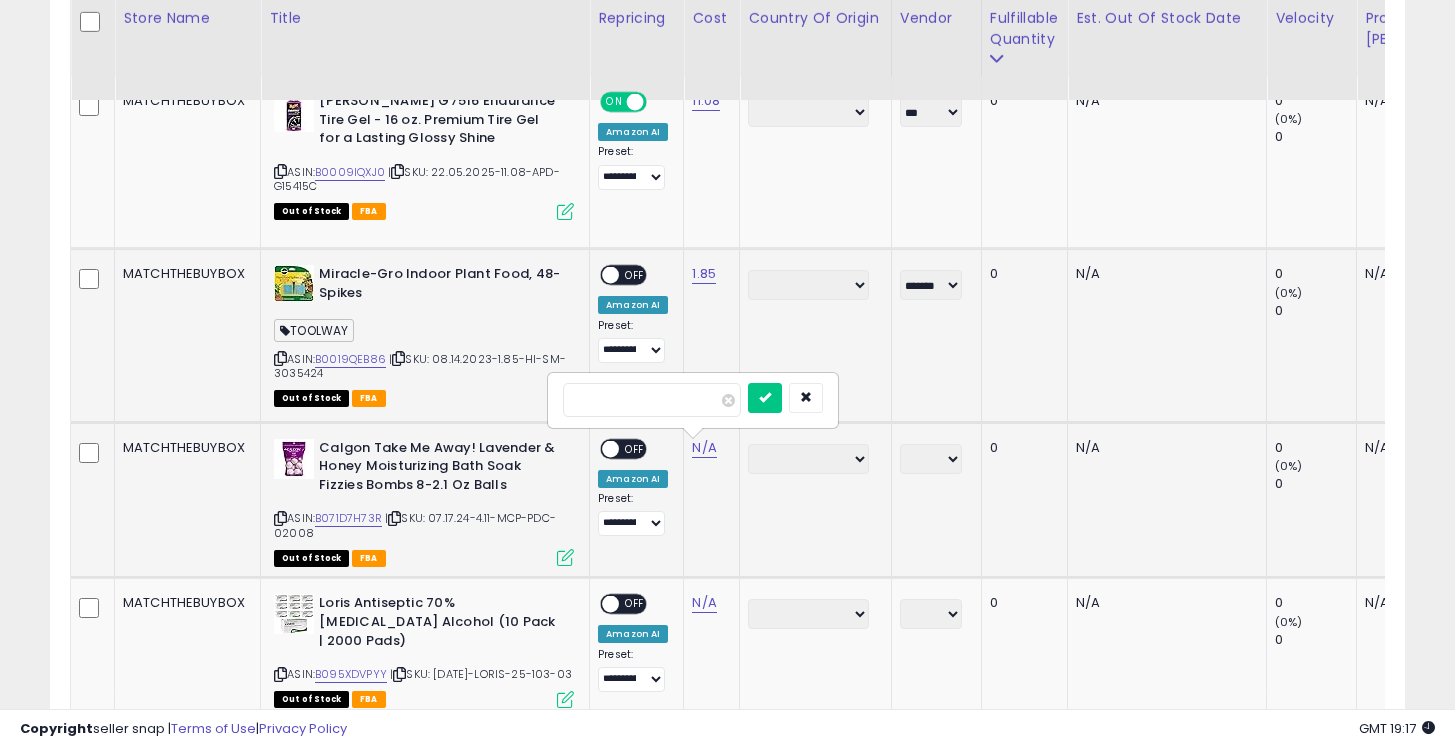 click at bounding box center [765, 398] 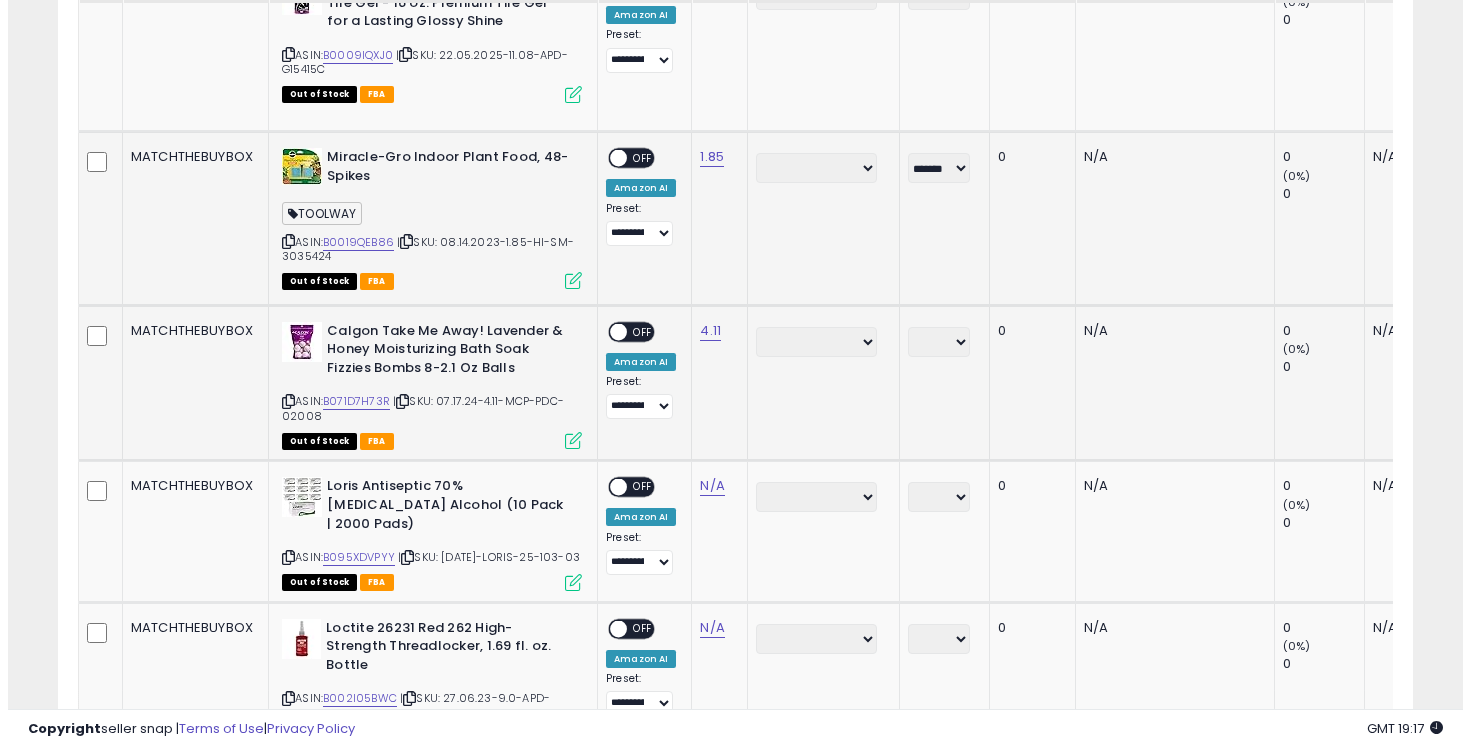 scroll, scrollTop: 1214, scrollLeft: 0, axis: vertical 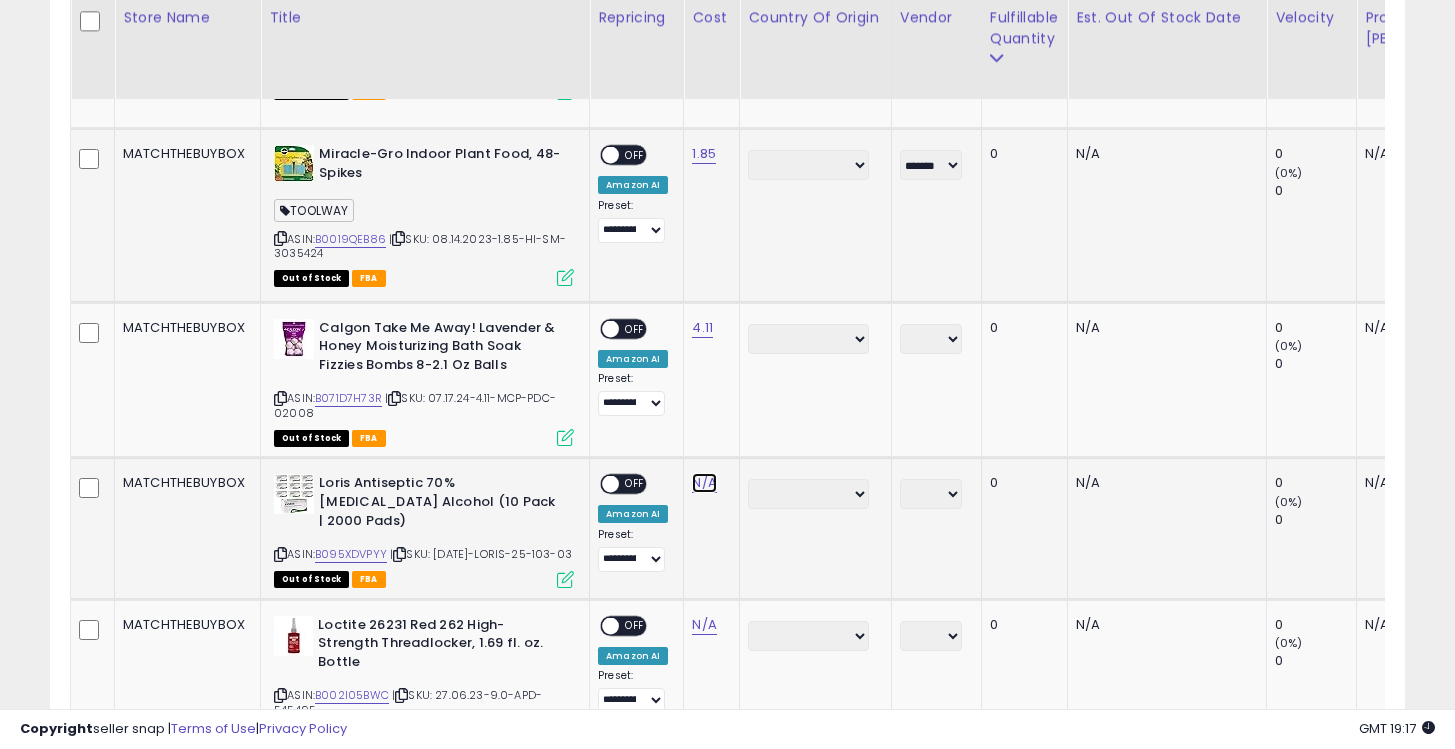 click on "N/A" at bounding box center (704, 483) 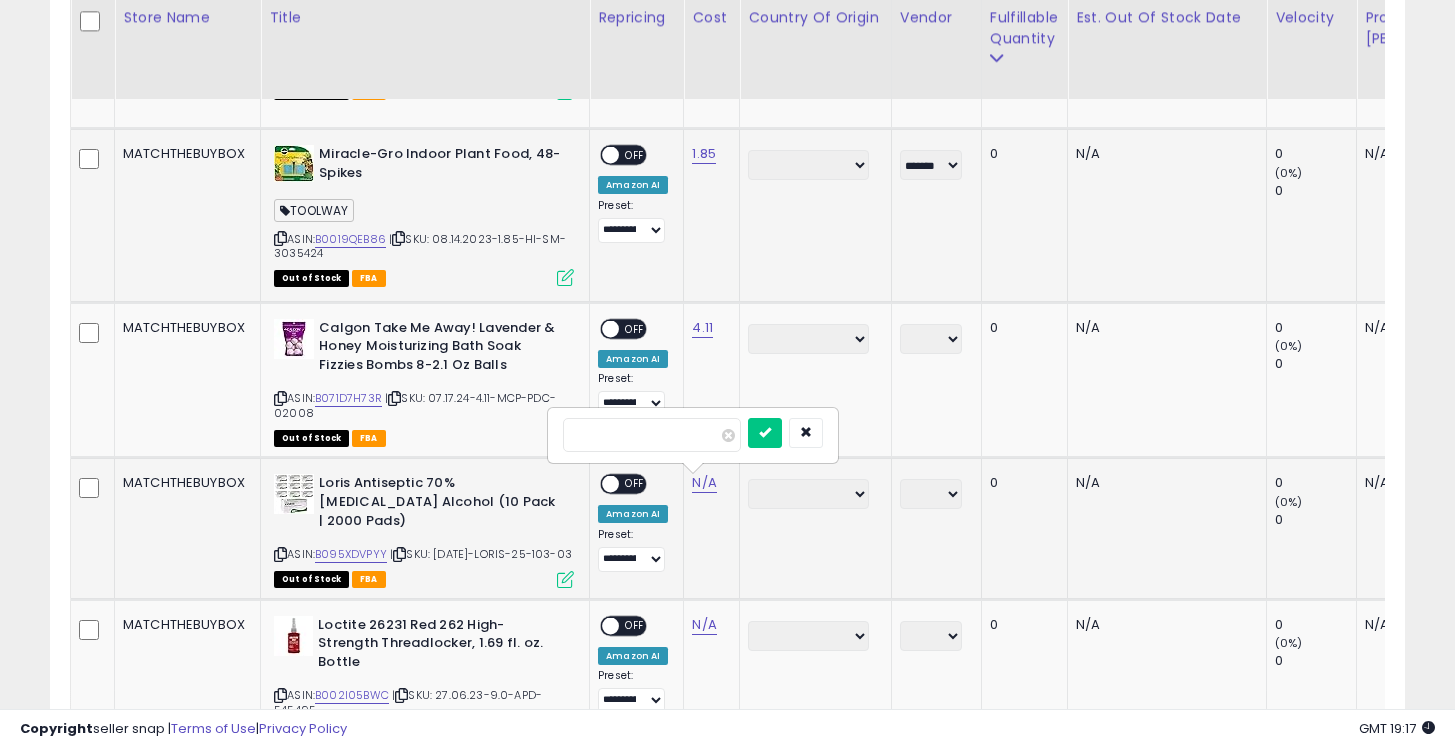 click at bounding box center [652, 435] 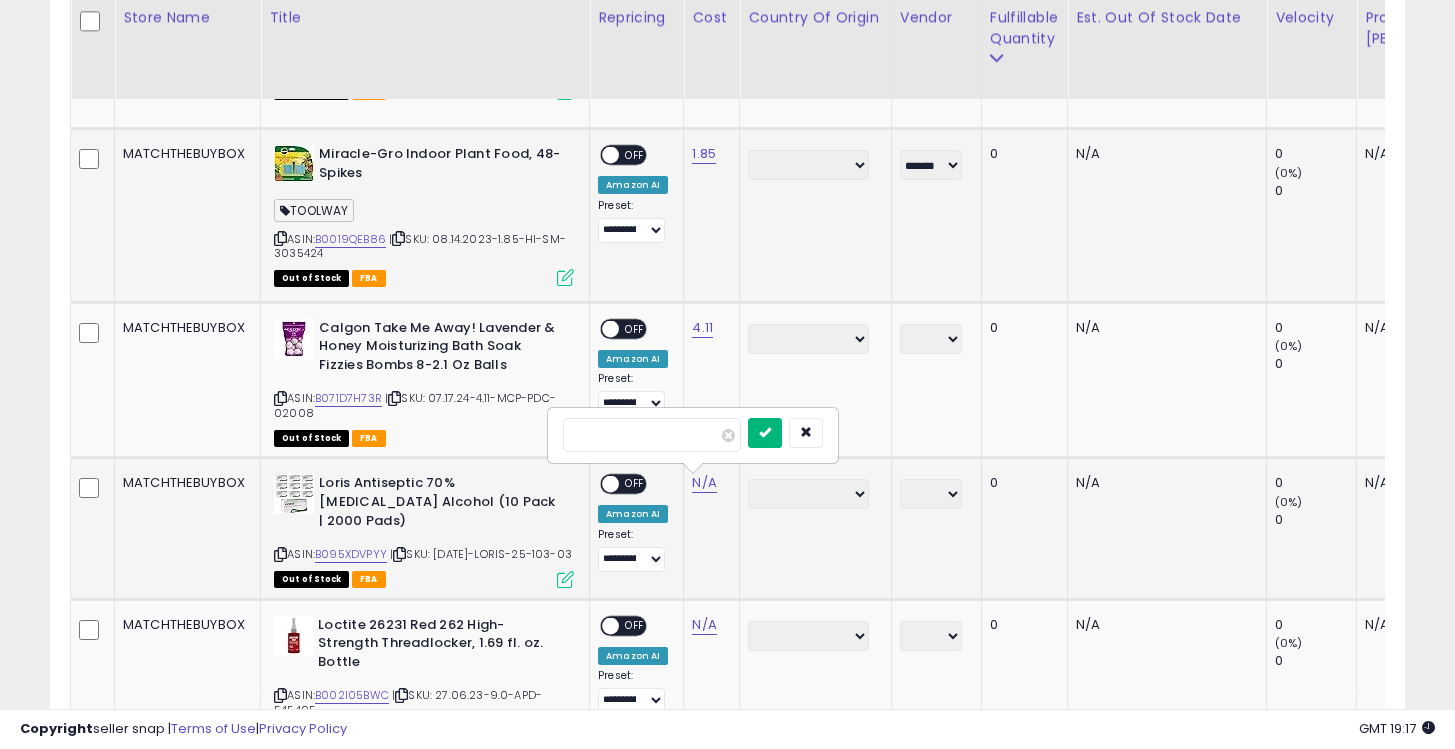 click at bounding box center (765, 432) 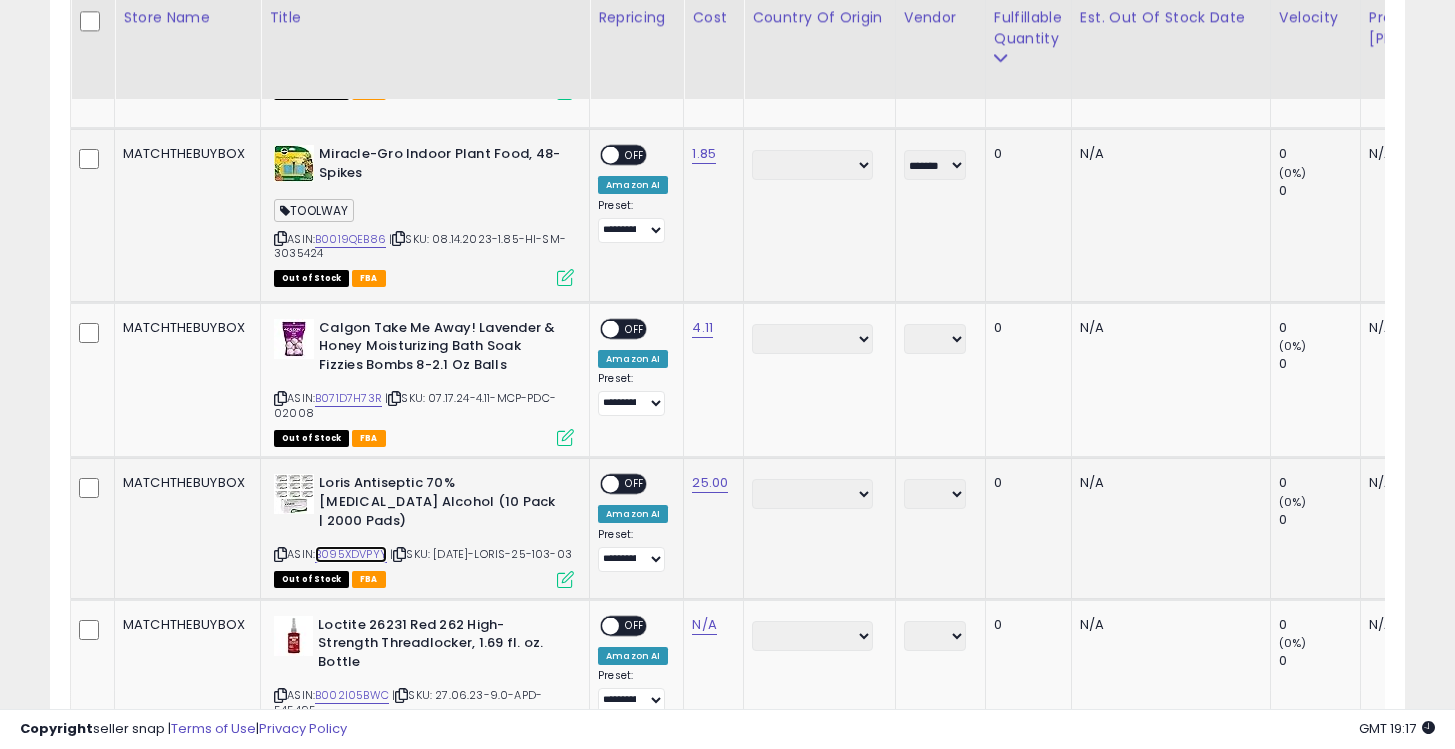 click on "B095XDVPYY" at bounding box center [351, 554] 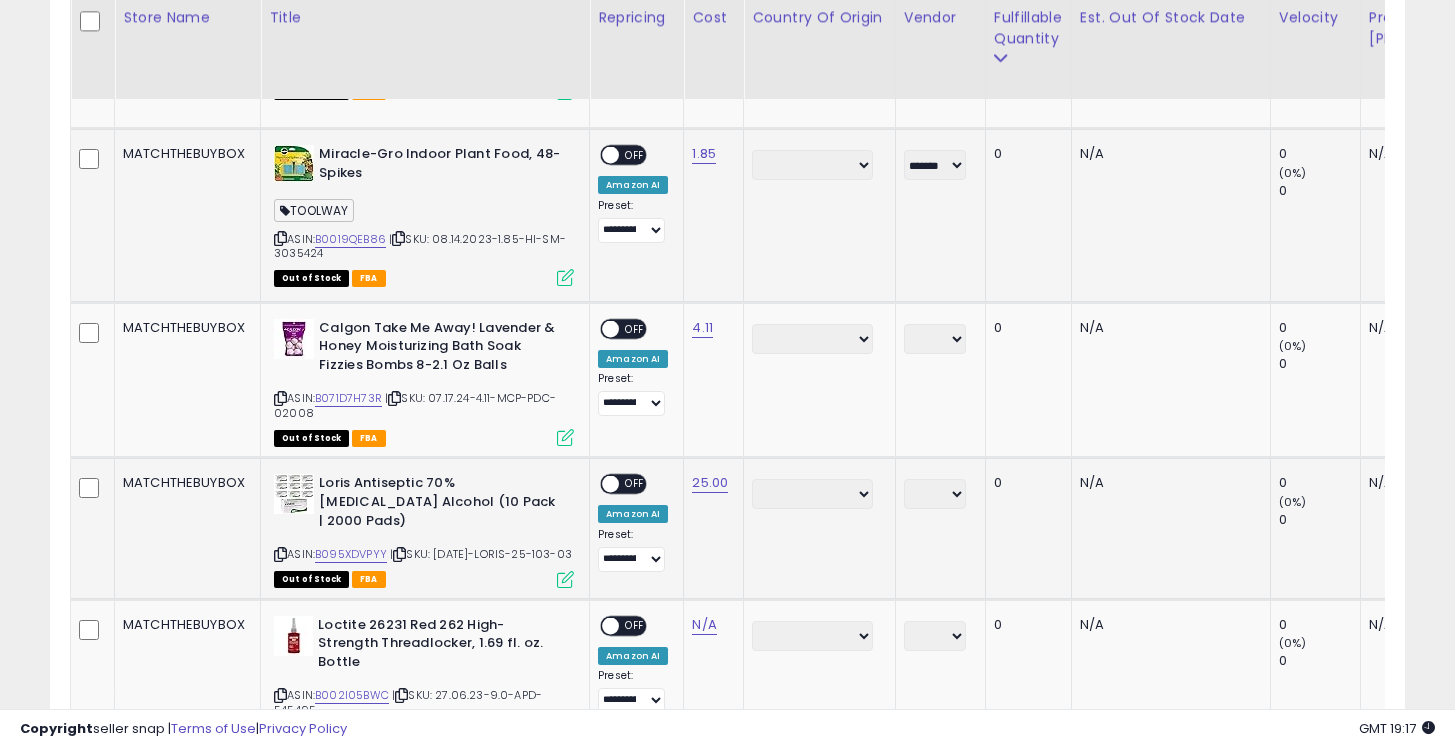 click at bounding box center (565, 579) 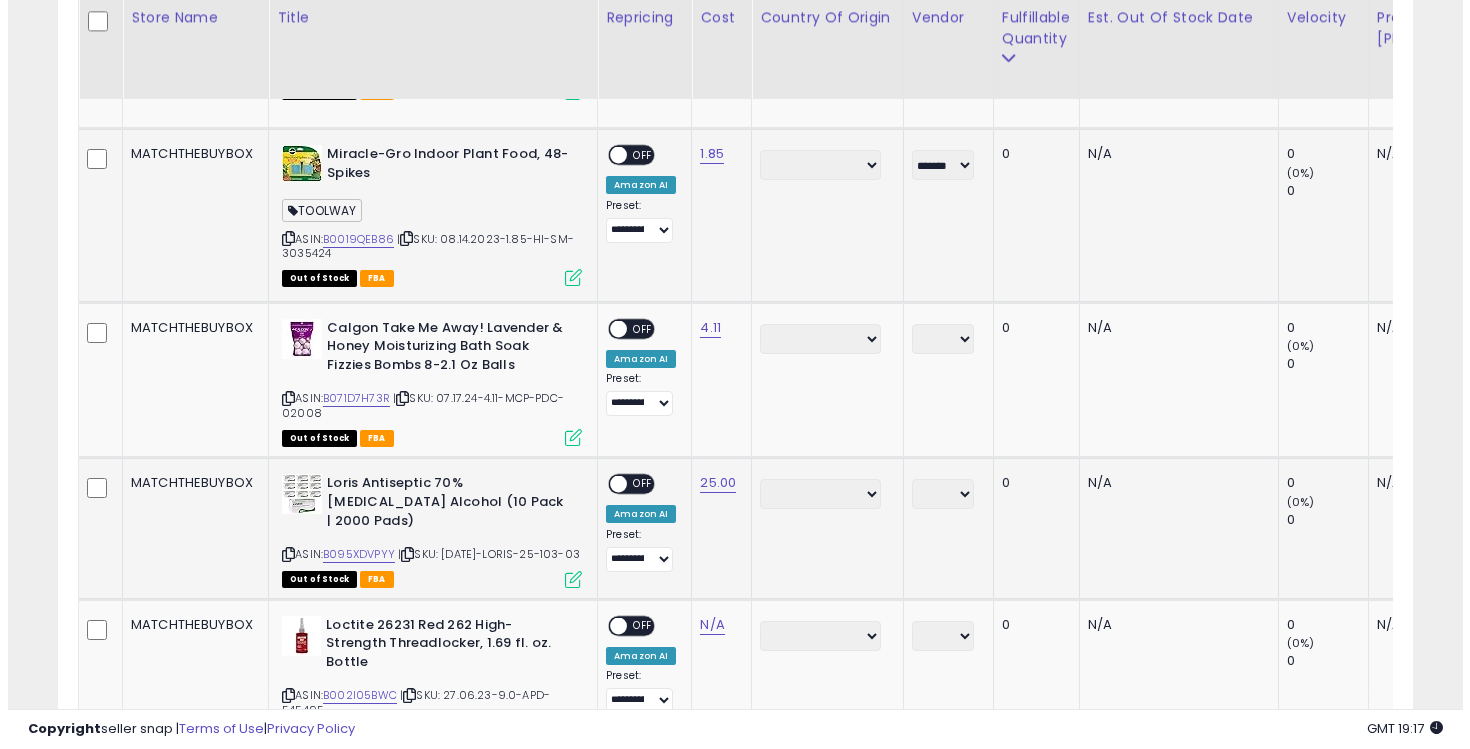 scroll, scrollTop: 999590, scrollLeft: 999206, axis: both 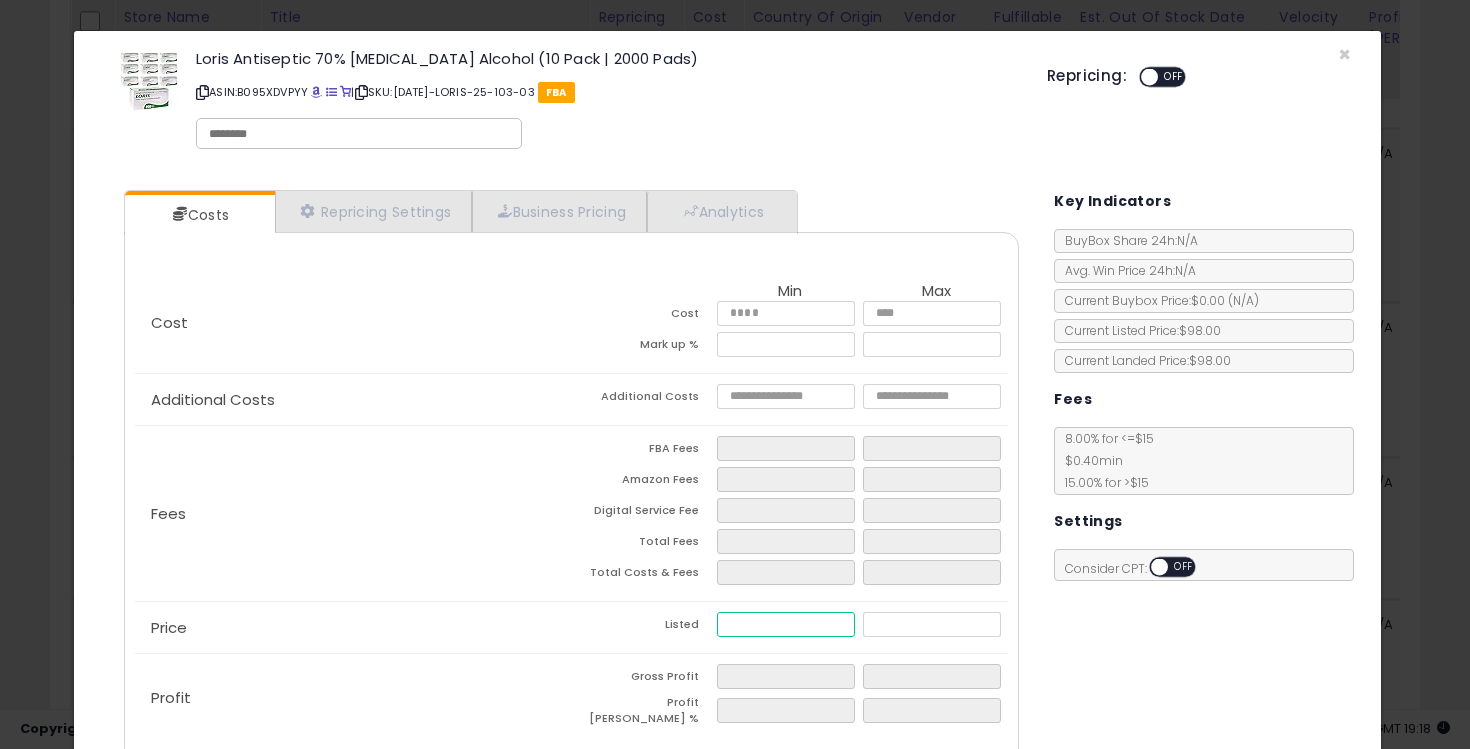 click at bounding box center [786, 624] 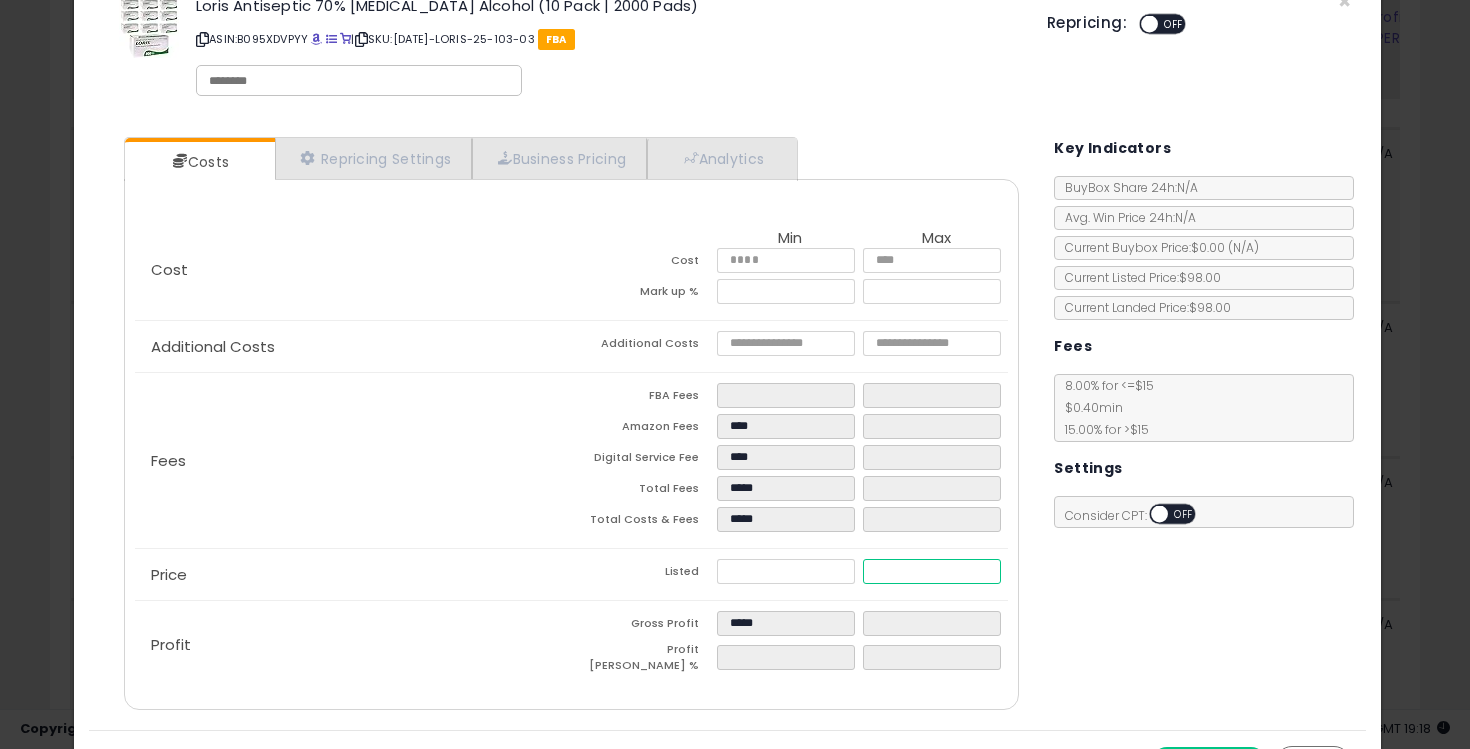 scroll, scrollTop: 58, scrollLeft: 0, axis: vertical 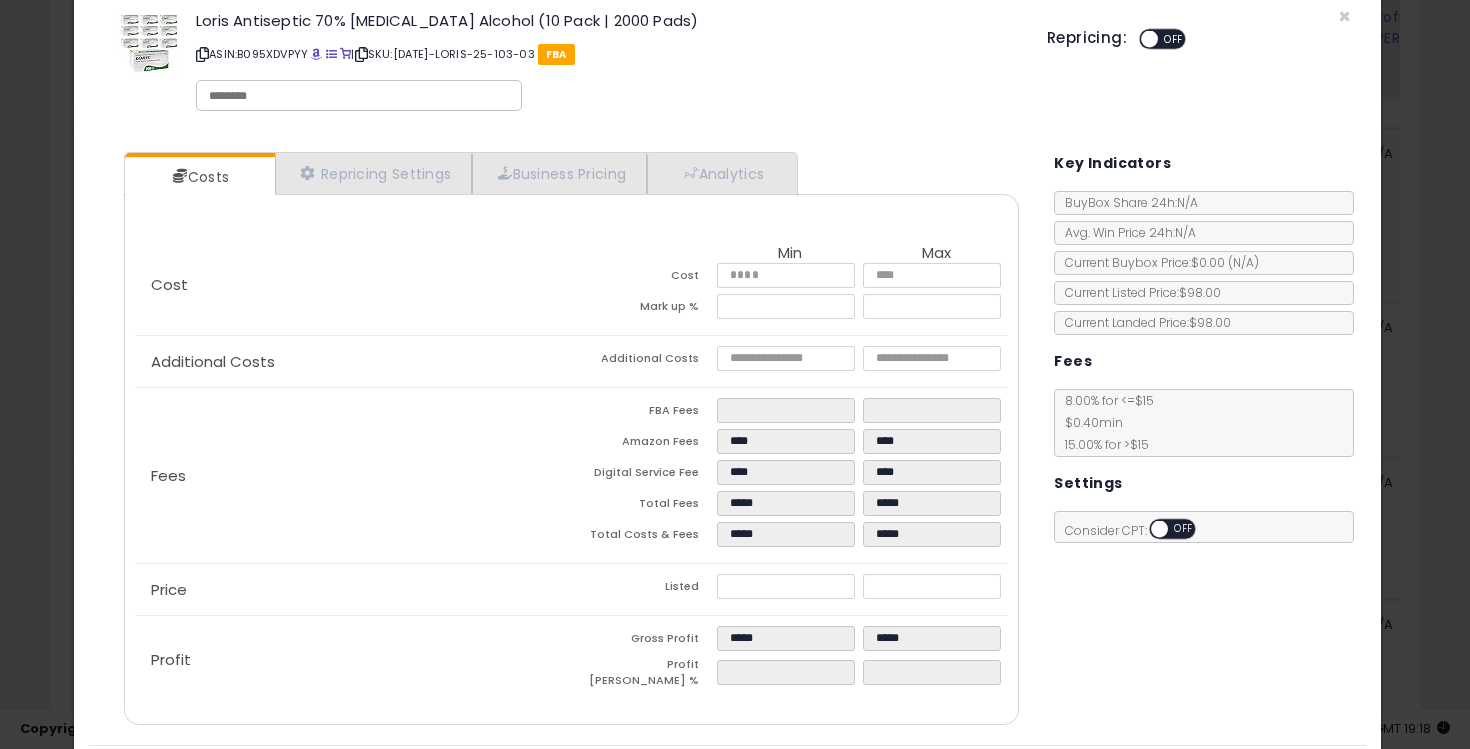 click on "OFF" at bounding box center [1174, 39] 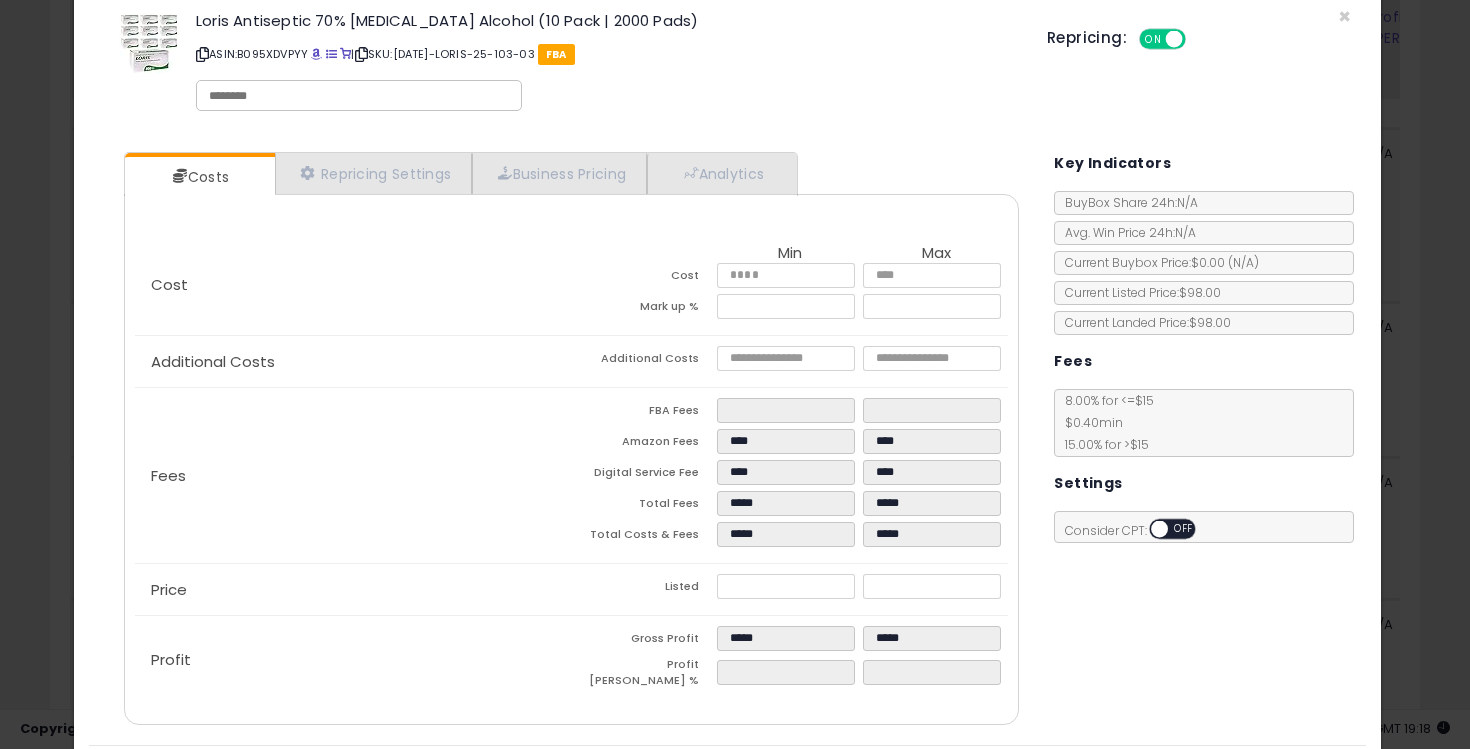 scroll, scrollTop: 92, scrollLeft: 0, axis: vertical 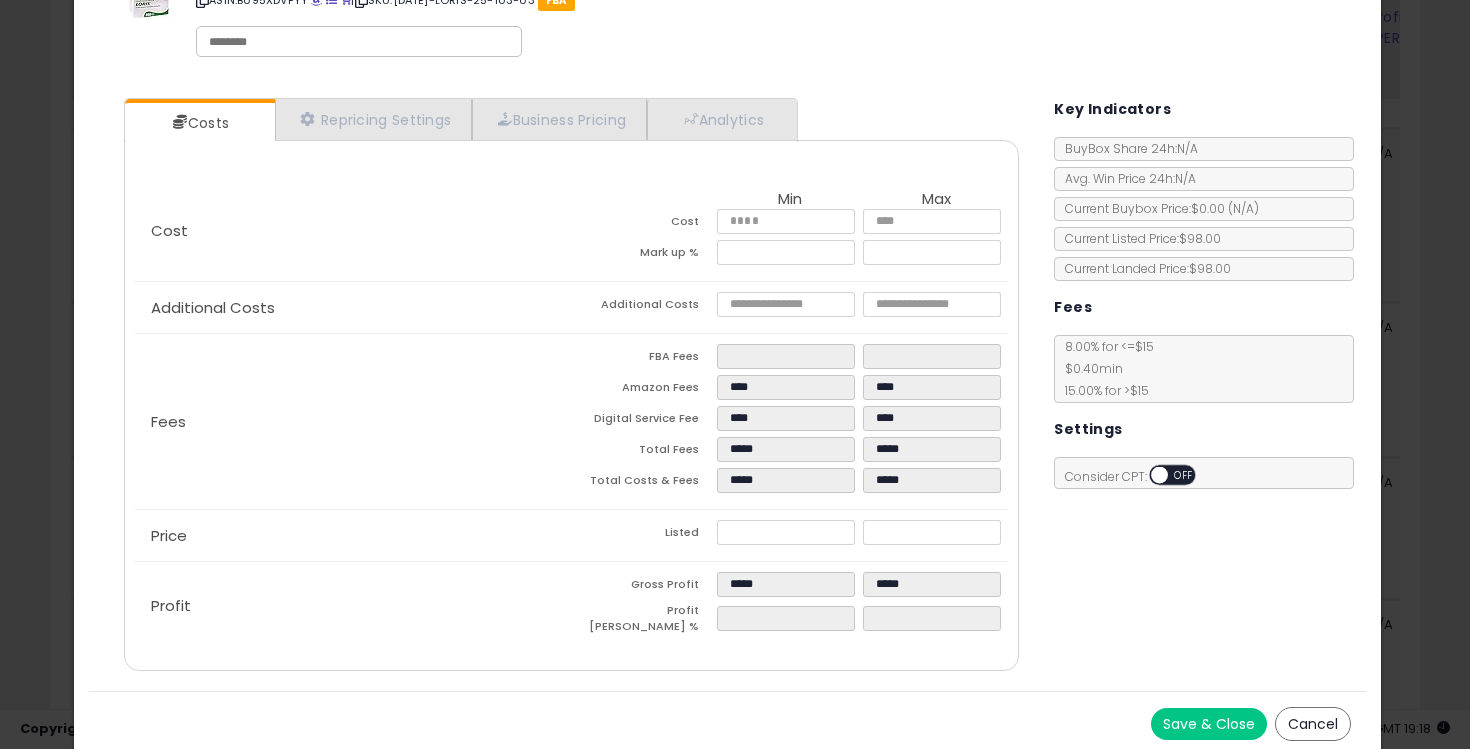 click on "Save & Close" at bounding box center [1209, 724] 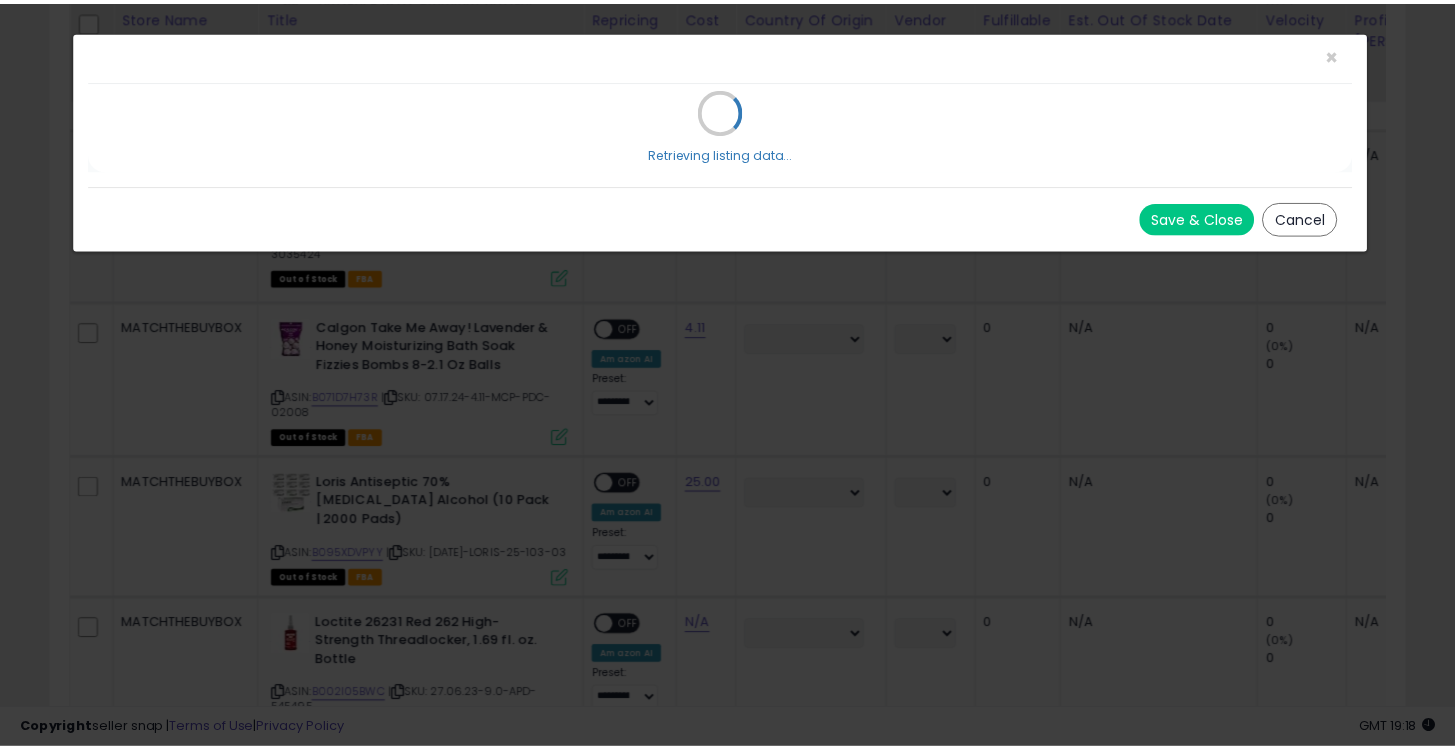 scroll, scrollTop: 0, scrollLeft: 0, axis: both 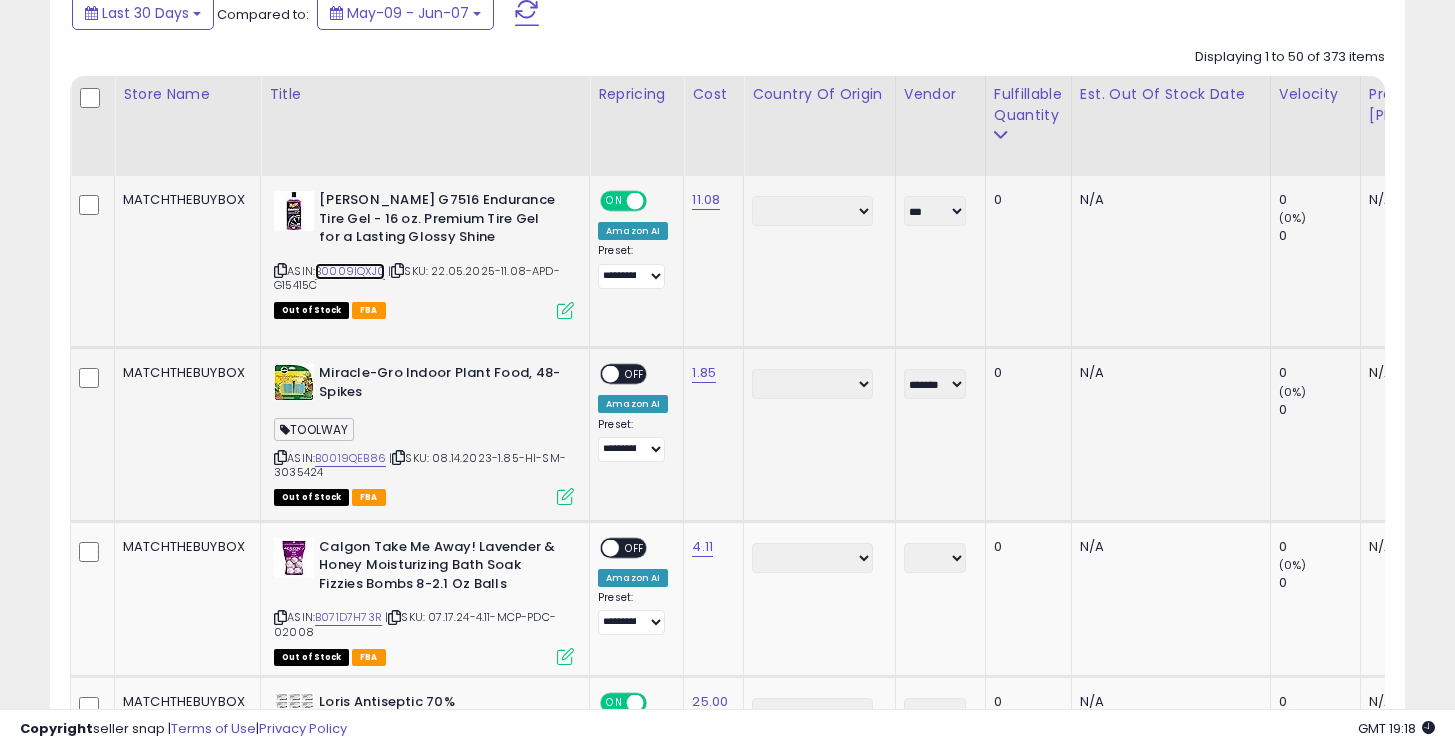 click on "B0009IQXJ0" at bounding box center (350, 271) 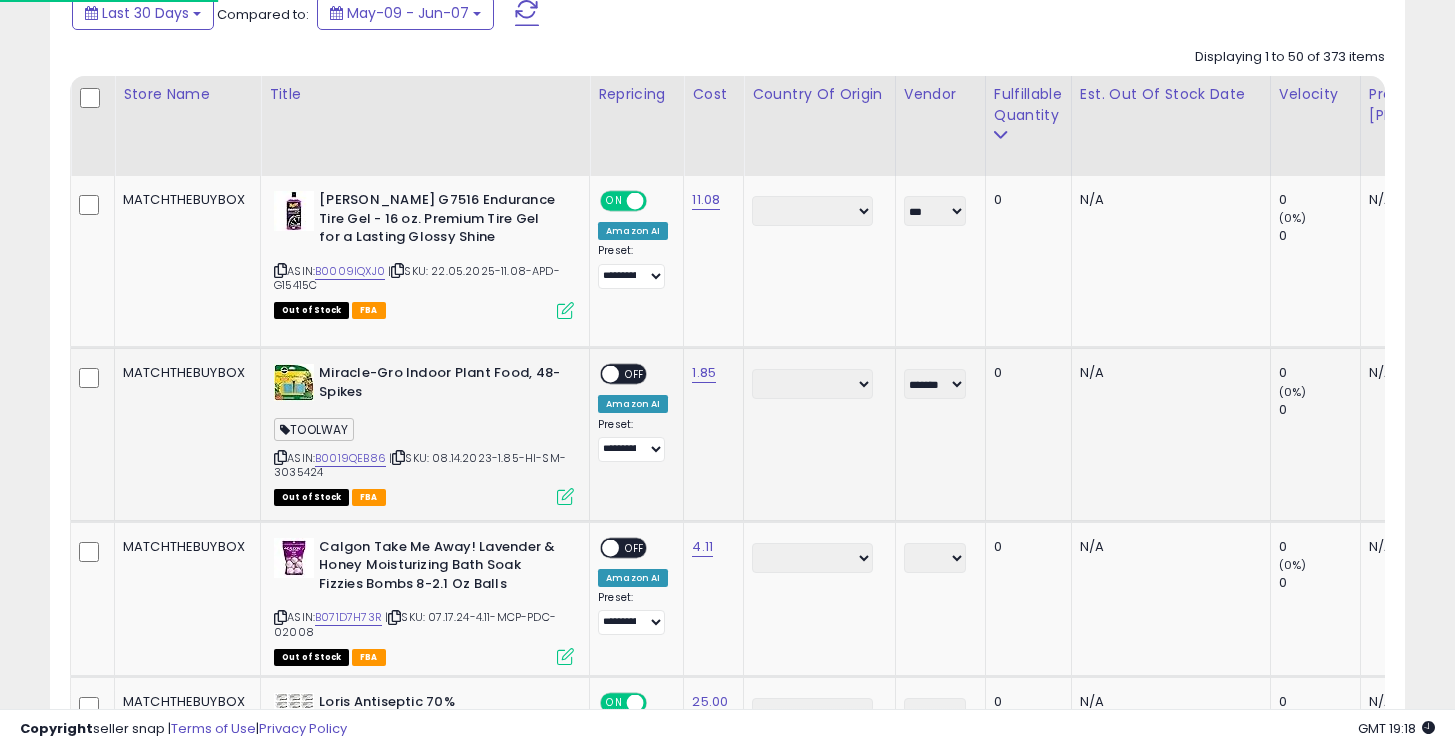 click on "TOOLWAY" at bounding box center [424, 432] 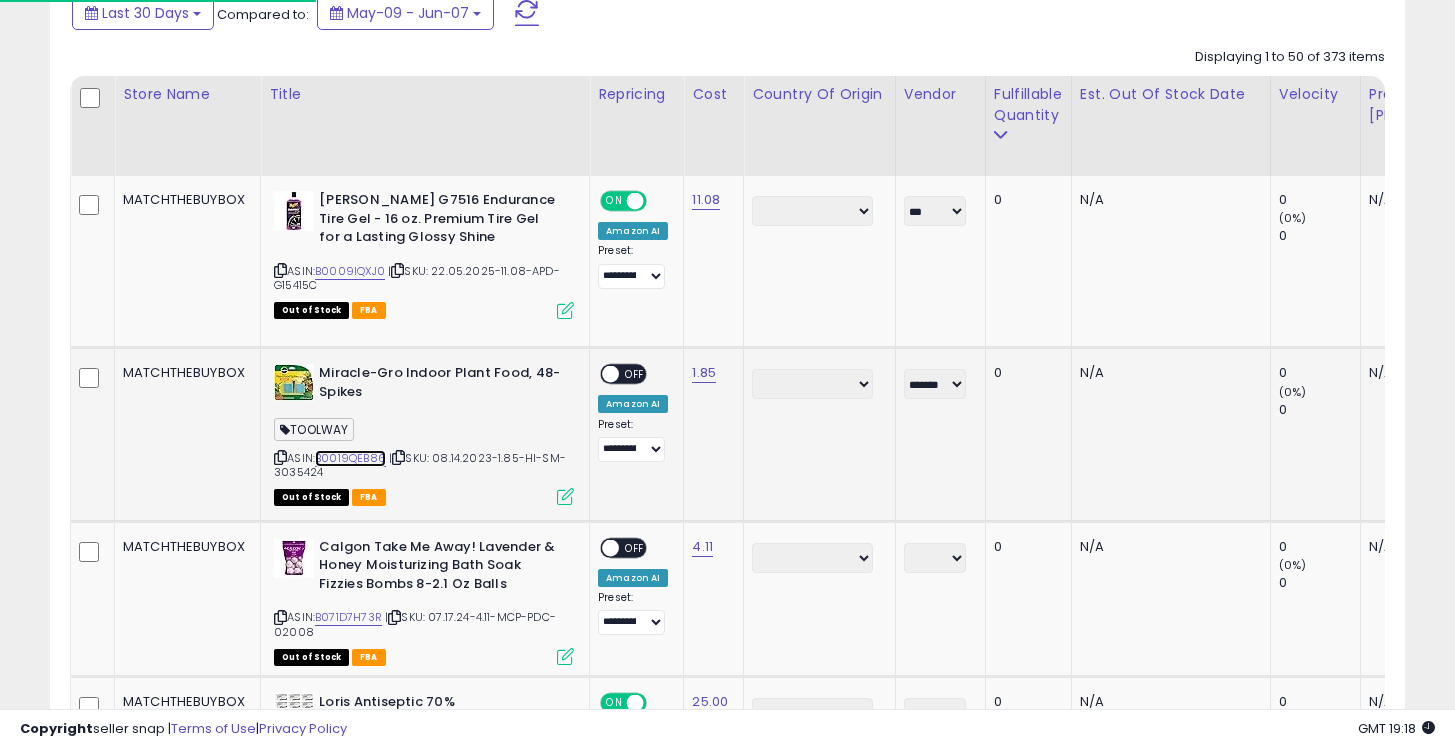 click on "B0019QEB86" at bounding box center [350, 458] 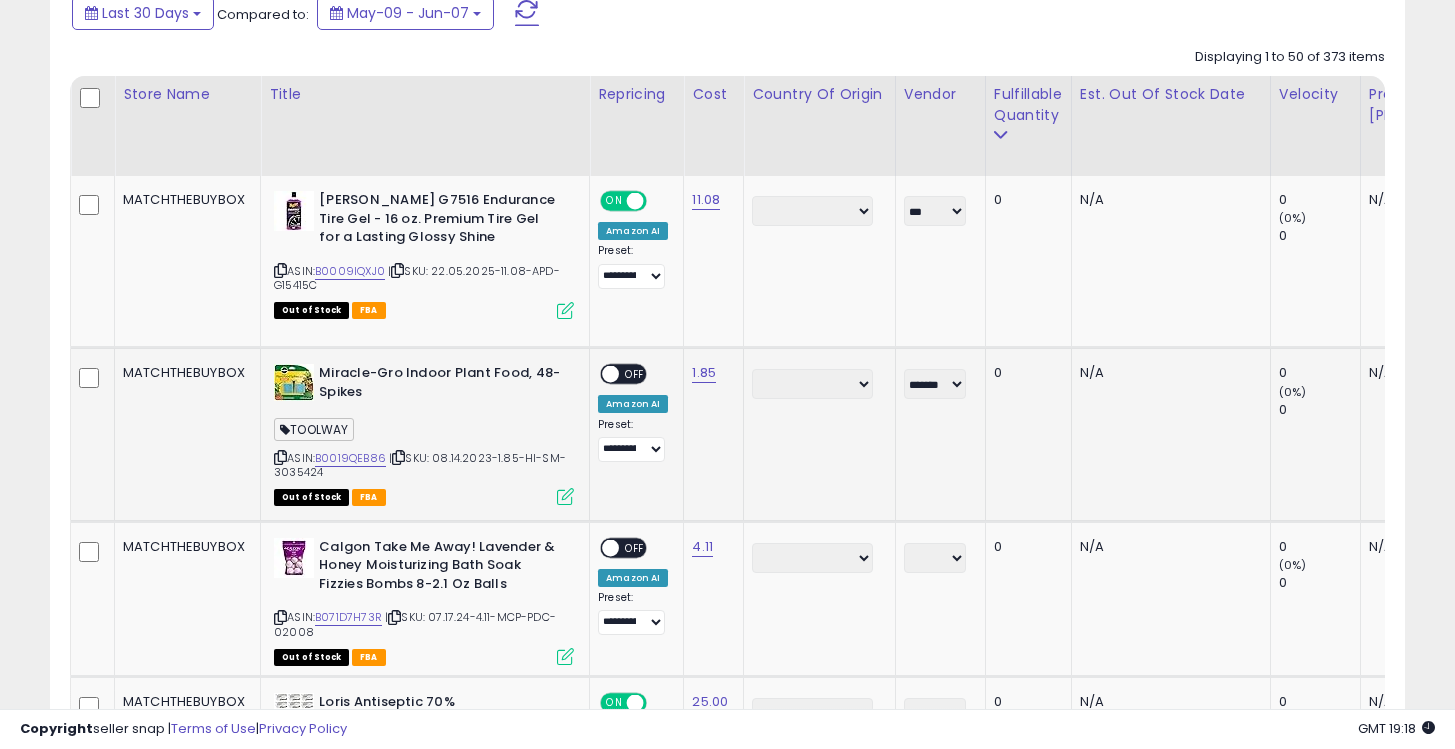 click at bounding box center (565, 496) 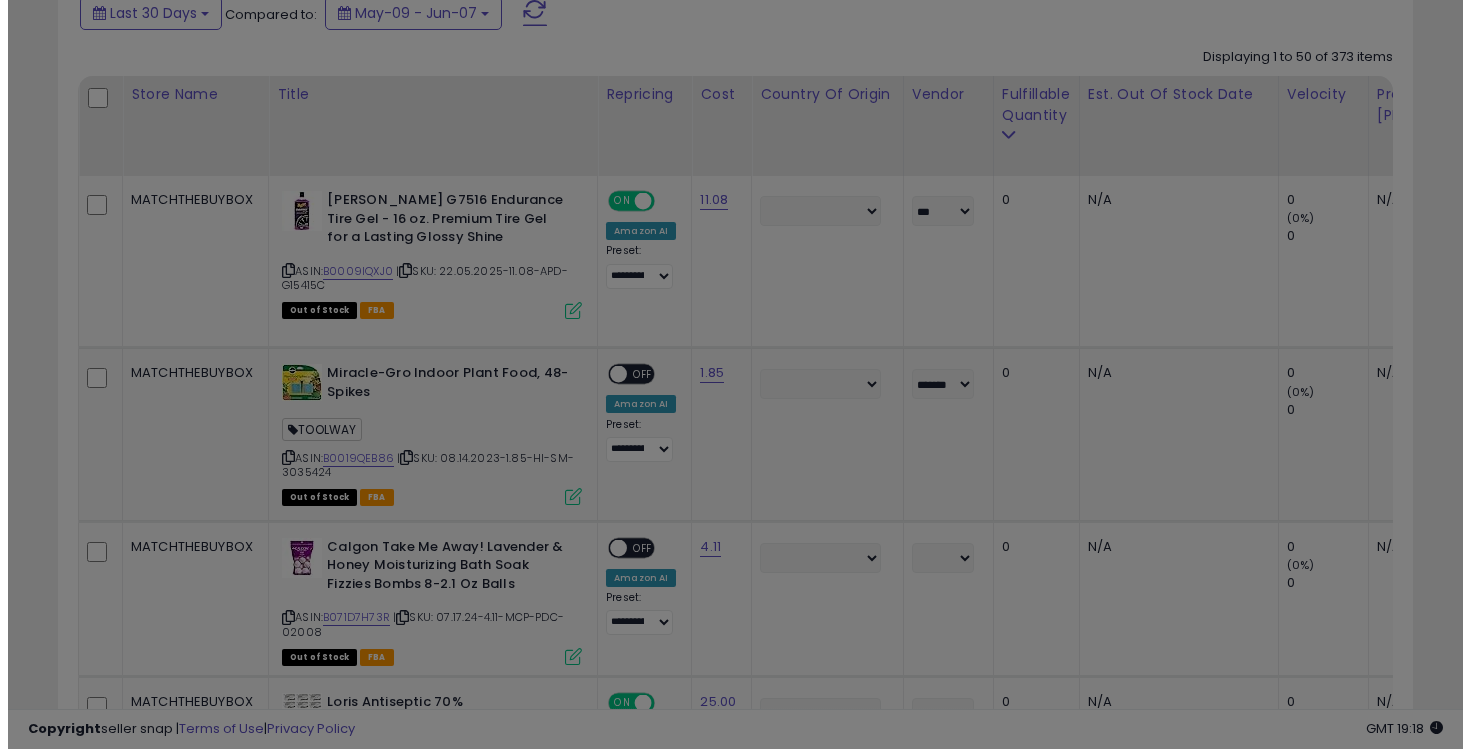 scroll, scrollTop: 999590, scrollLeft: 999206, axis: both 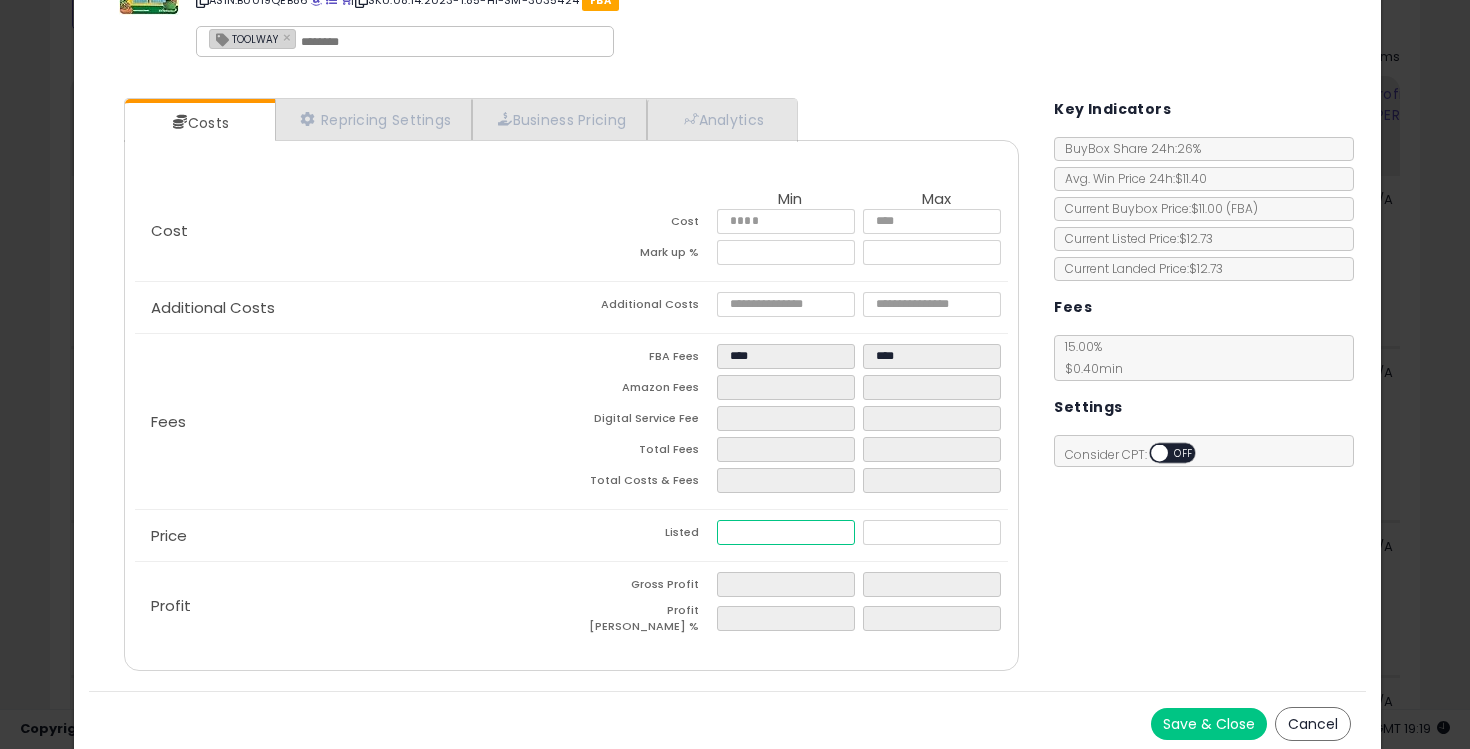 click at bounding box center (786, 532) 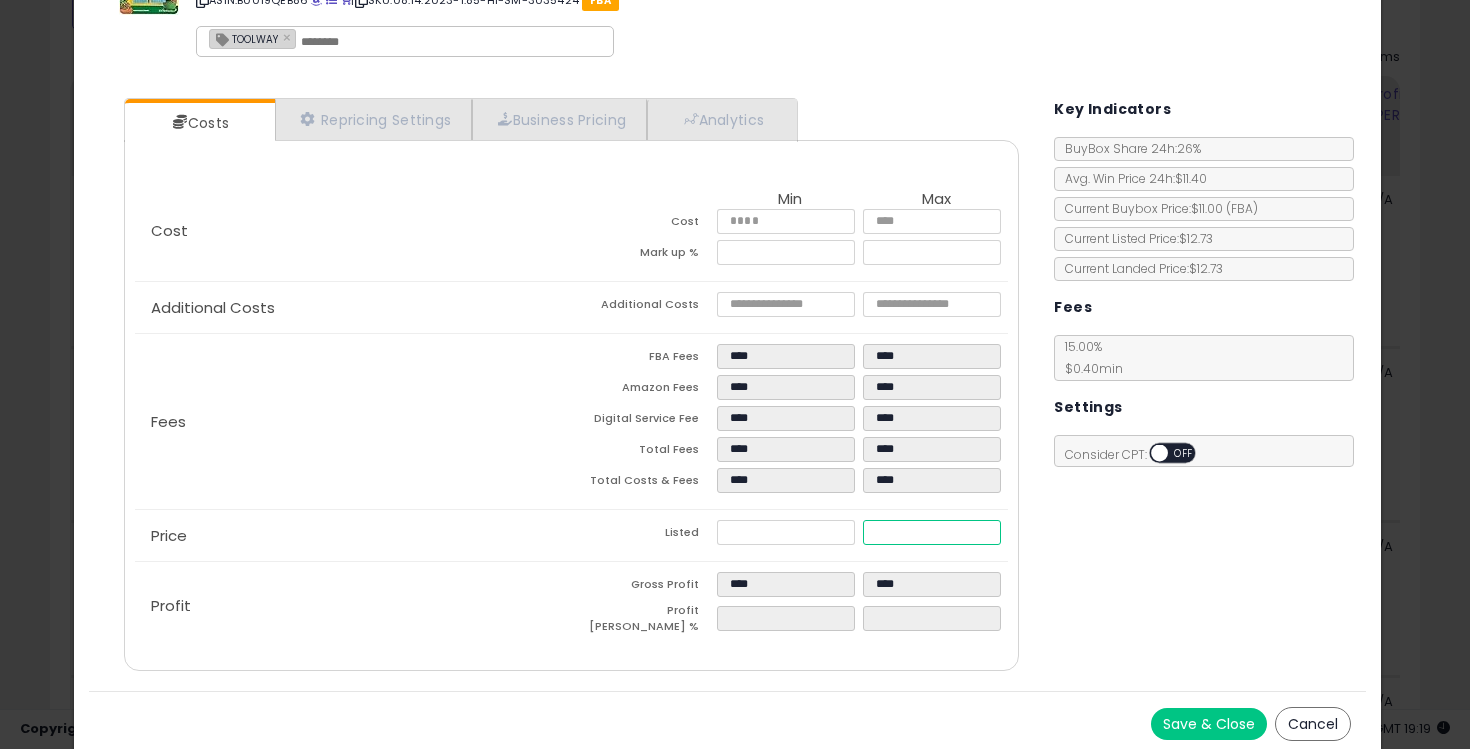 click on "*****" at bounding box center (932, 532) 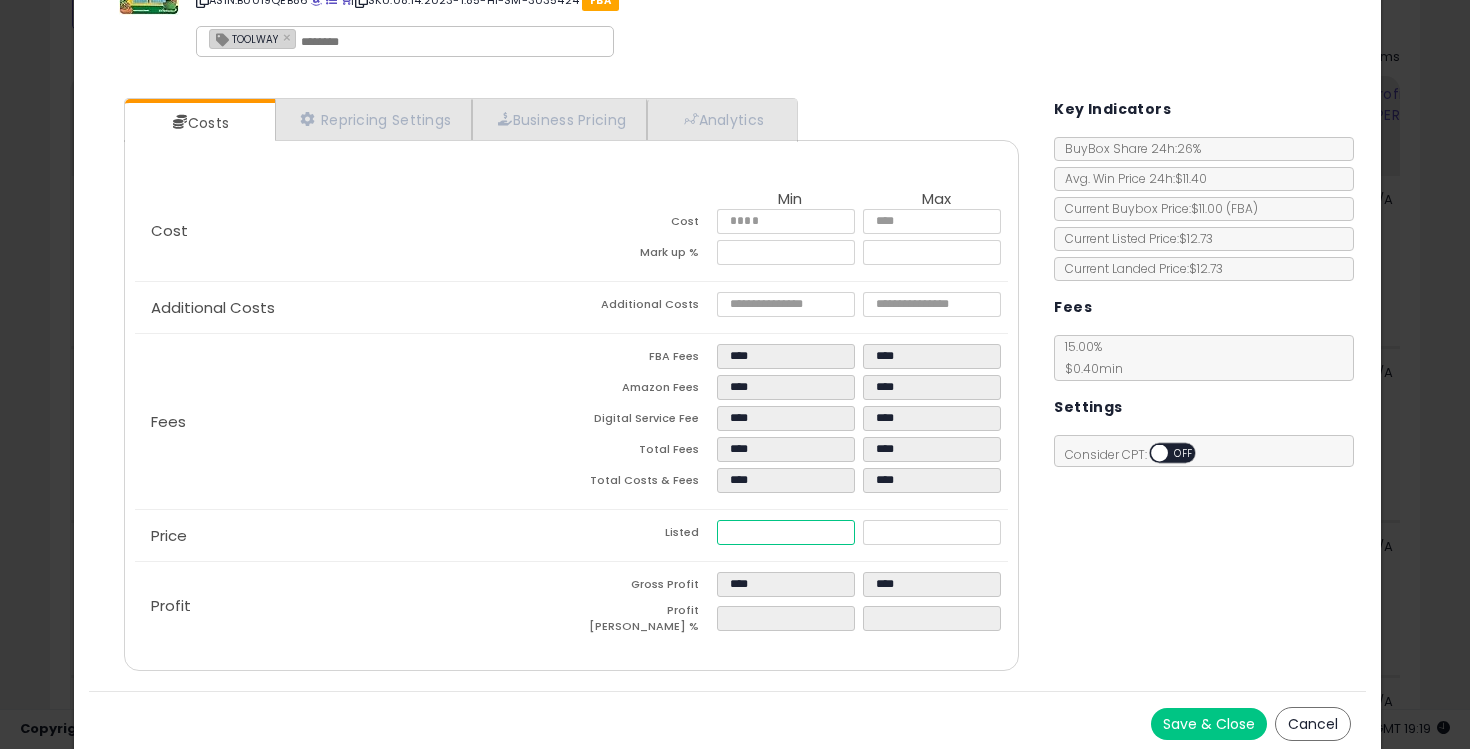 click on "*****" at bounding box center [786, 532] 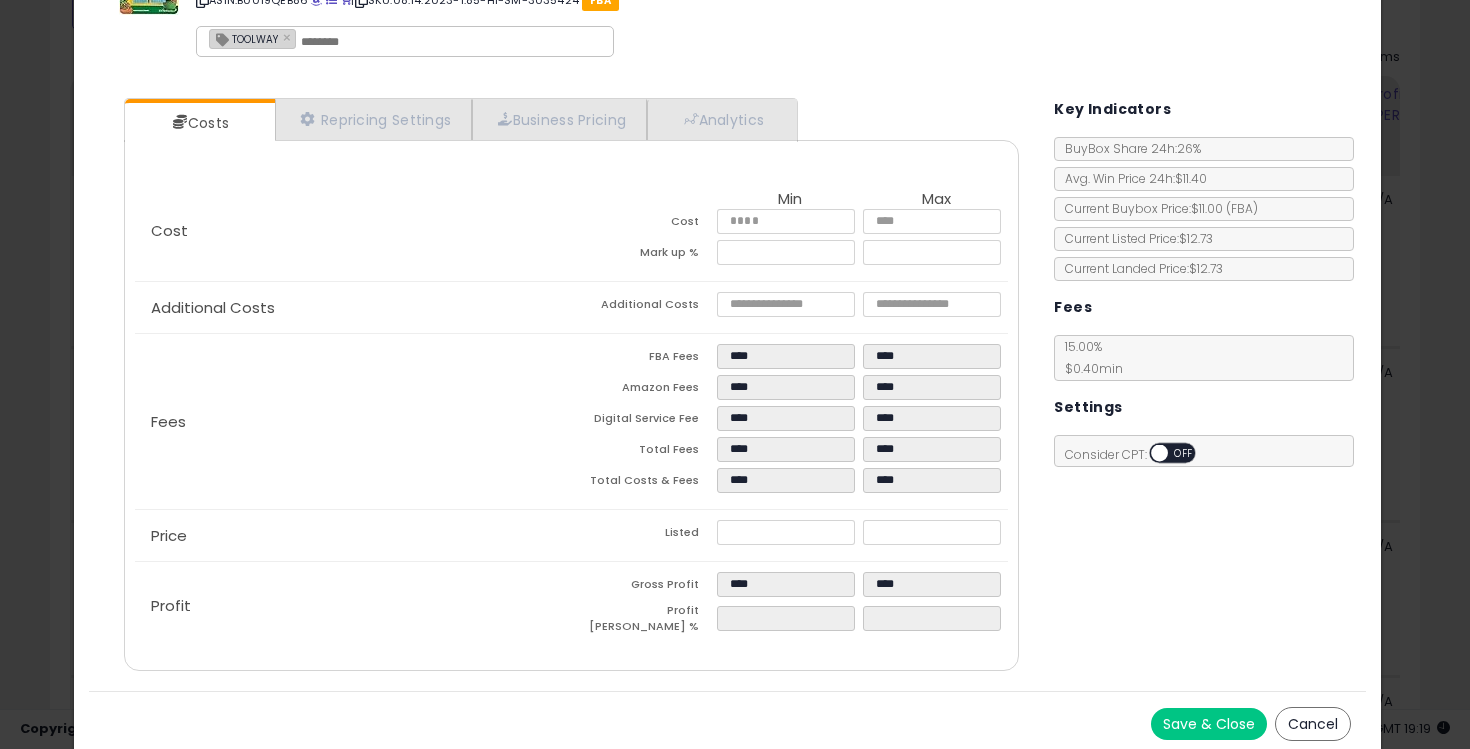 click on "Save & Close" at bounding box center (1209, 724) 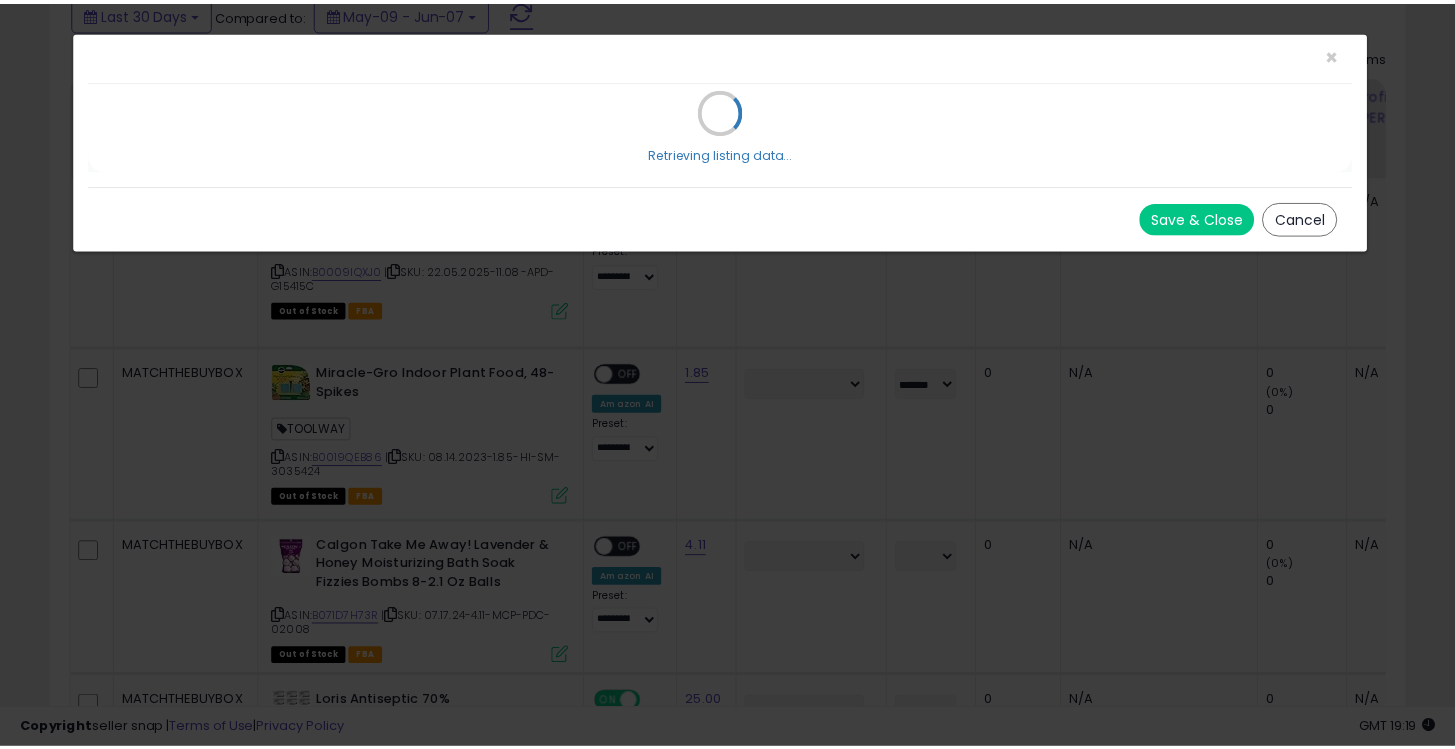 scroll, scrollTop: 0, scrollLeft: 0, axis: both 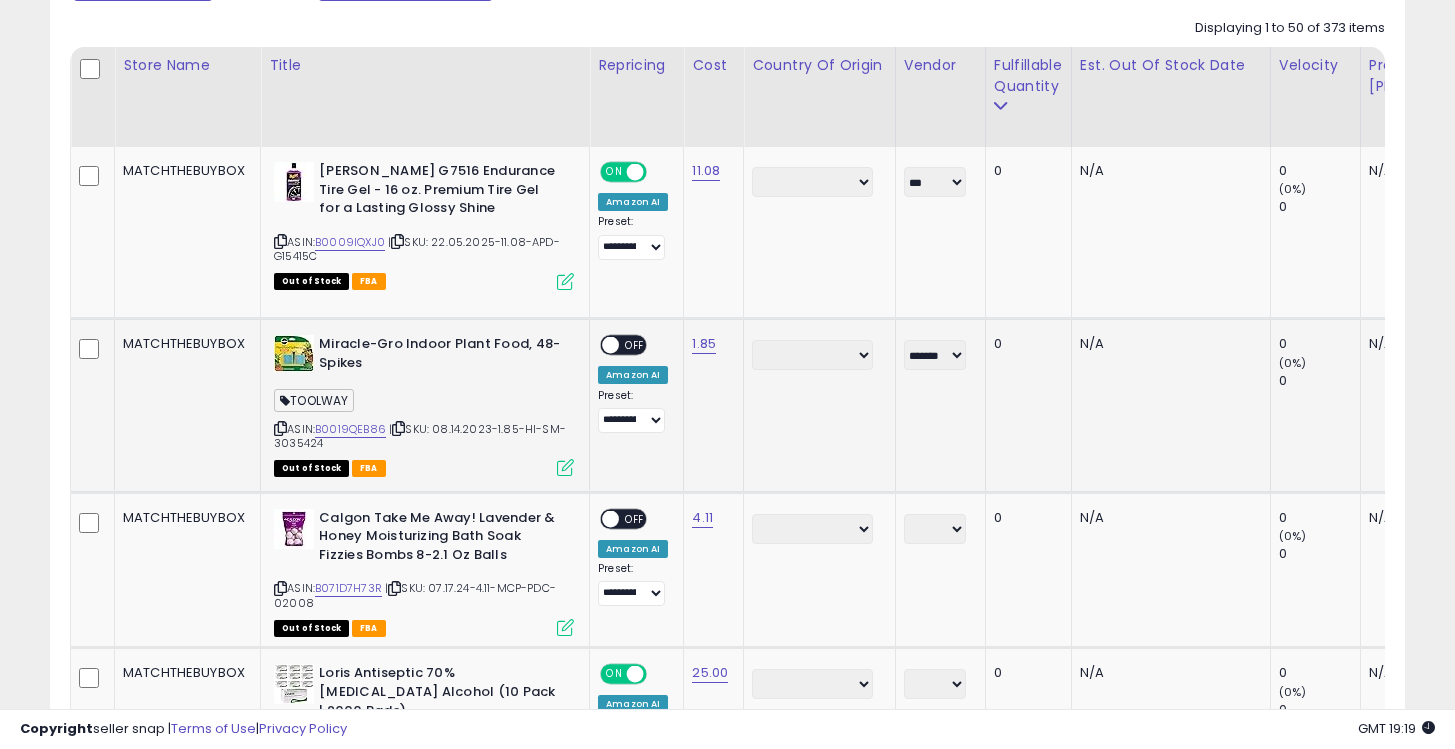 click at bounding box center (565, 467) 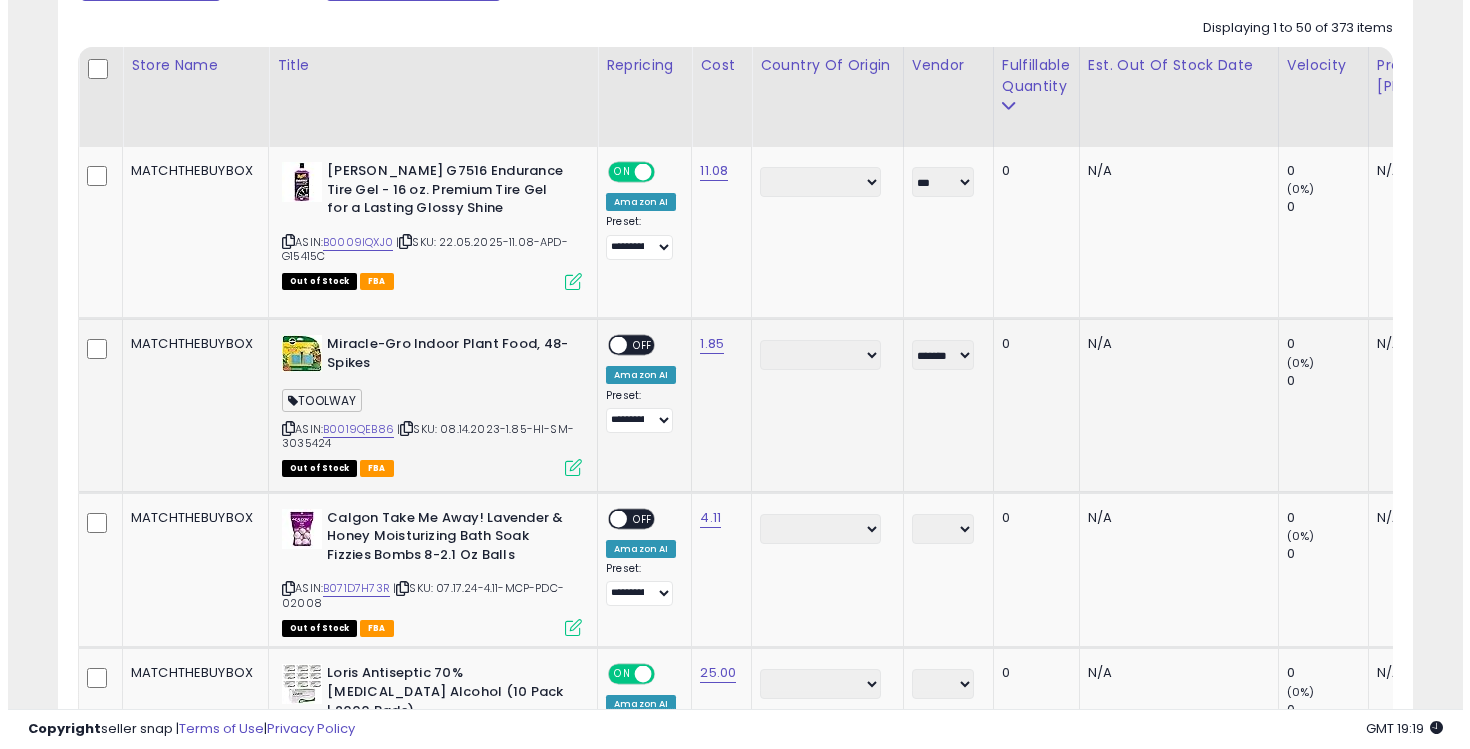 scroll, scrollTop: 999590, scrollLeft: 999206, axis: both 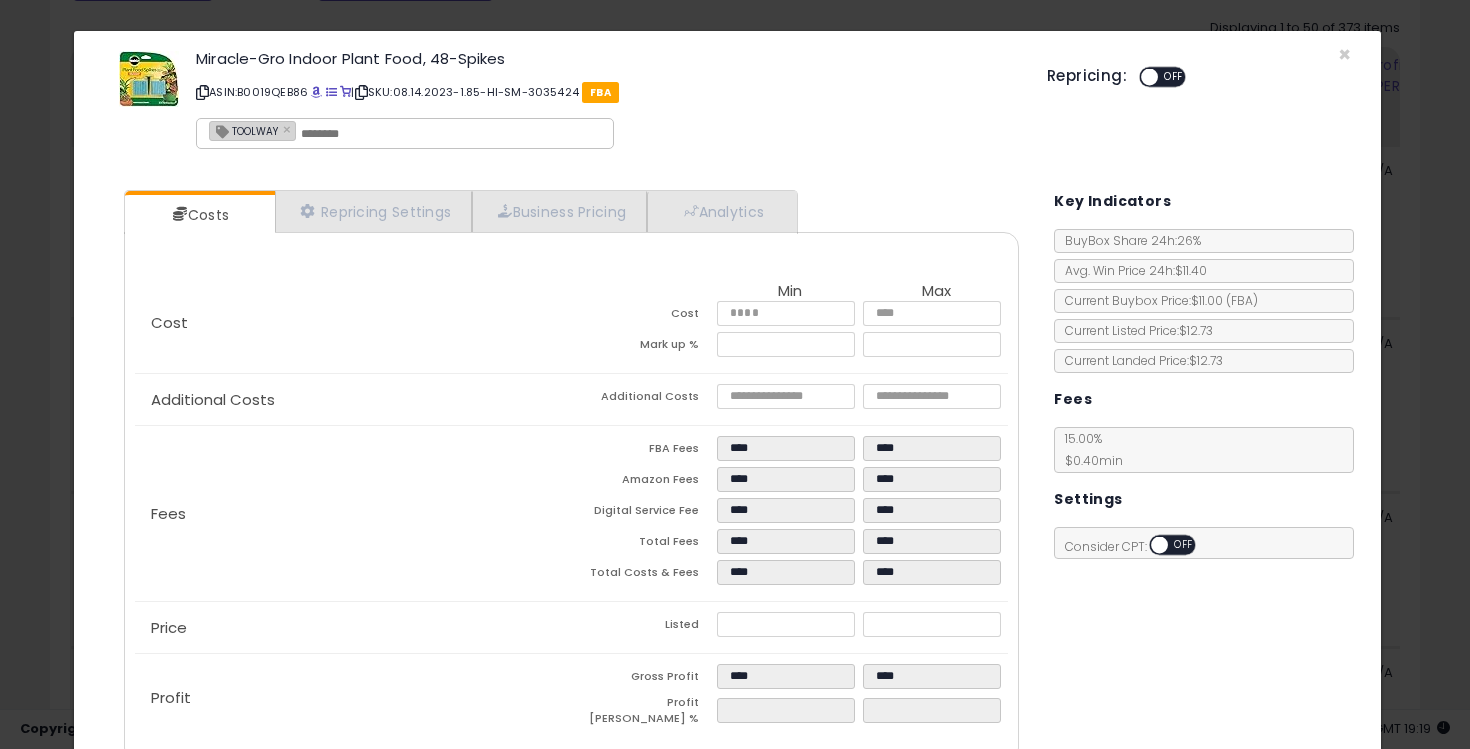 click on "OFF" at bounding box center (1174, 77) 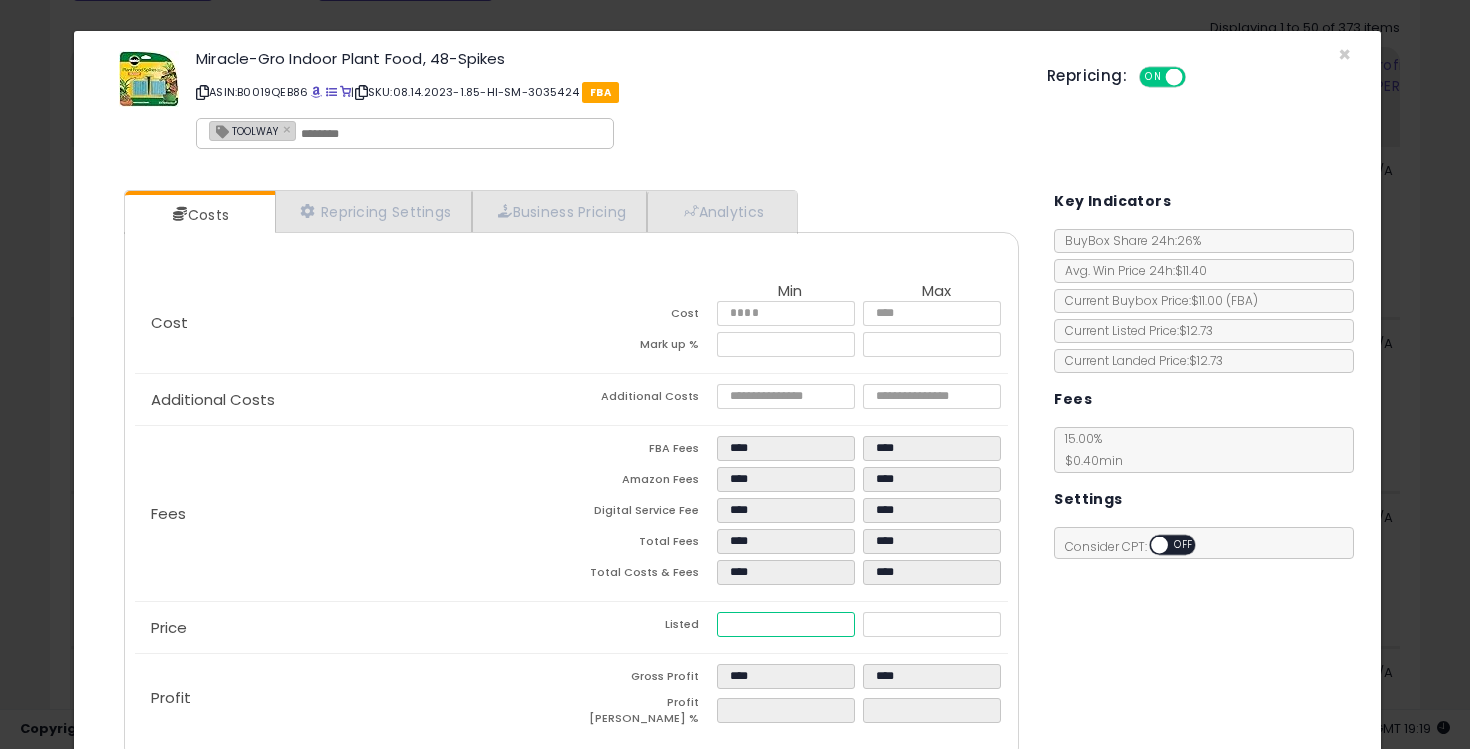 click on "****" at bounding box center [786, 624] 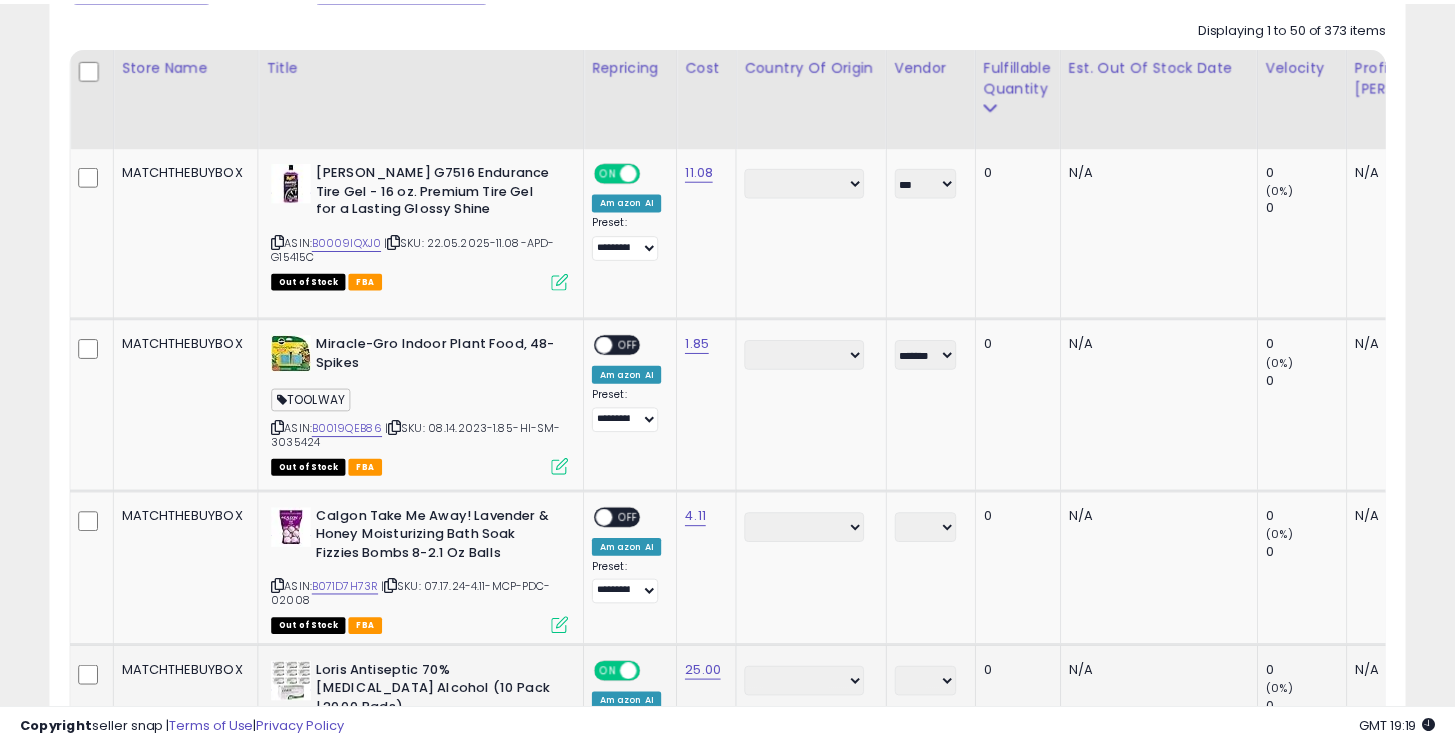 scroll, scrollTop: 410, scrollLeft: 784, axis: both 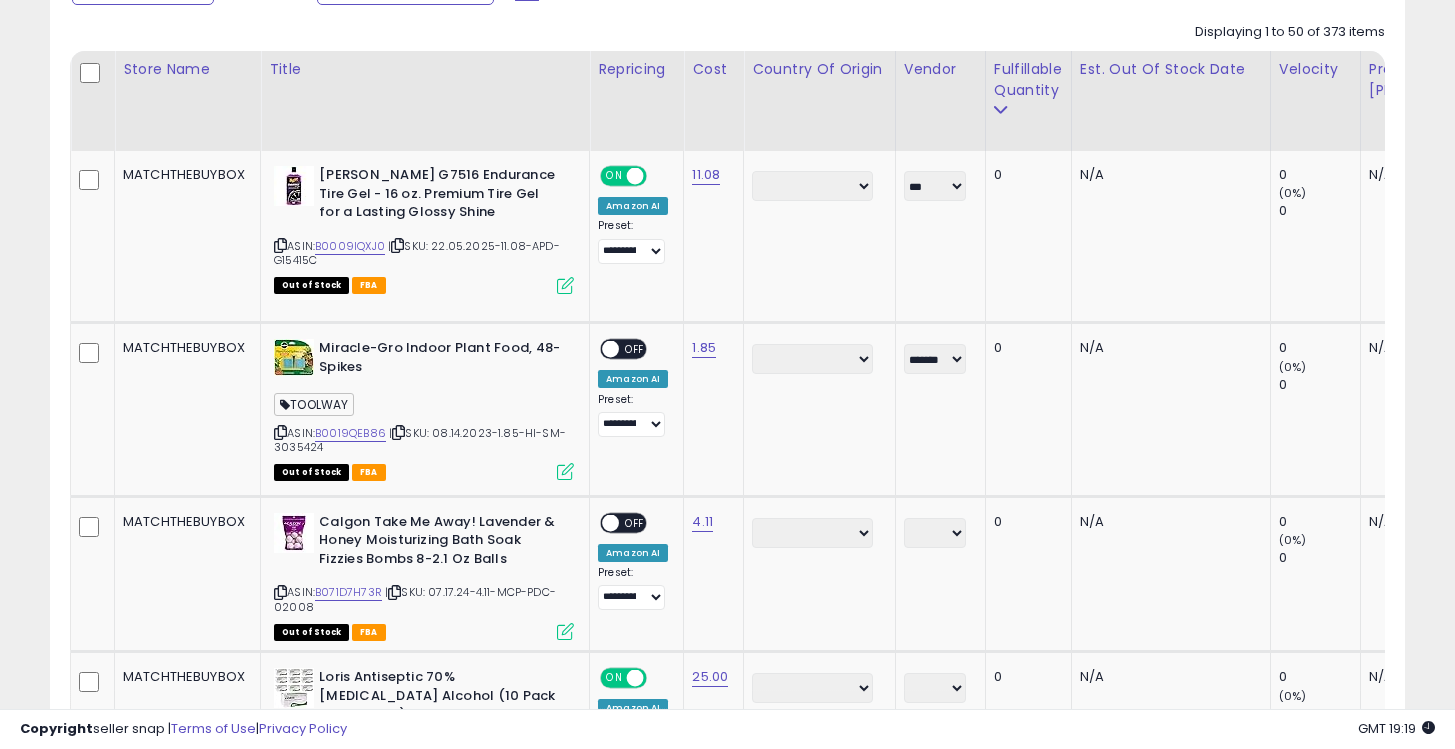 click at bounding box center [610, 349] 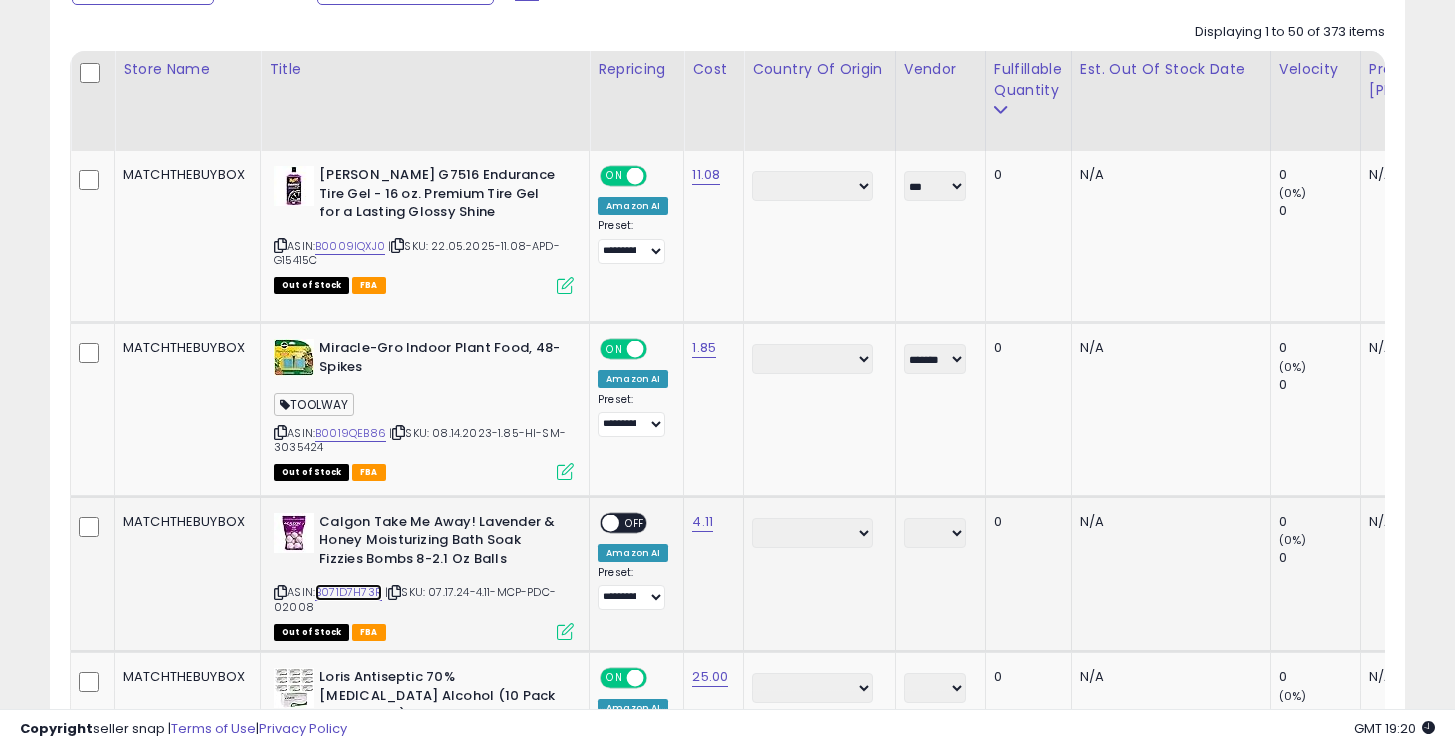 click on "B071D7H73R" at bounding box center [348, 592] 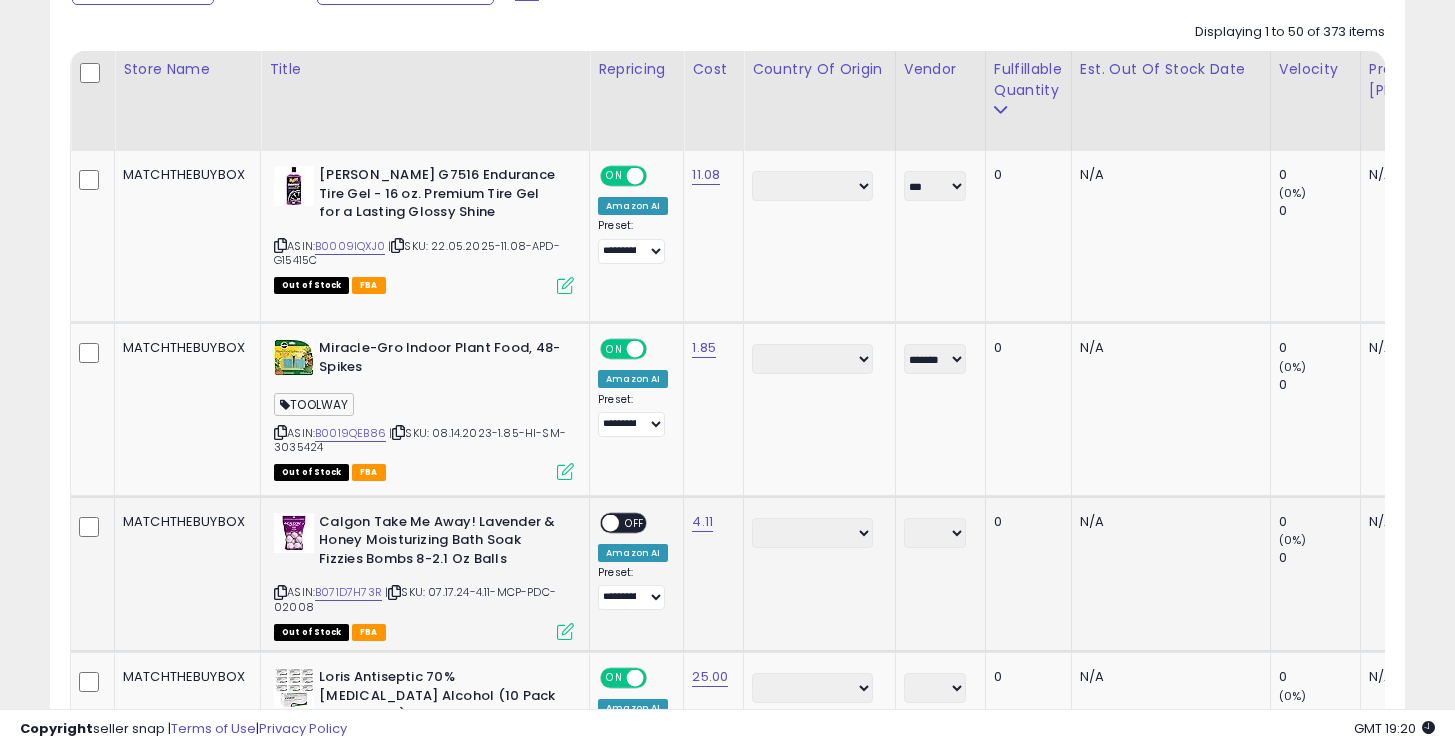 click at bounding box center (565, 631) 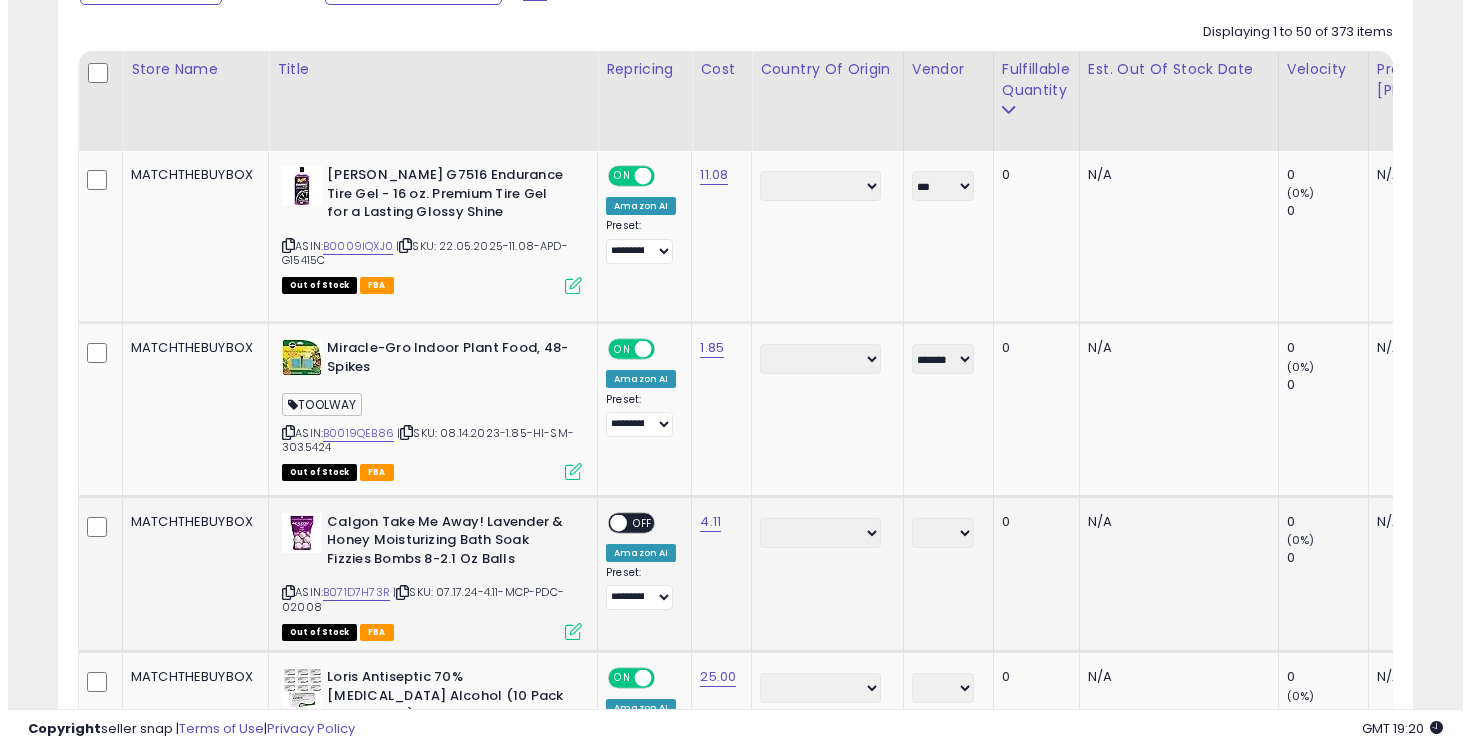 scroll, scrollTop: 999590, scrollLeft: 999206, axis: both 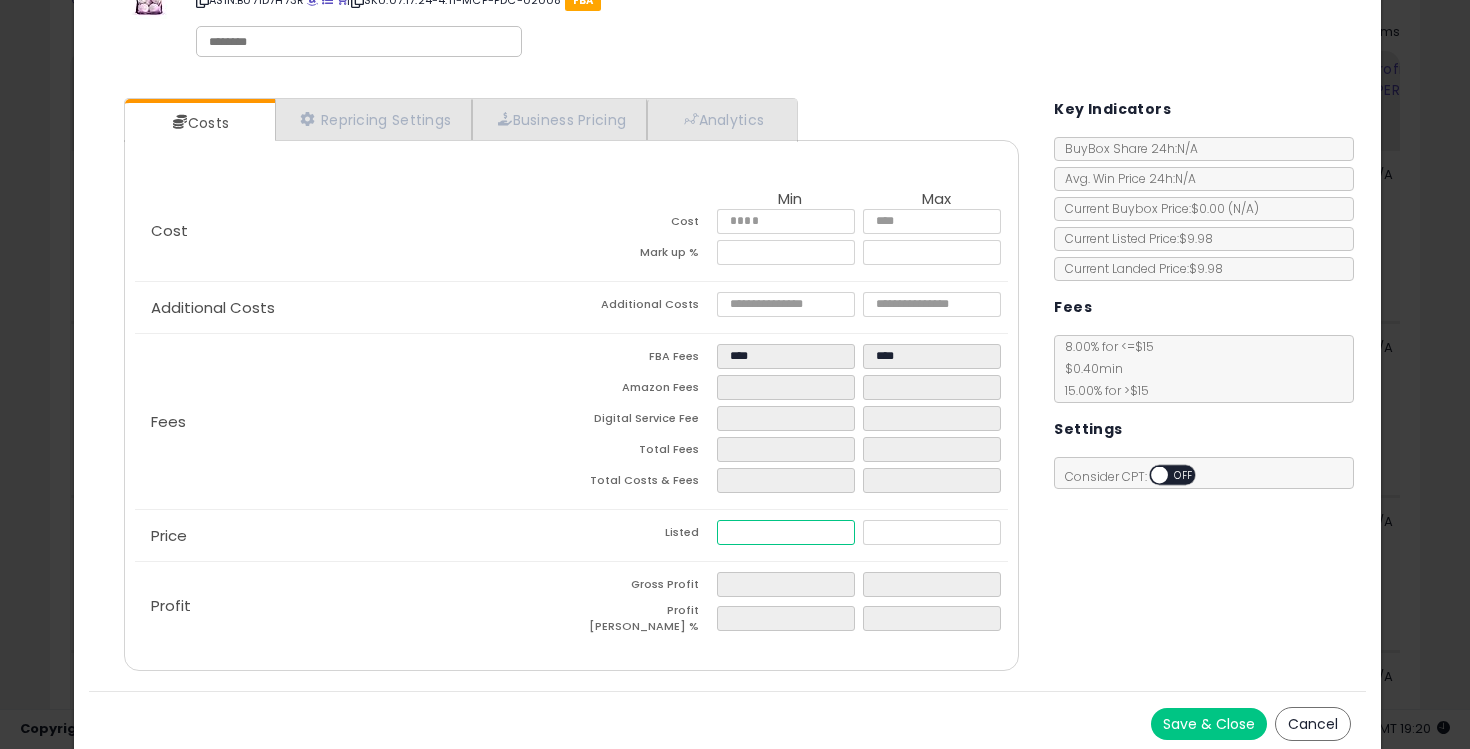 click at bounding box center (786, 532) 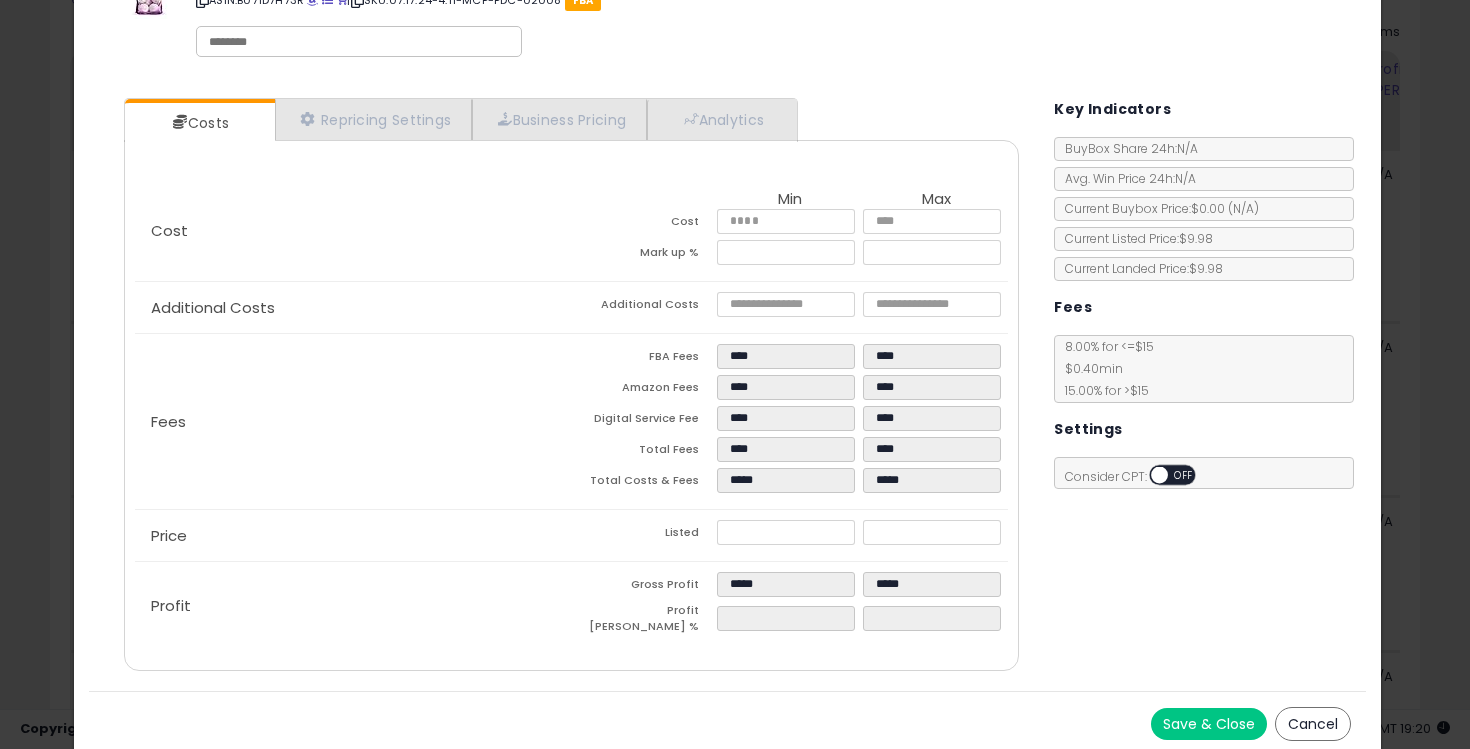 scroll, scrollTop: 0, scrollLeft: 0, axis: both 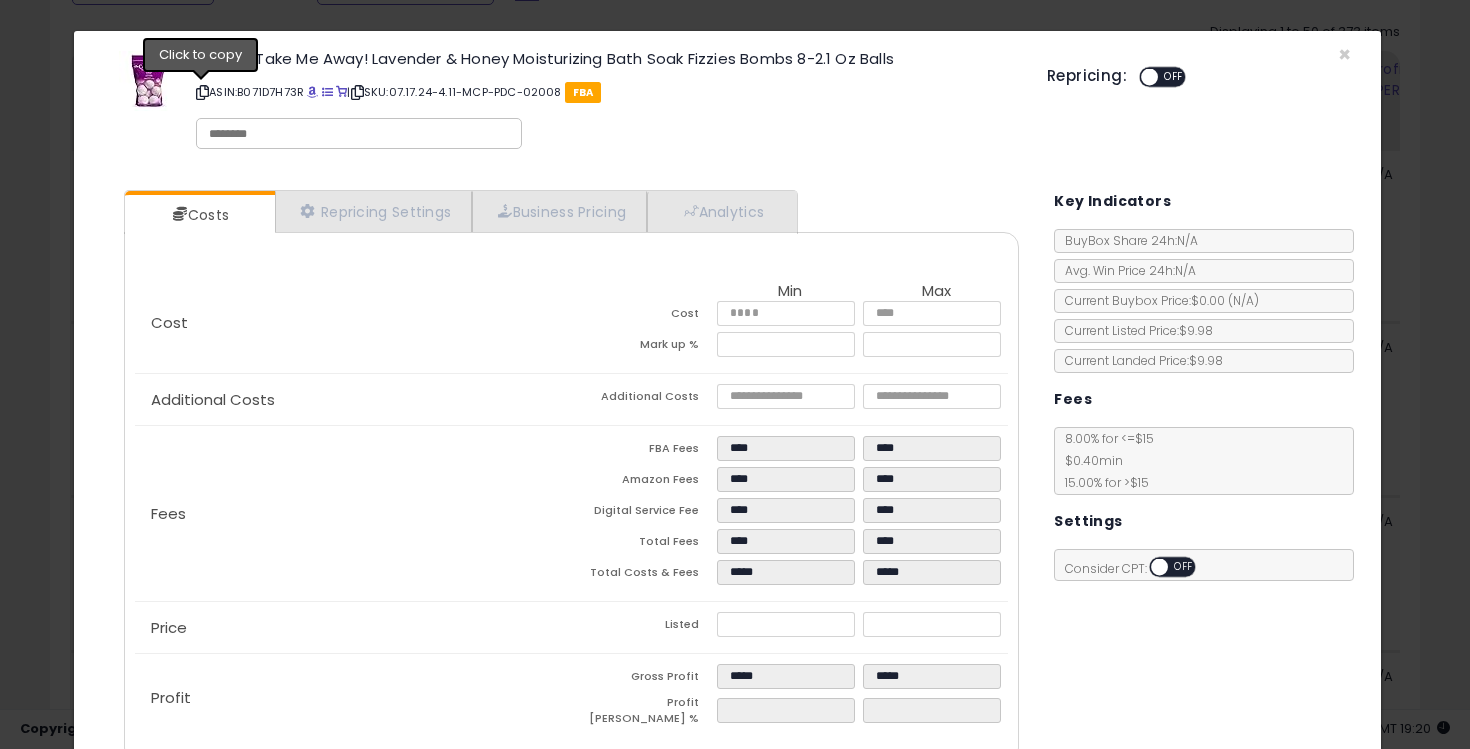 click at bounding box center [202, 92] 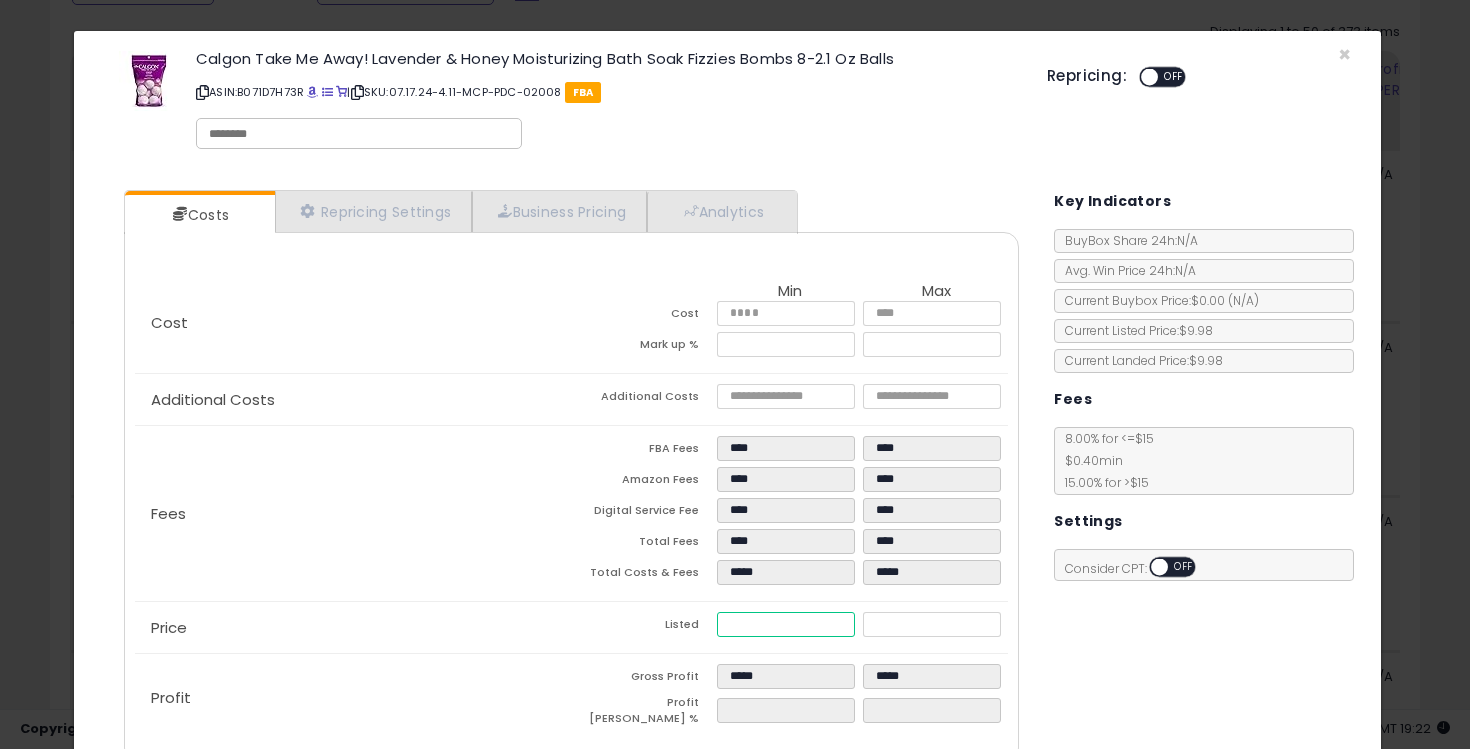 drag, startPoint x: 729, startPoint y: 628, endPoint x: 673, endPoint y: 631, distance: 56.0803 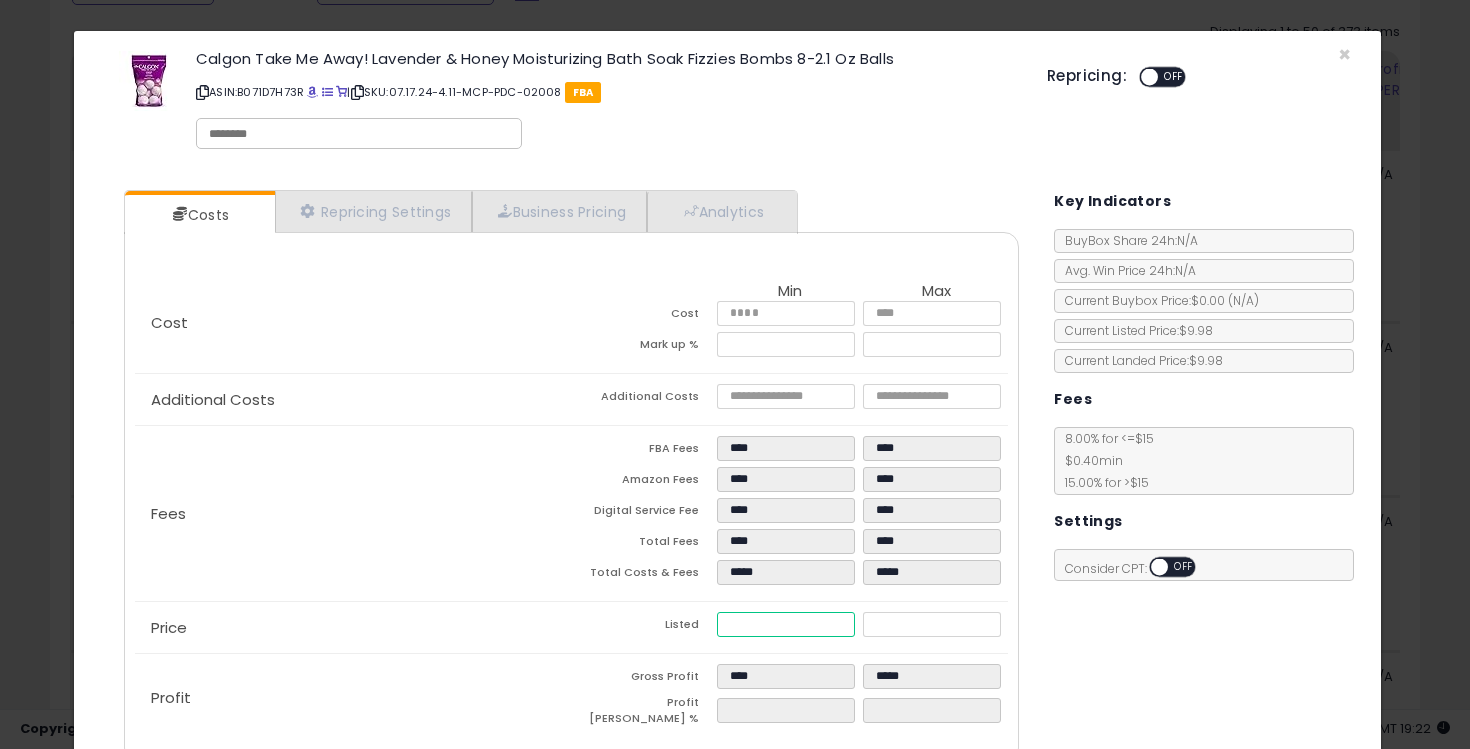 click on "*****" at bounding box center [786, 624] 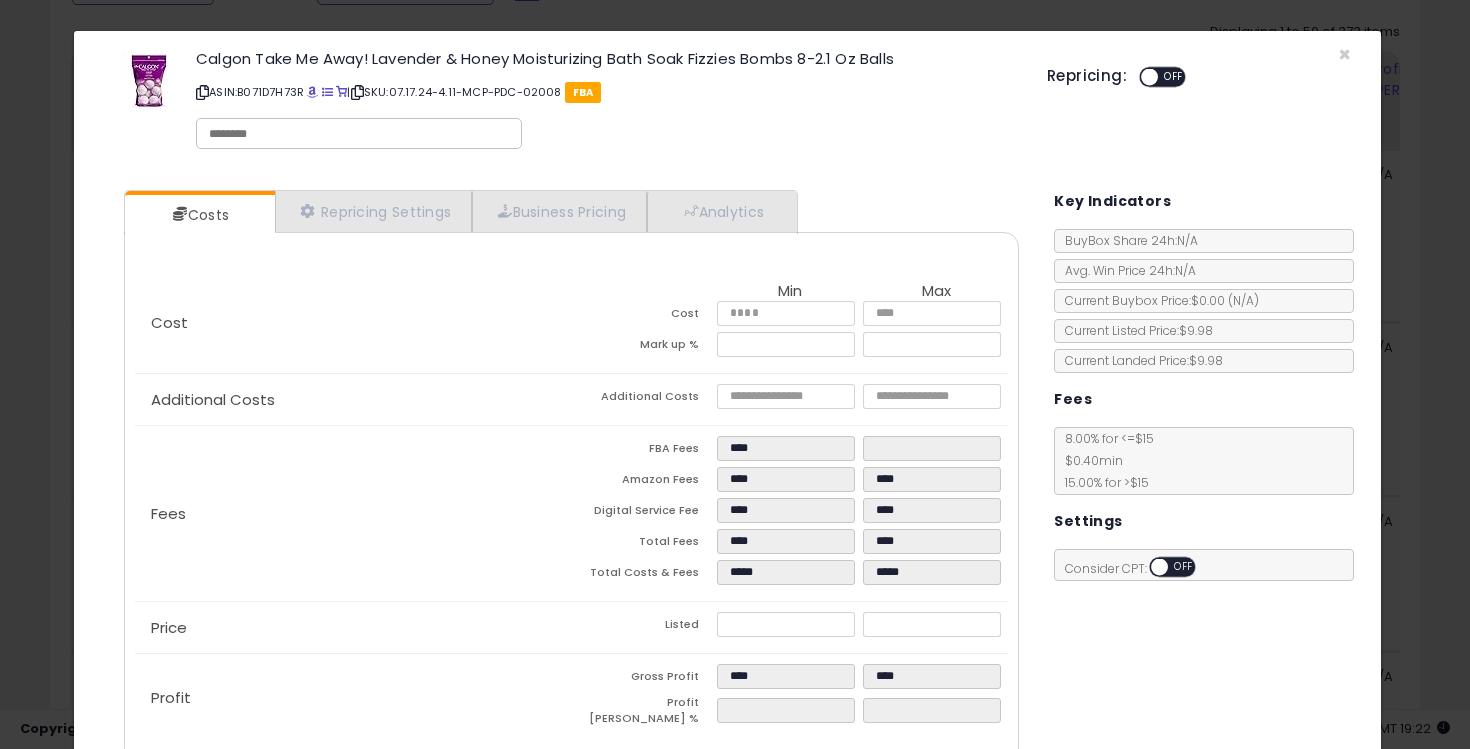 scroll, scrollTop: 92, scrollLeft: 0, axis: vertical 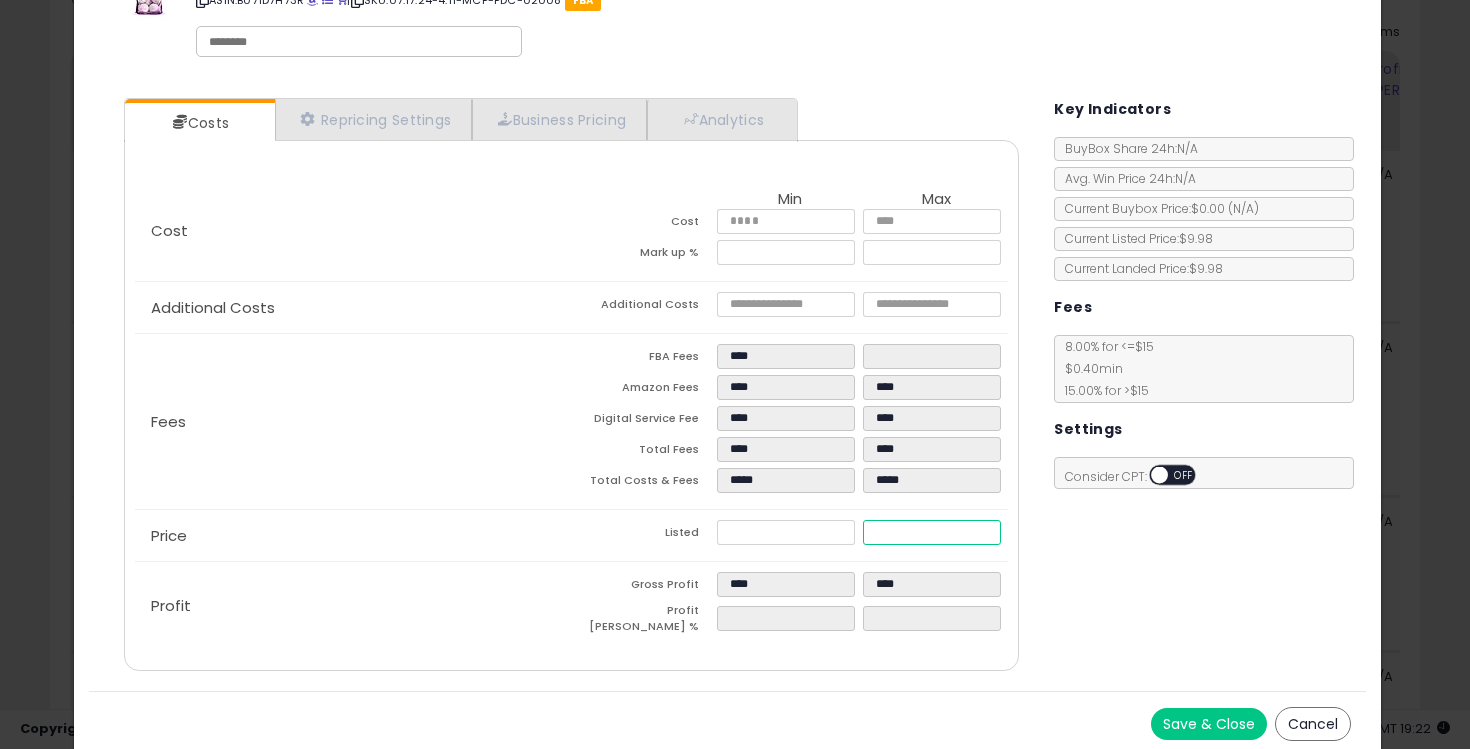 click on "*****" at bounding box center [932, 532] 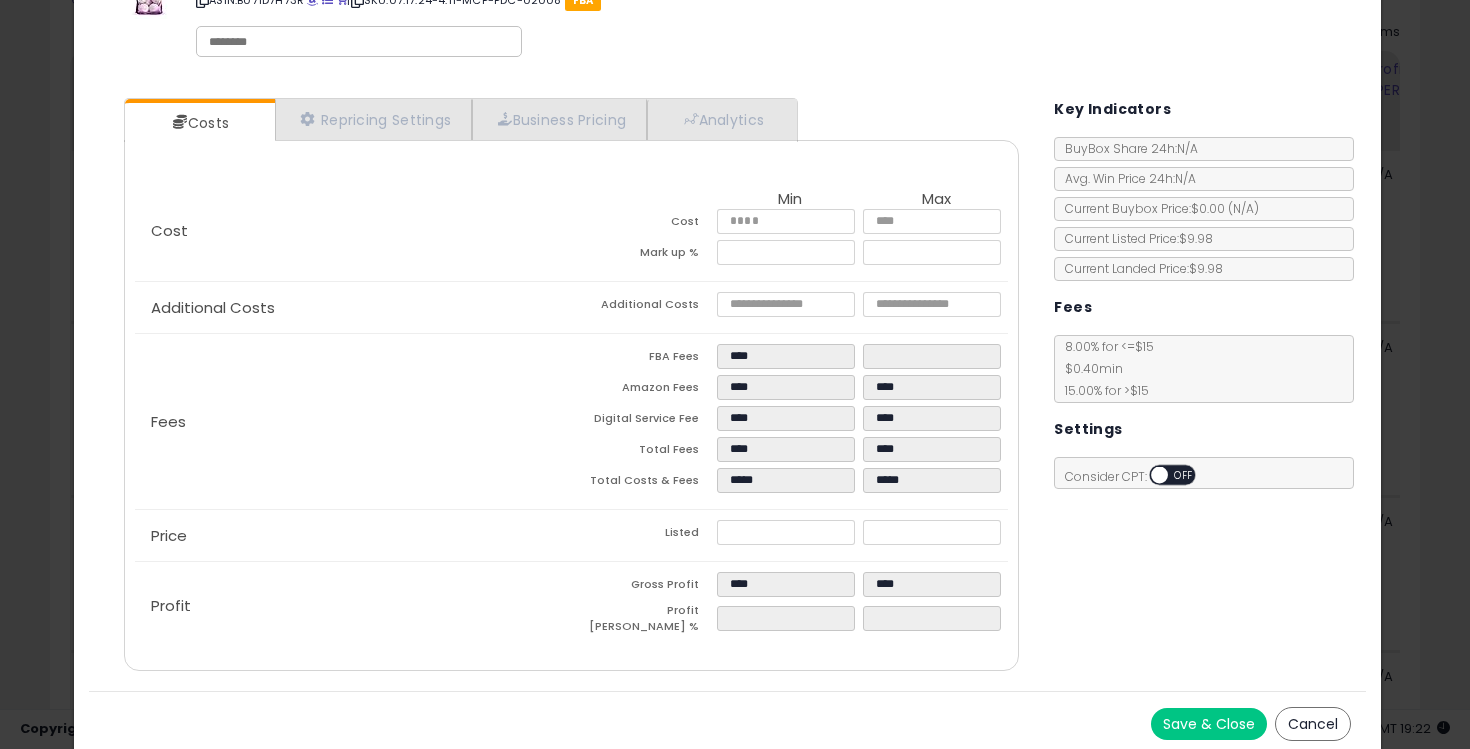 click on "Save & Close" at bounding box center (1209, 724) 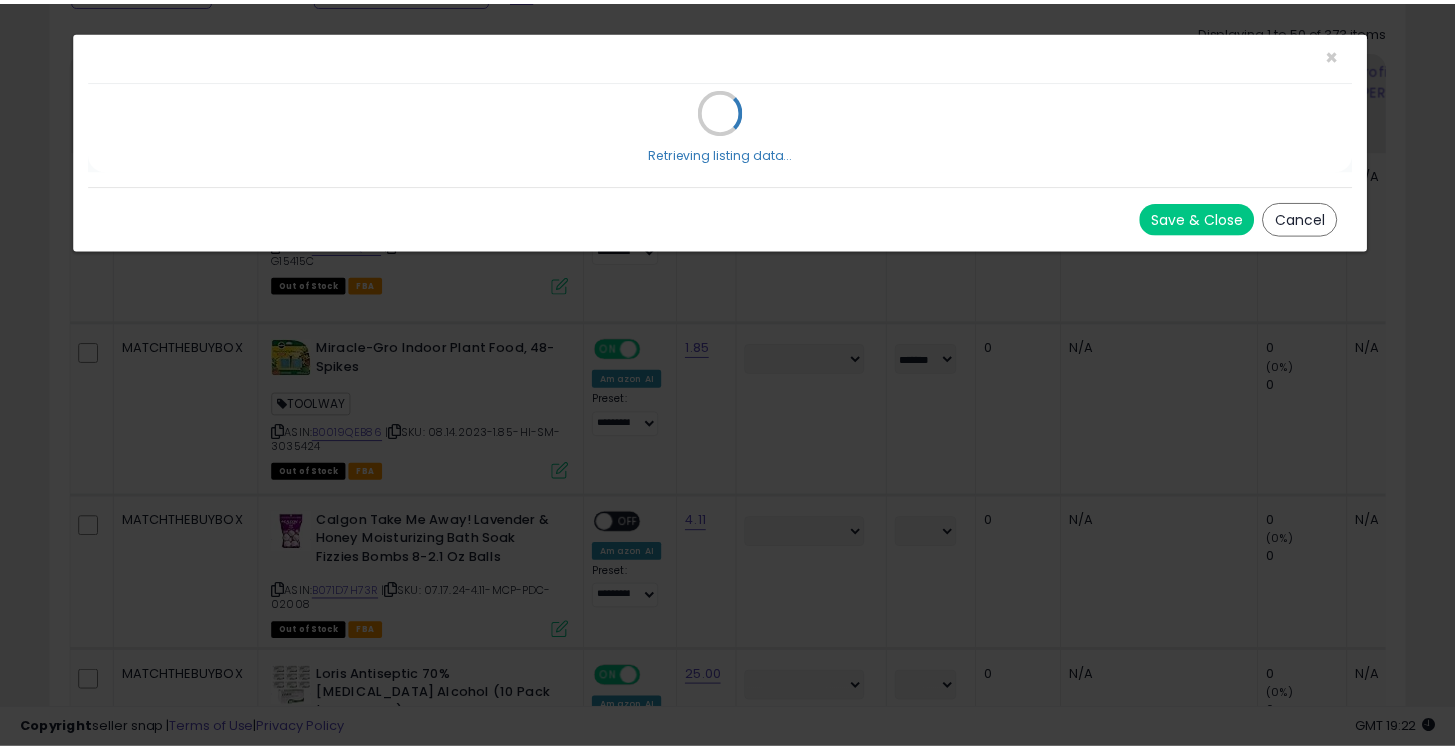 scroll, scrollTop: 0, scrollLeft: 0, axis: both 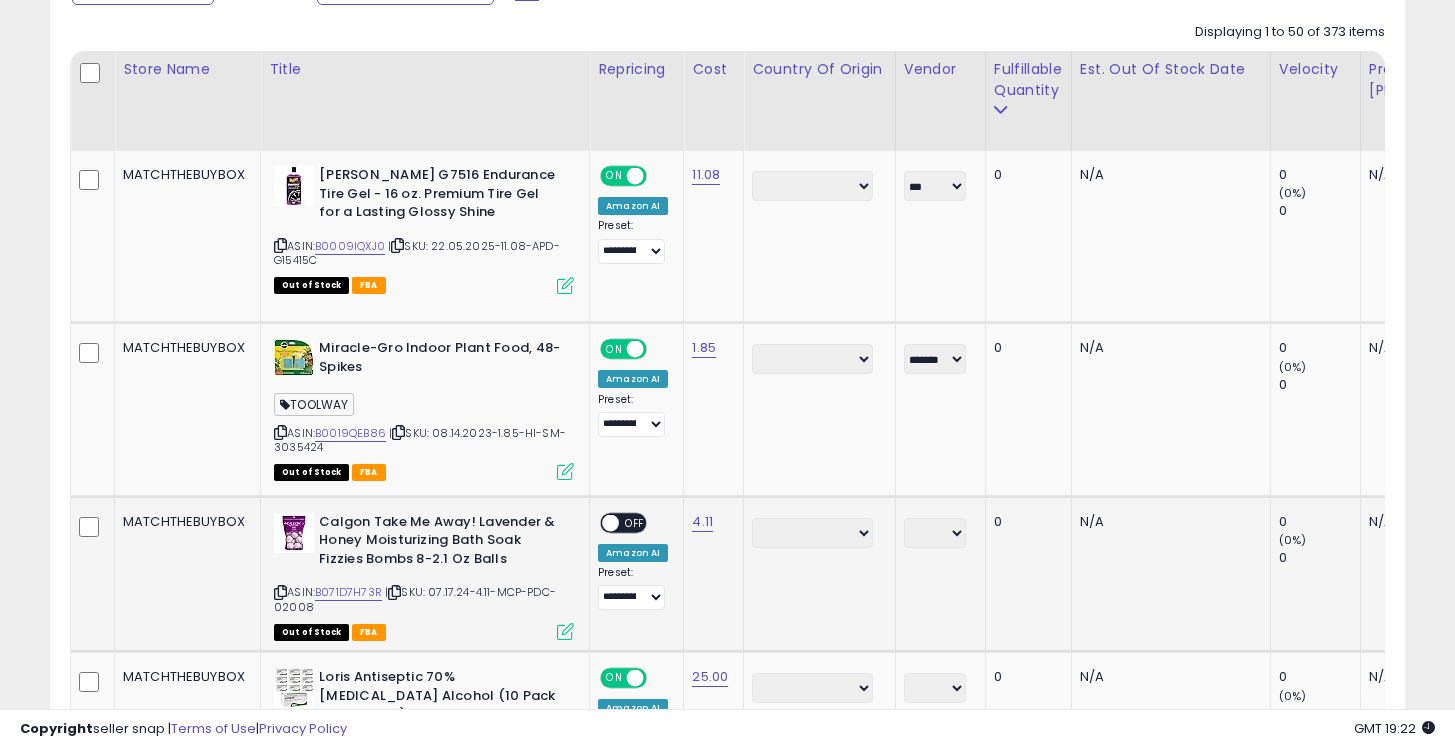 click at bounding box center (610, 522) 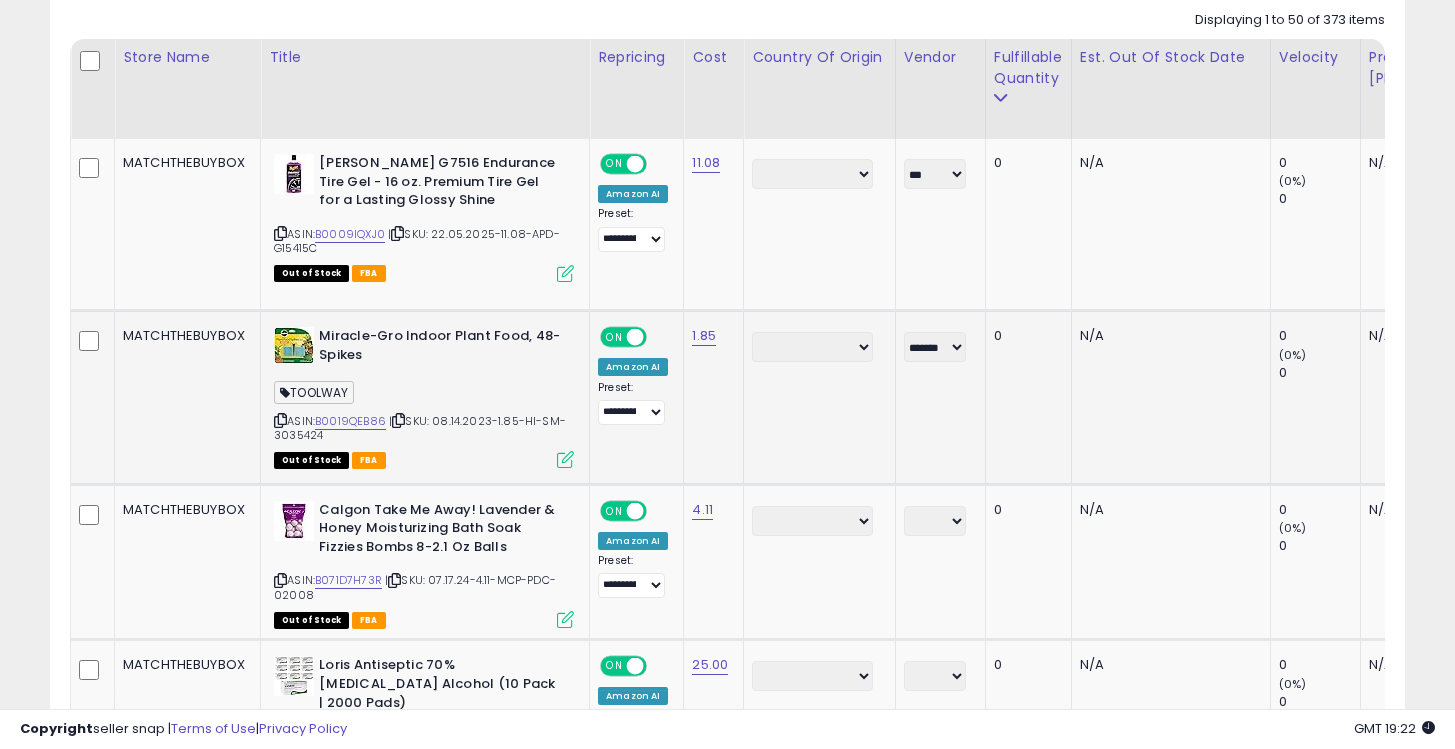 scroll, scrollTop: 1050, scrollLeft: 0, axis: vertical 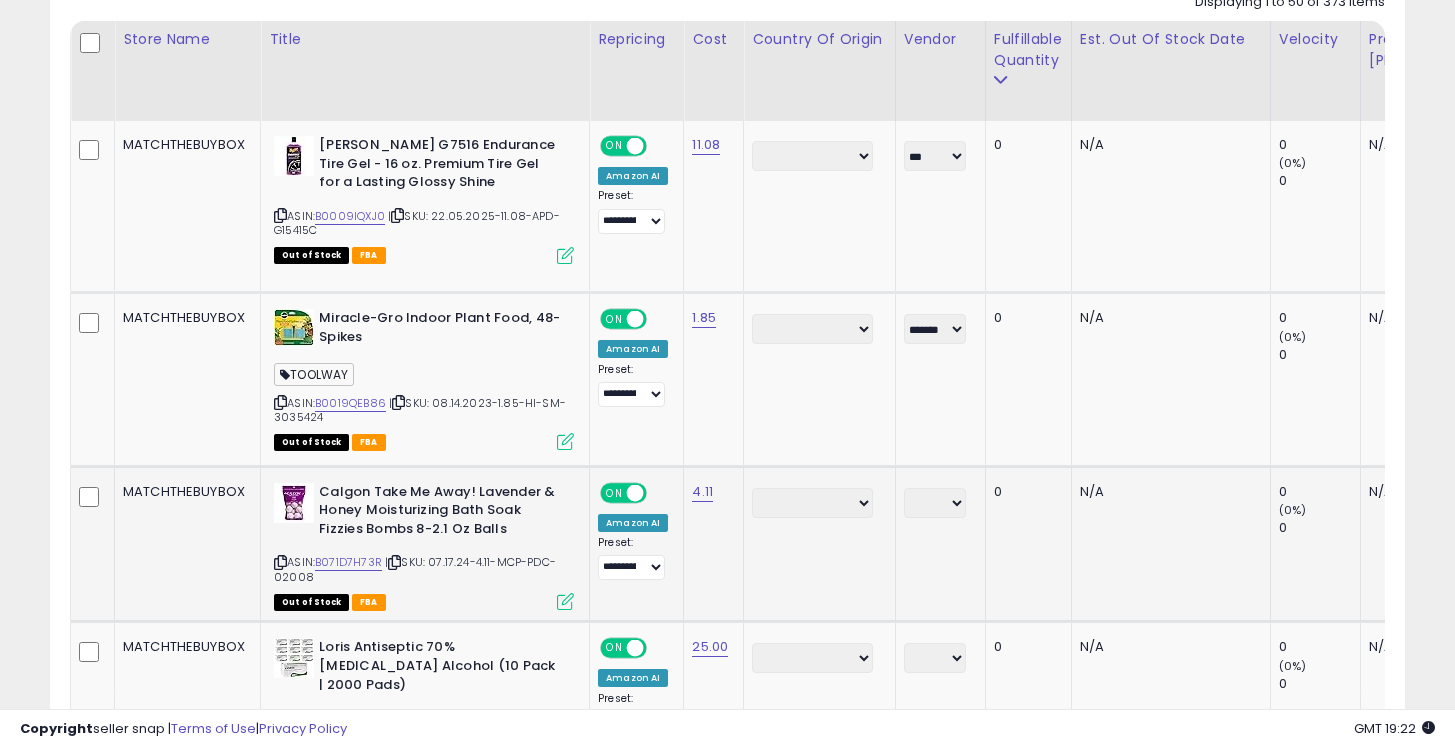 click on "**********" at bounding box center (935, 503) 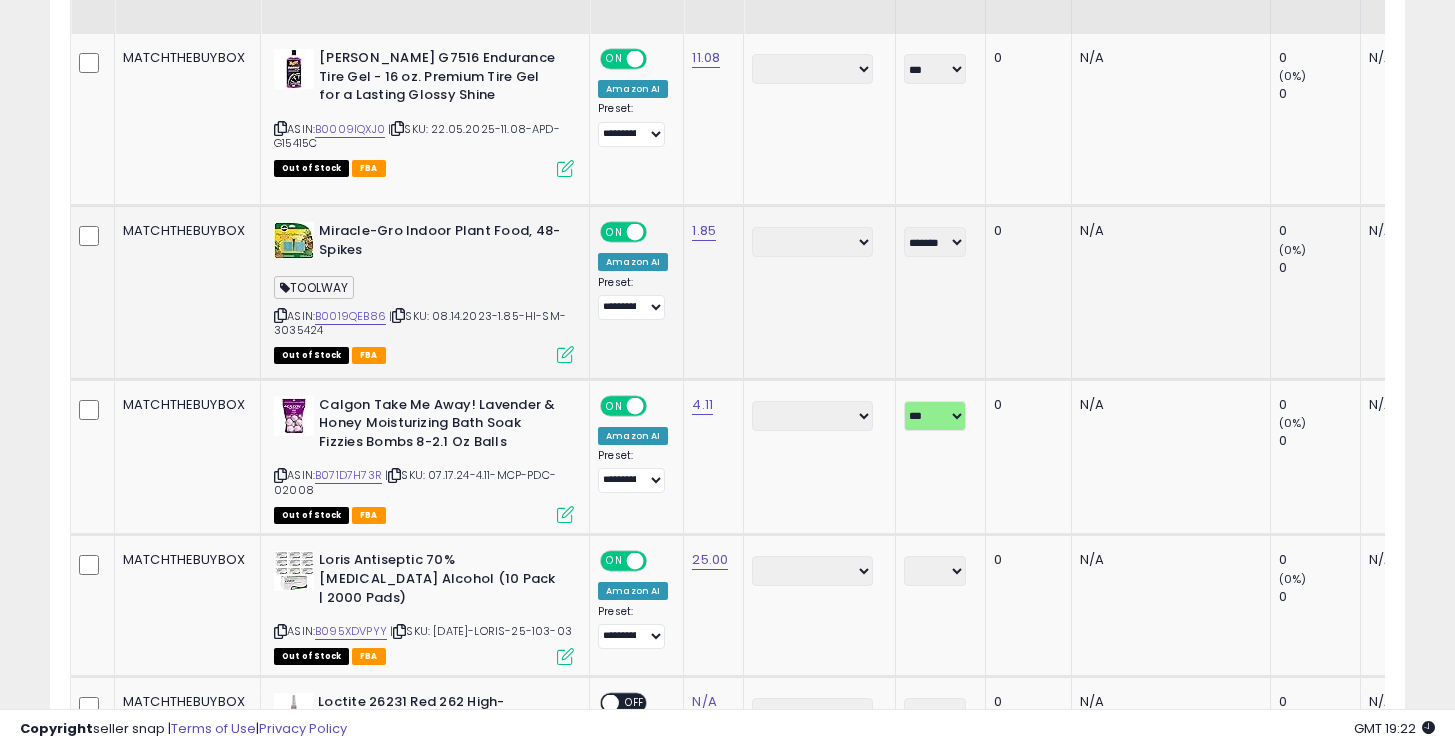 scroll, scrollTop: 1195, scrollLeft: 0, axis: vertical 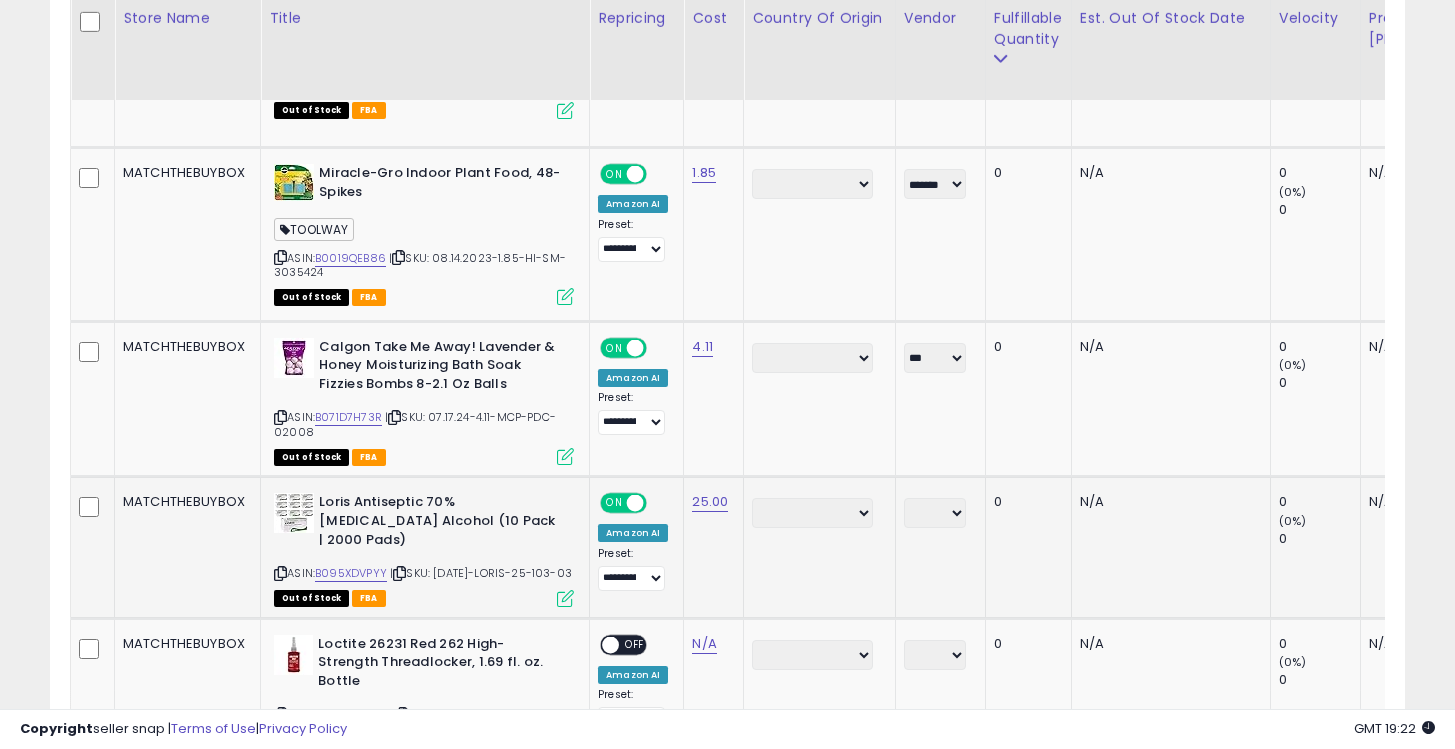 click on "**********" at bounding box center [935, 513] 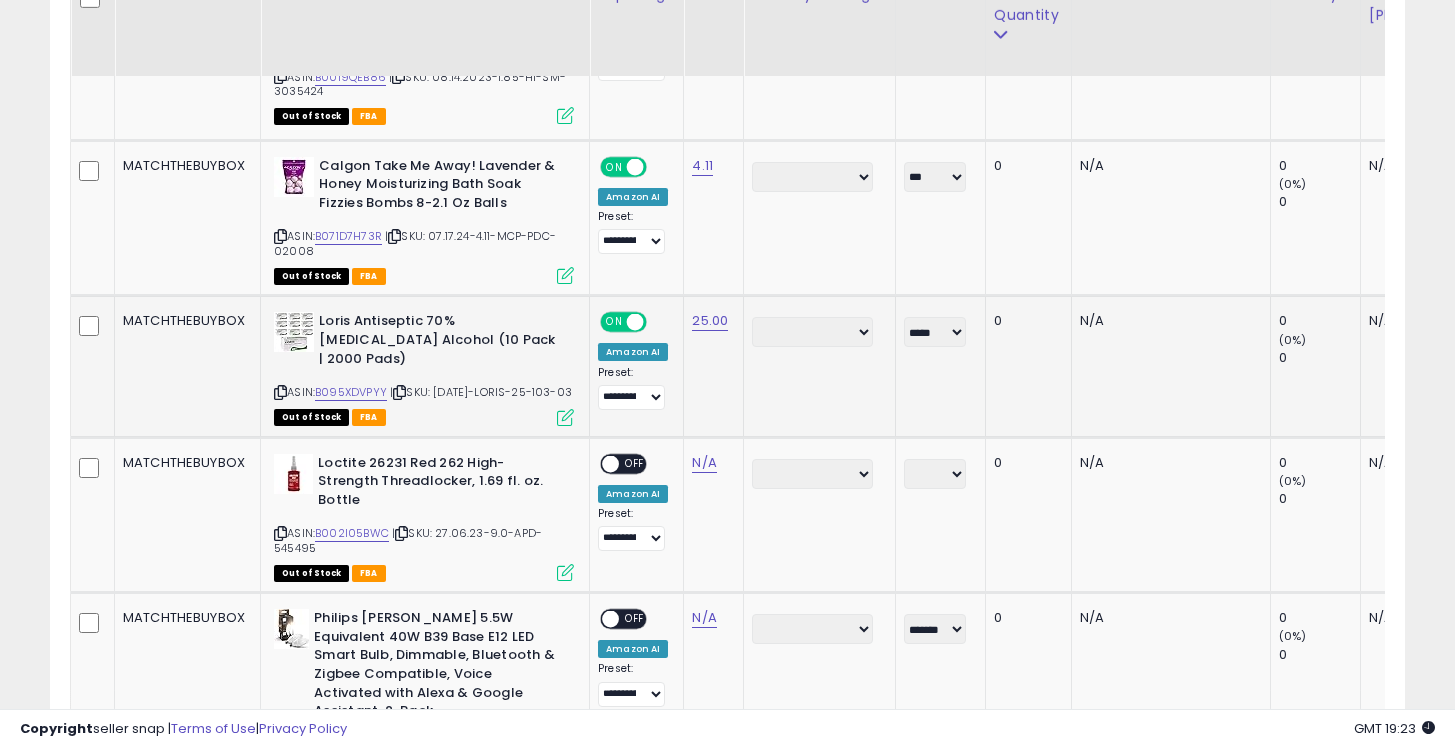 scroll, scrollTop: 1383, scrollLeft: 0, axis: vertical 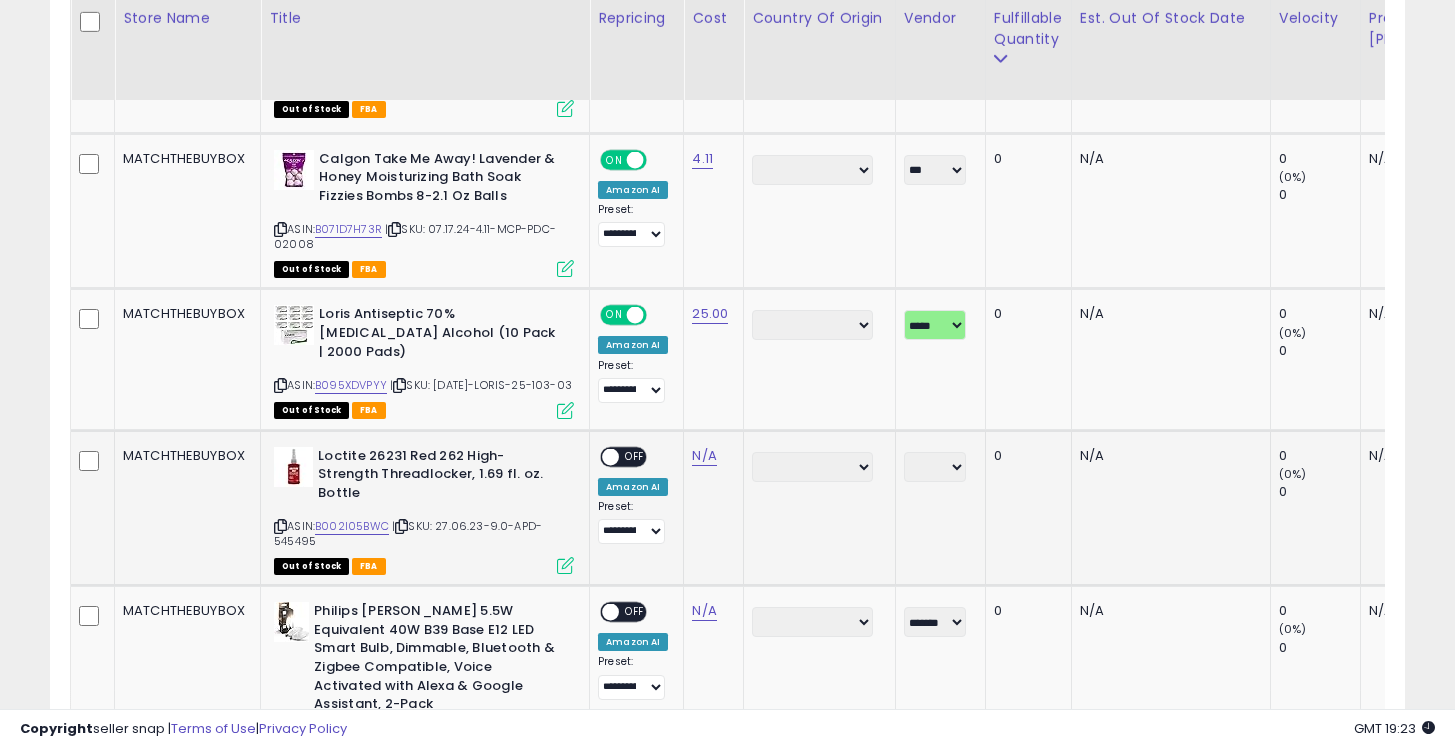 click on "**********" at bounding box center [935, 467] 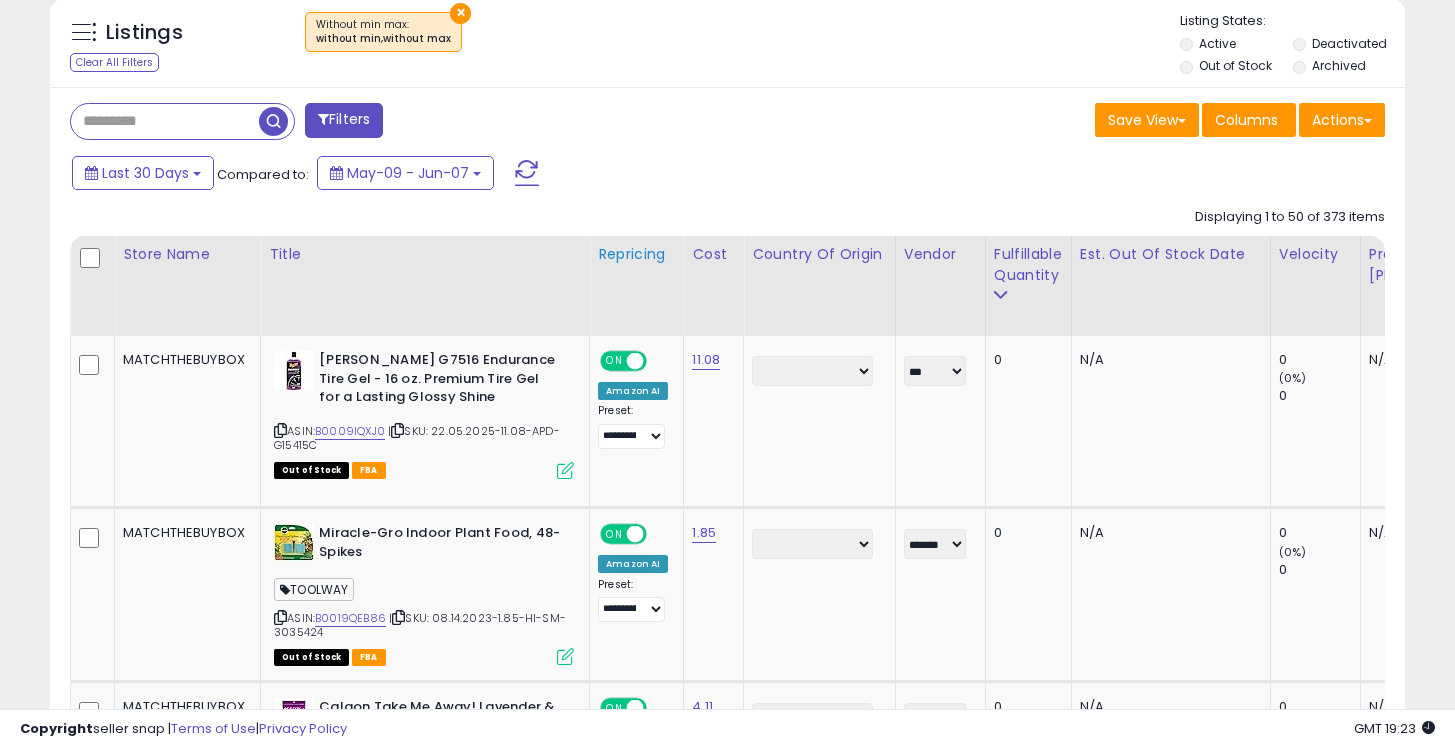 scroll, scrollTop: 713, scrollLeft: 0, axis: vertical 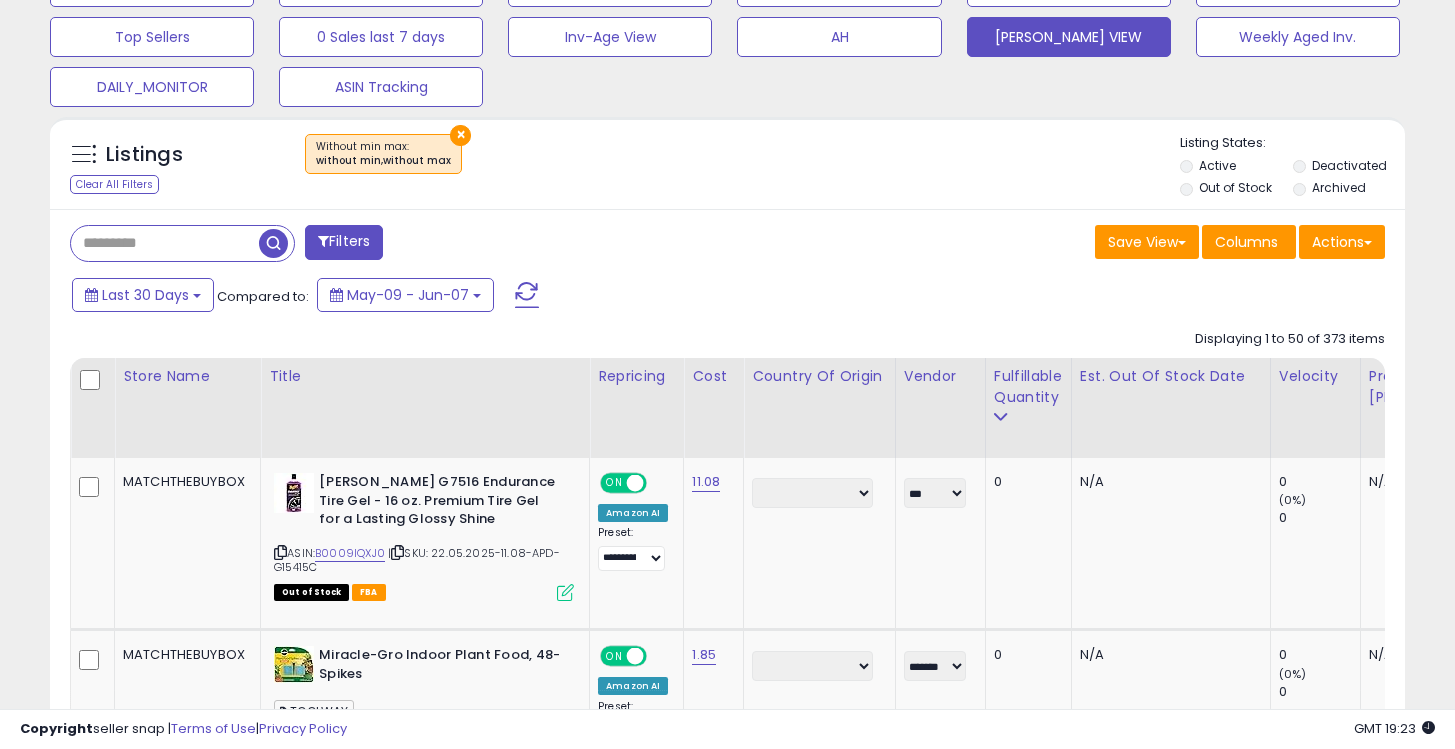 click at bounding box center (273, 243) 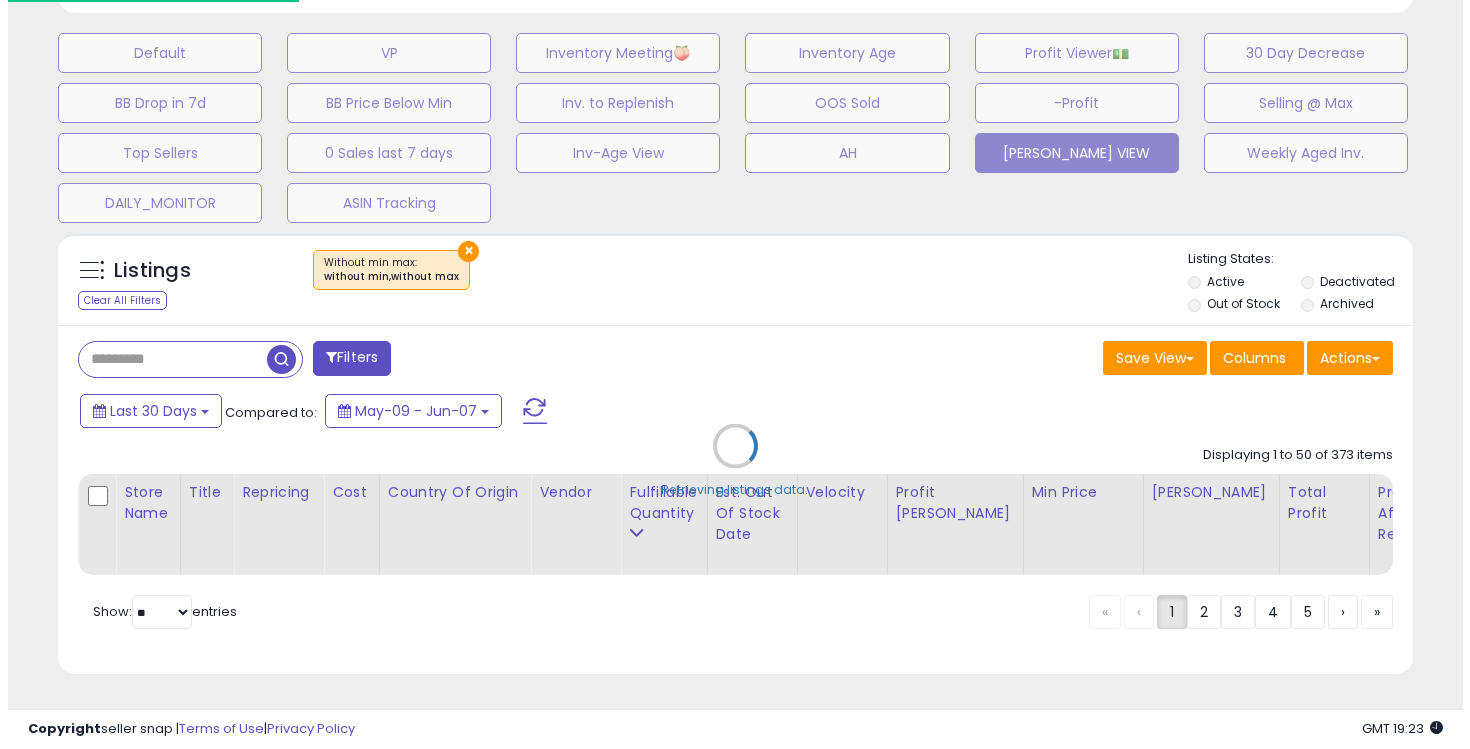 scroll, scrollTop: 612, scrollLeft: 0, axis: vertical 